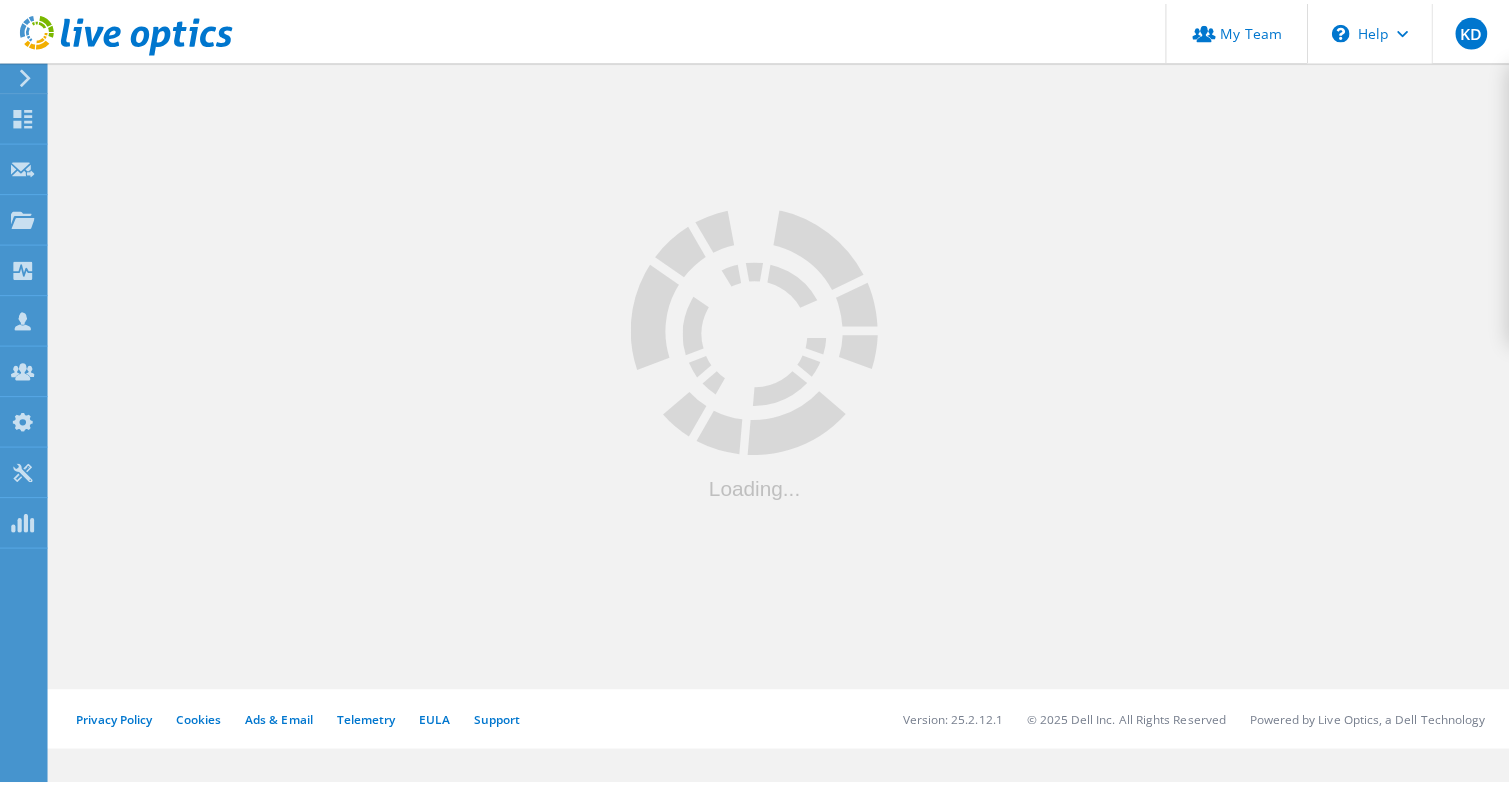 scroll, scrollTop: 0, scrollLeft: 0, axis: both 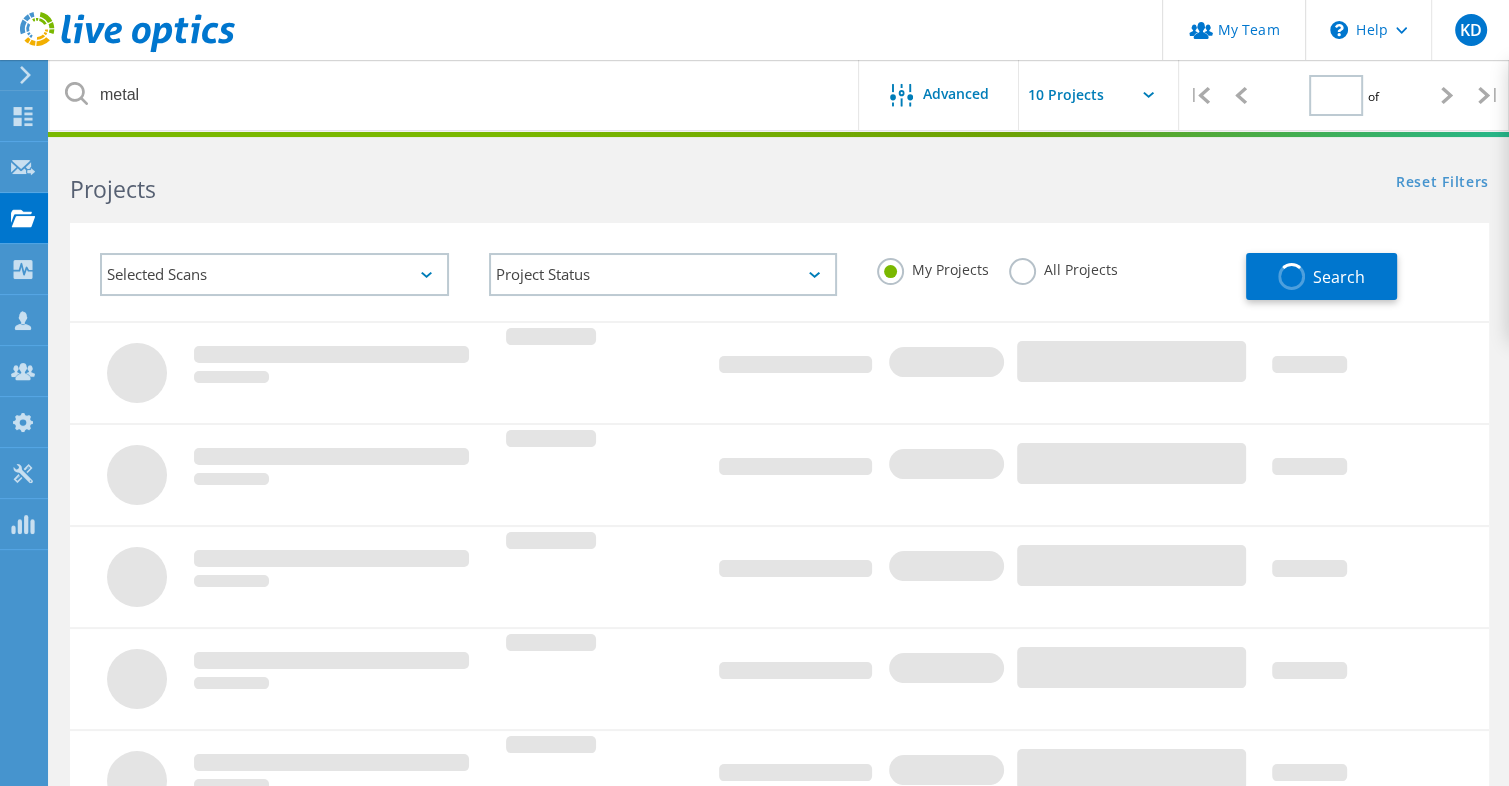 type on "1" 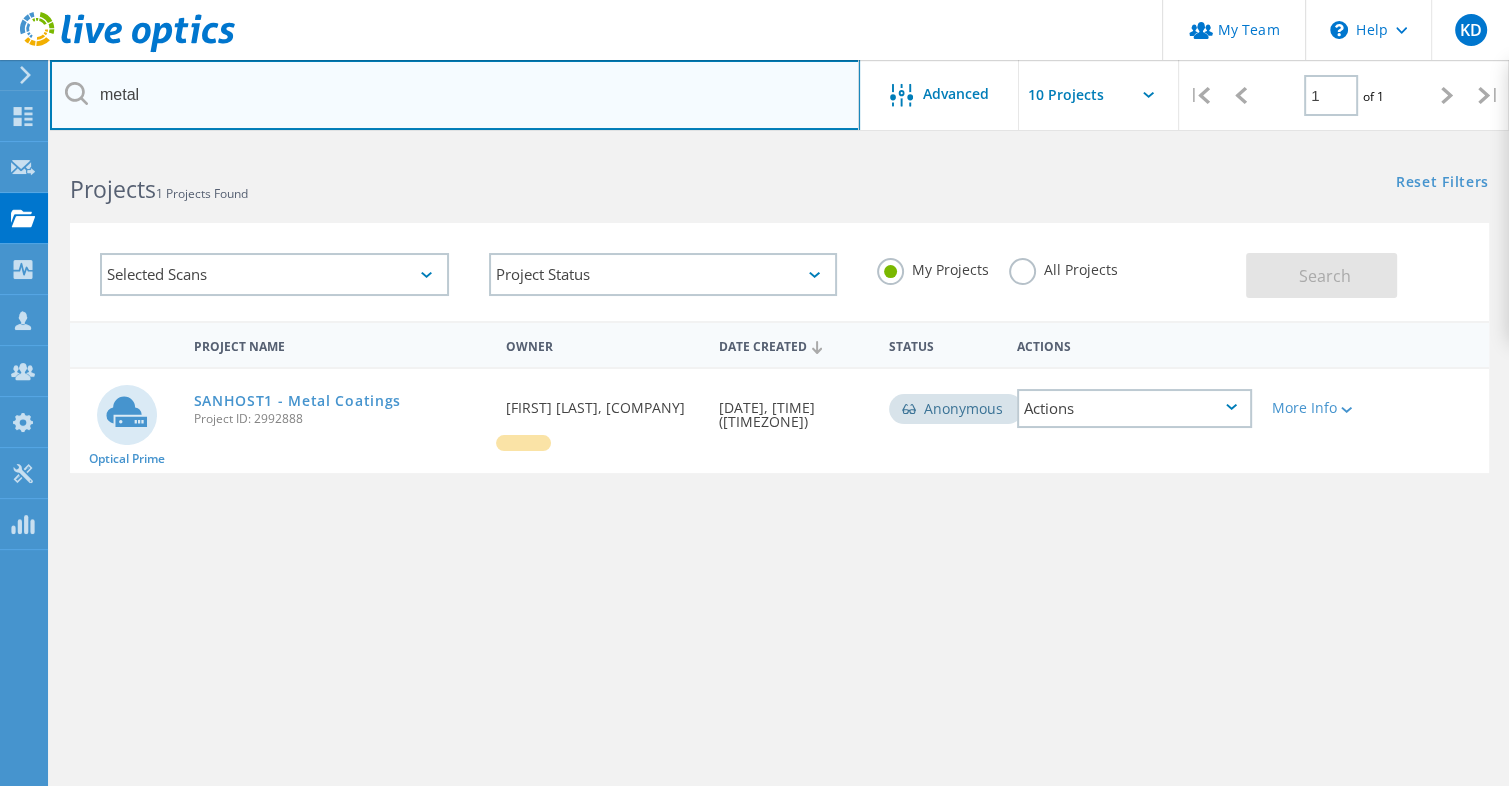 drag, startPoint x: 306, startPoint y: 84, endPoint x: 104, endPoint y: 92, distance: 202.15836 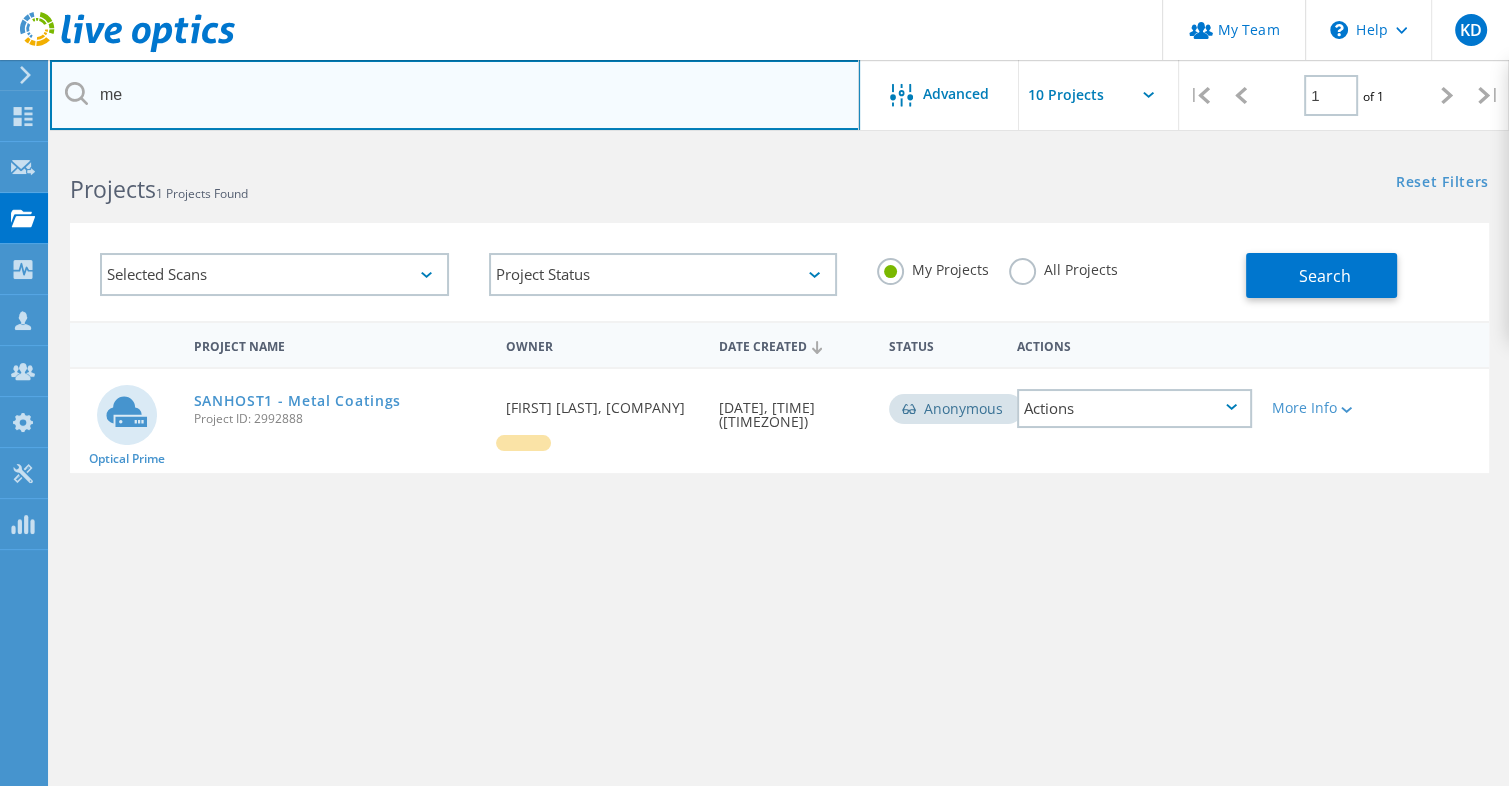 type on "m" 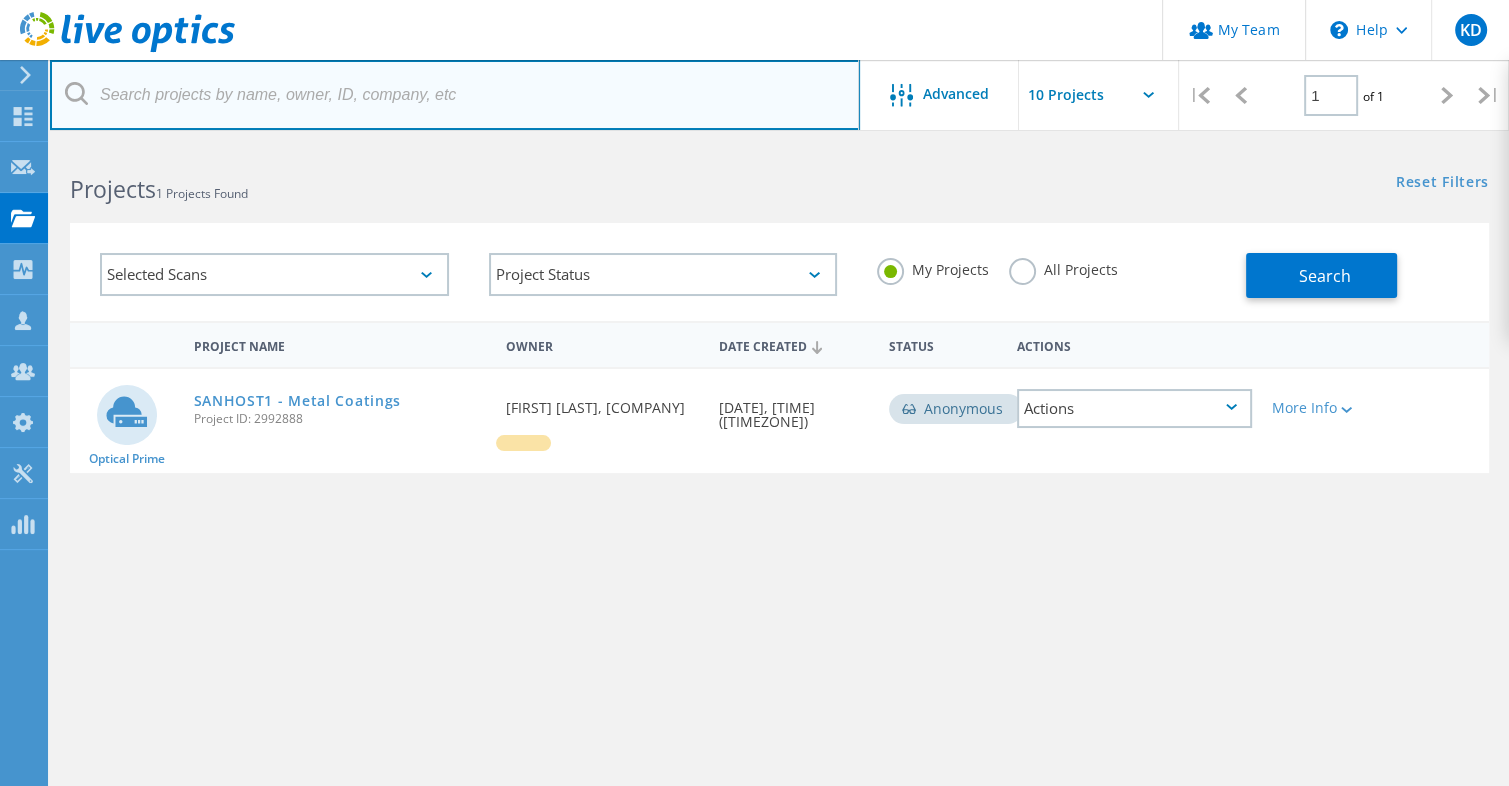 type 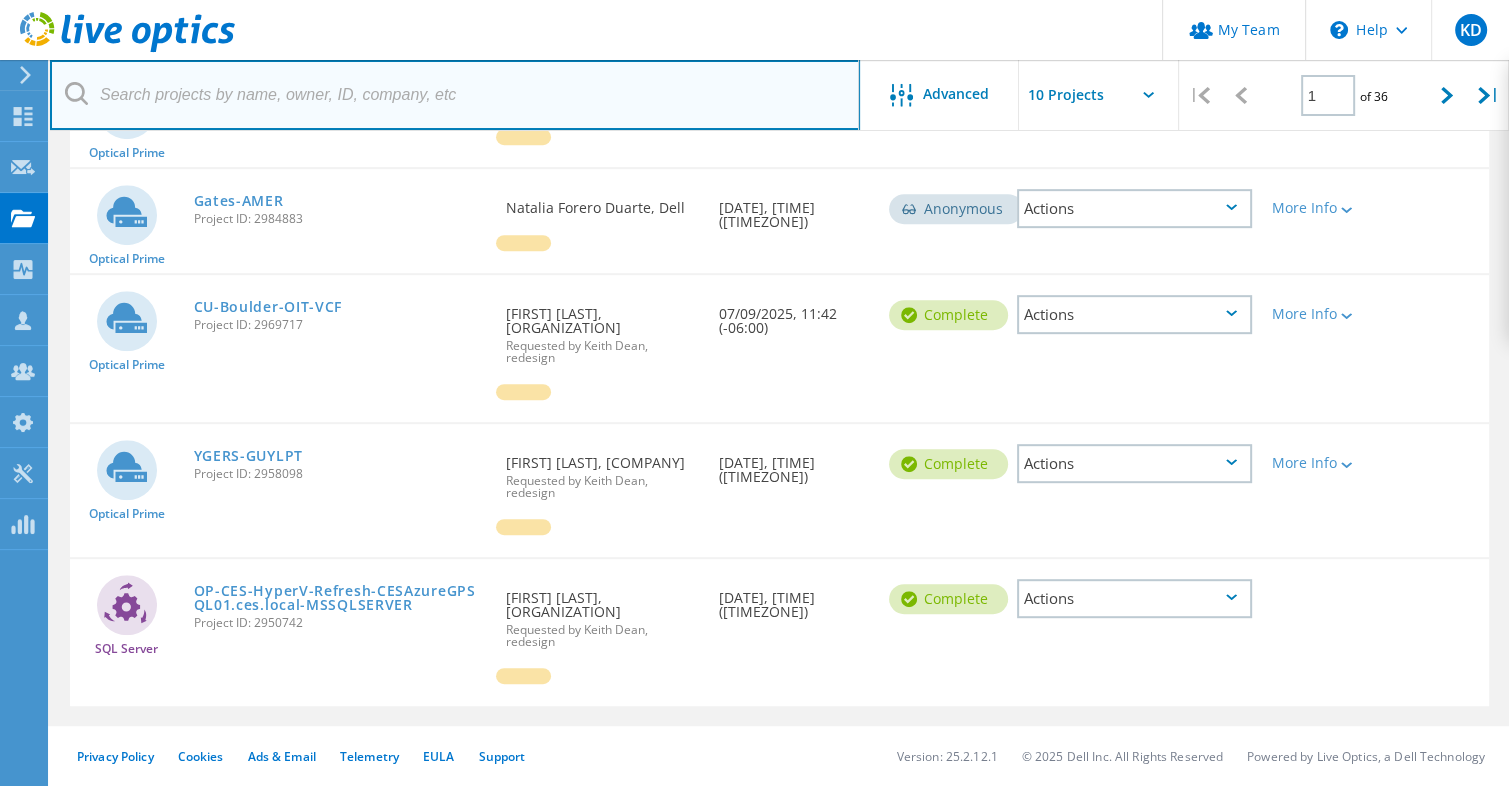 scroll, scrollTop: 927, scrollLeft: 0, axis: vertical 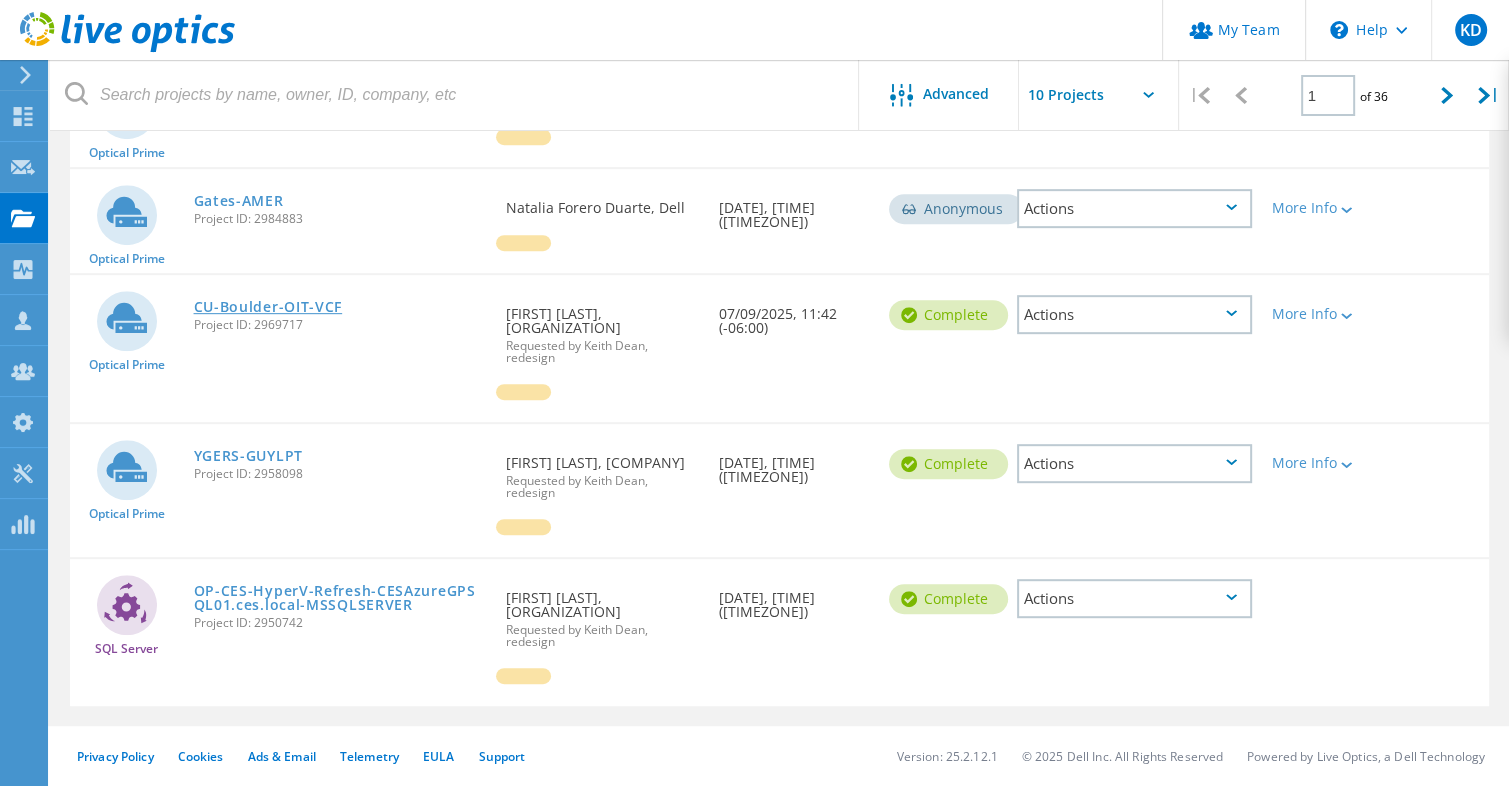 click on "CU-Boulder-OIT-VCF" 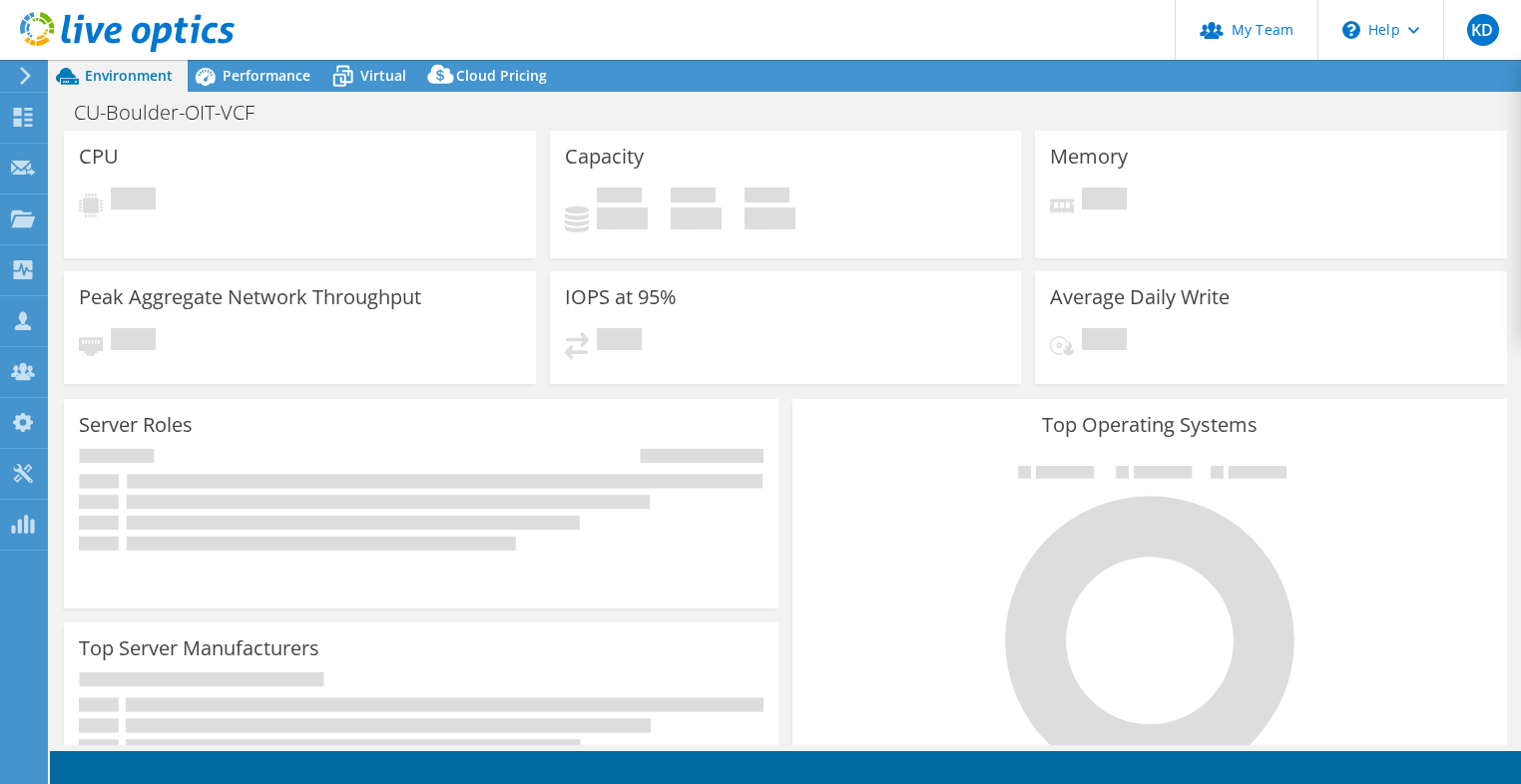 scroll, scrollTop: 0, scrollLeft: 0, axis: both 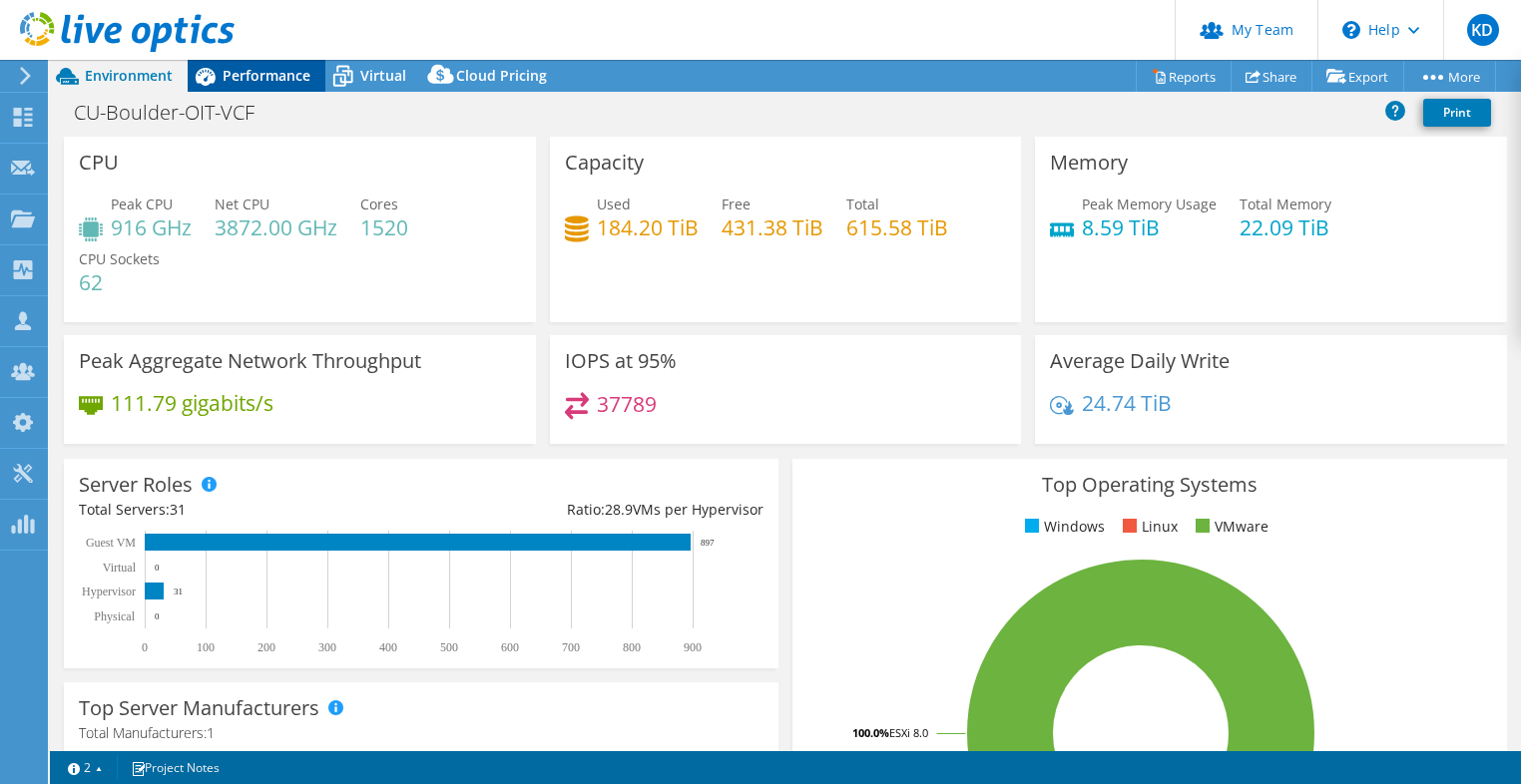 click on "Performance" at bounding box center [266, 75] 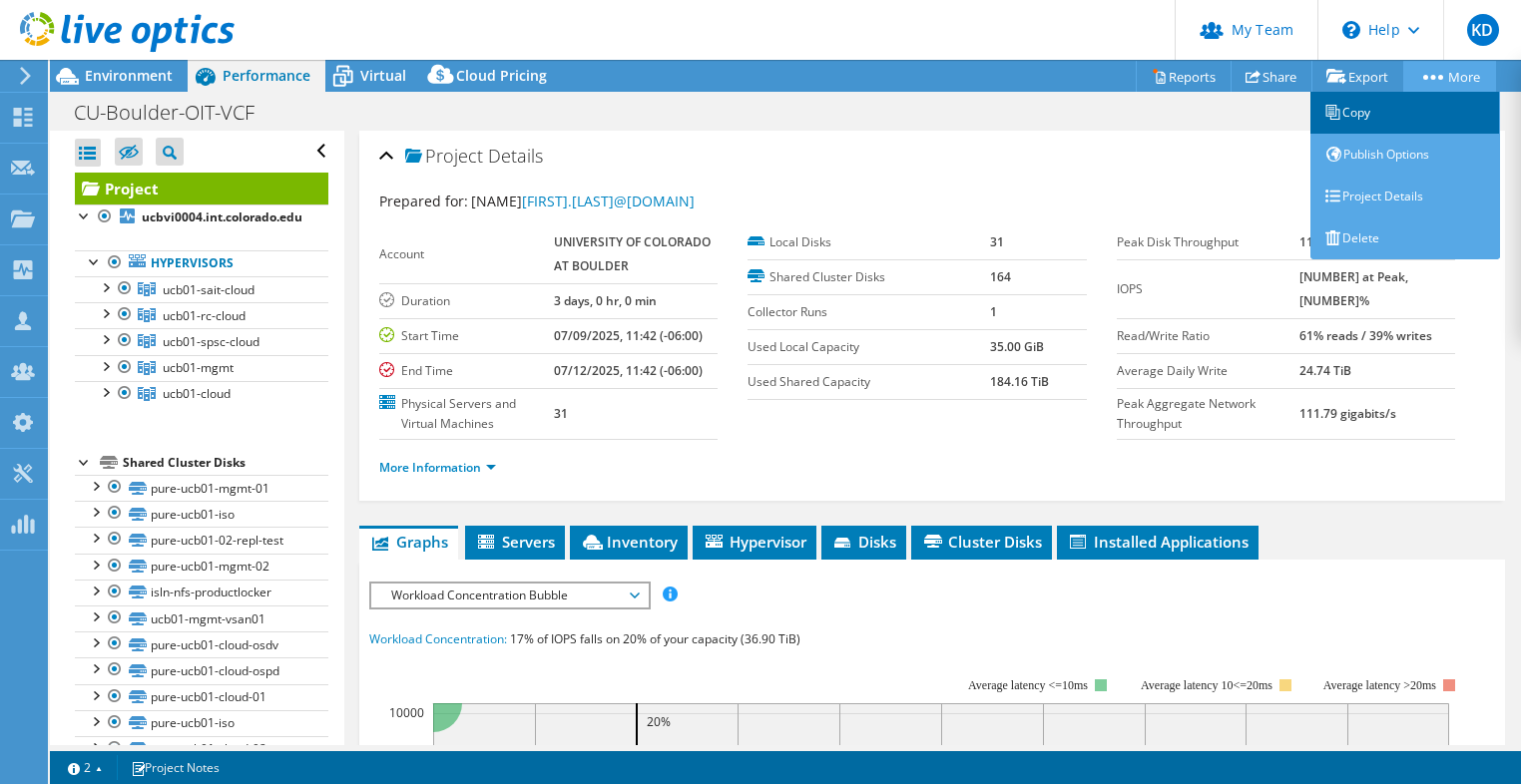 click on "Copy" at bounding box center [1405, 113] 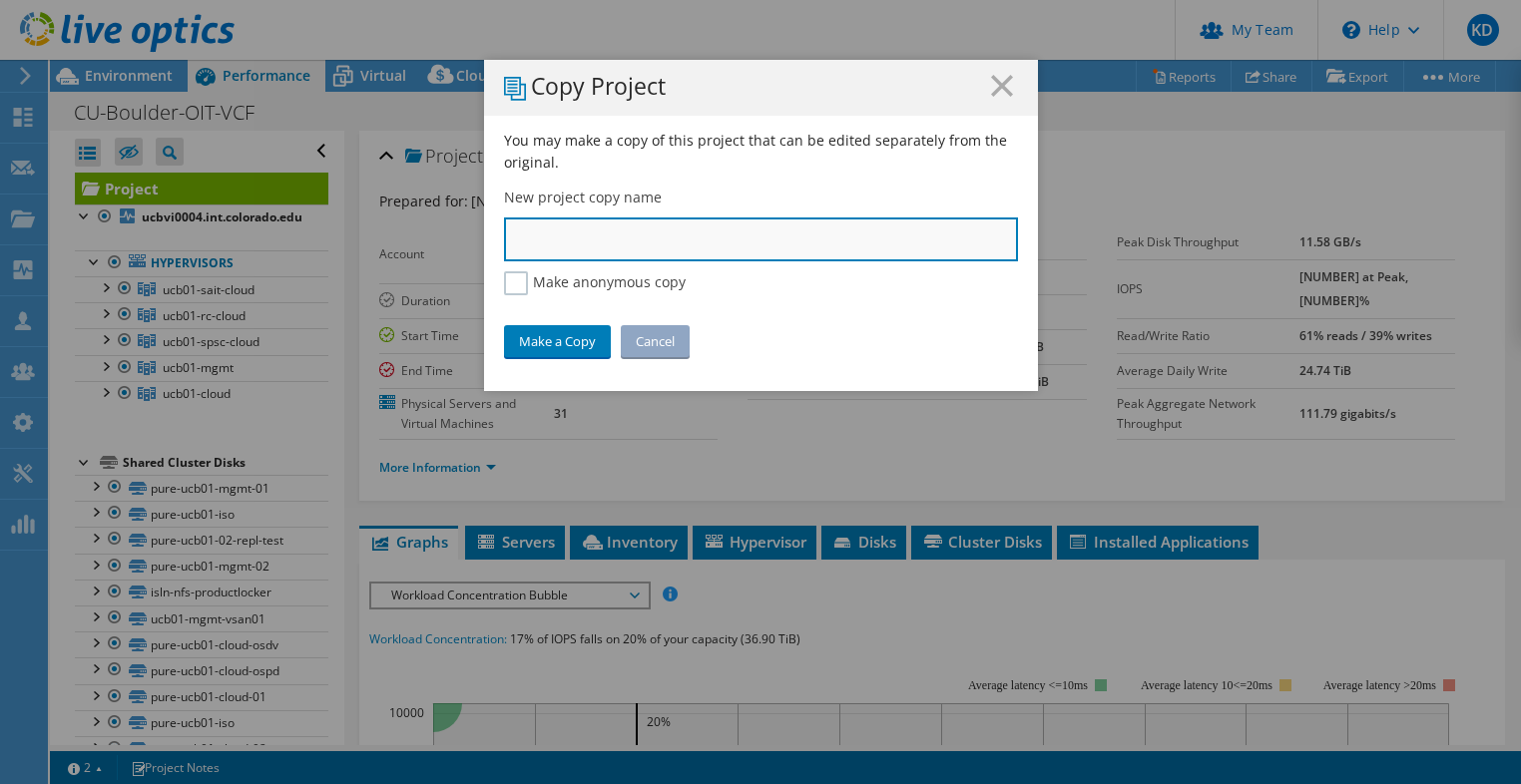 click at bounding box center (760, 239) 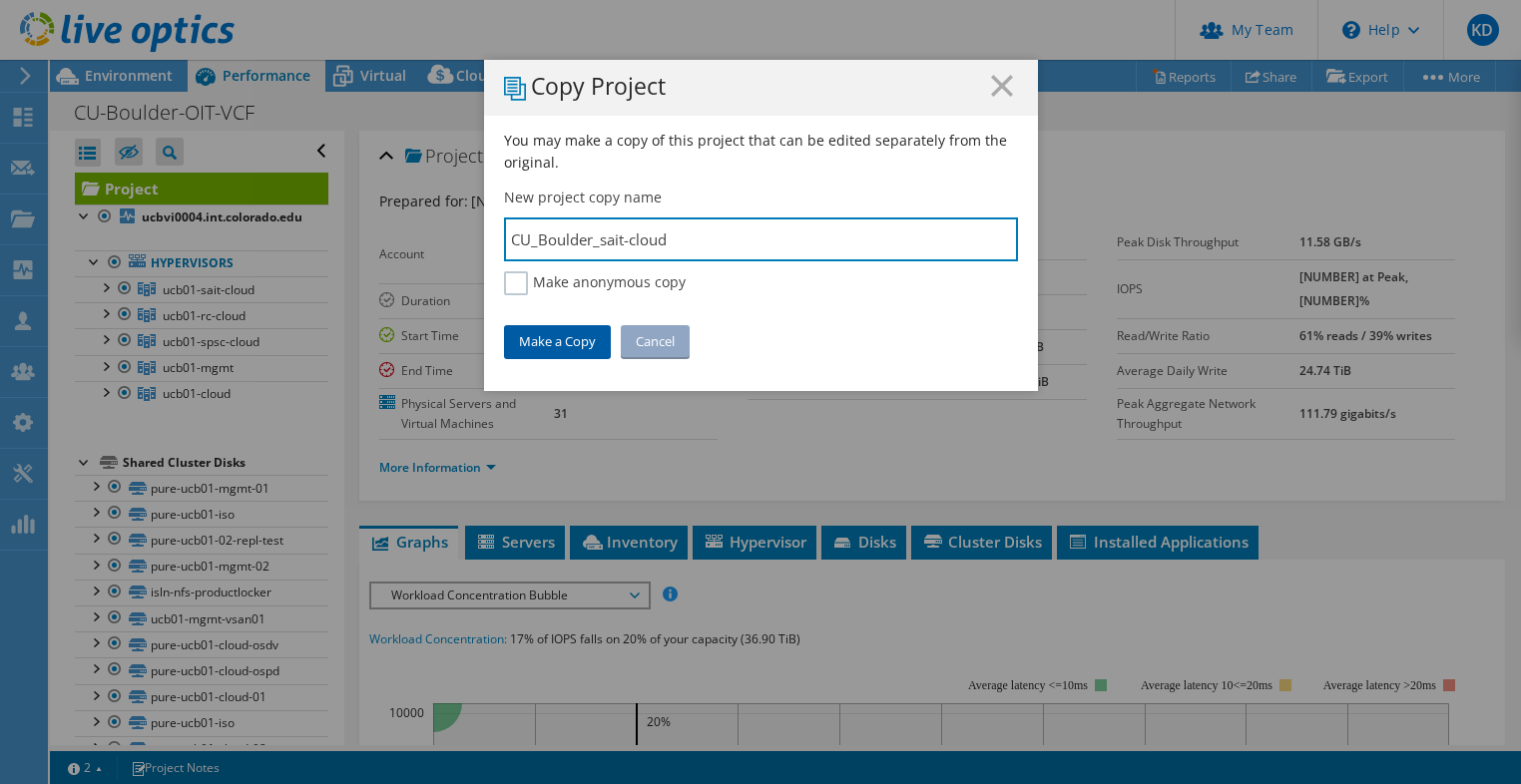 type on "CU_Boulder_sait-cloud" 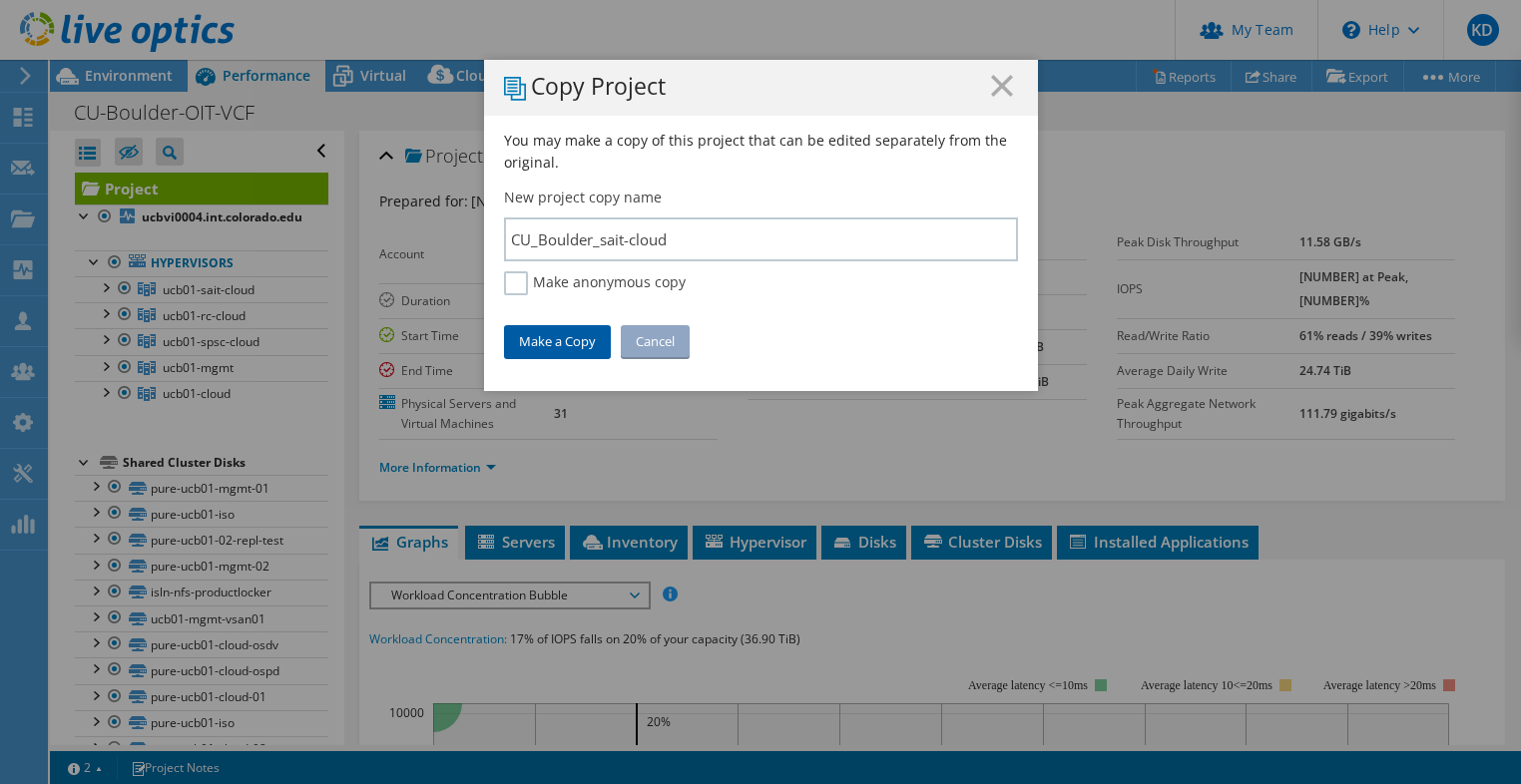 click on "Make a Copy" at bounding box center (557, 341) 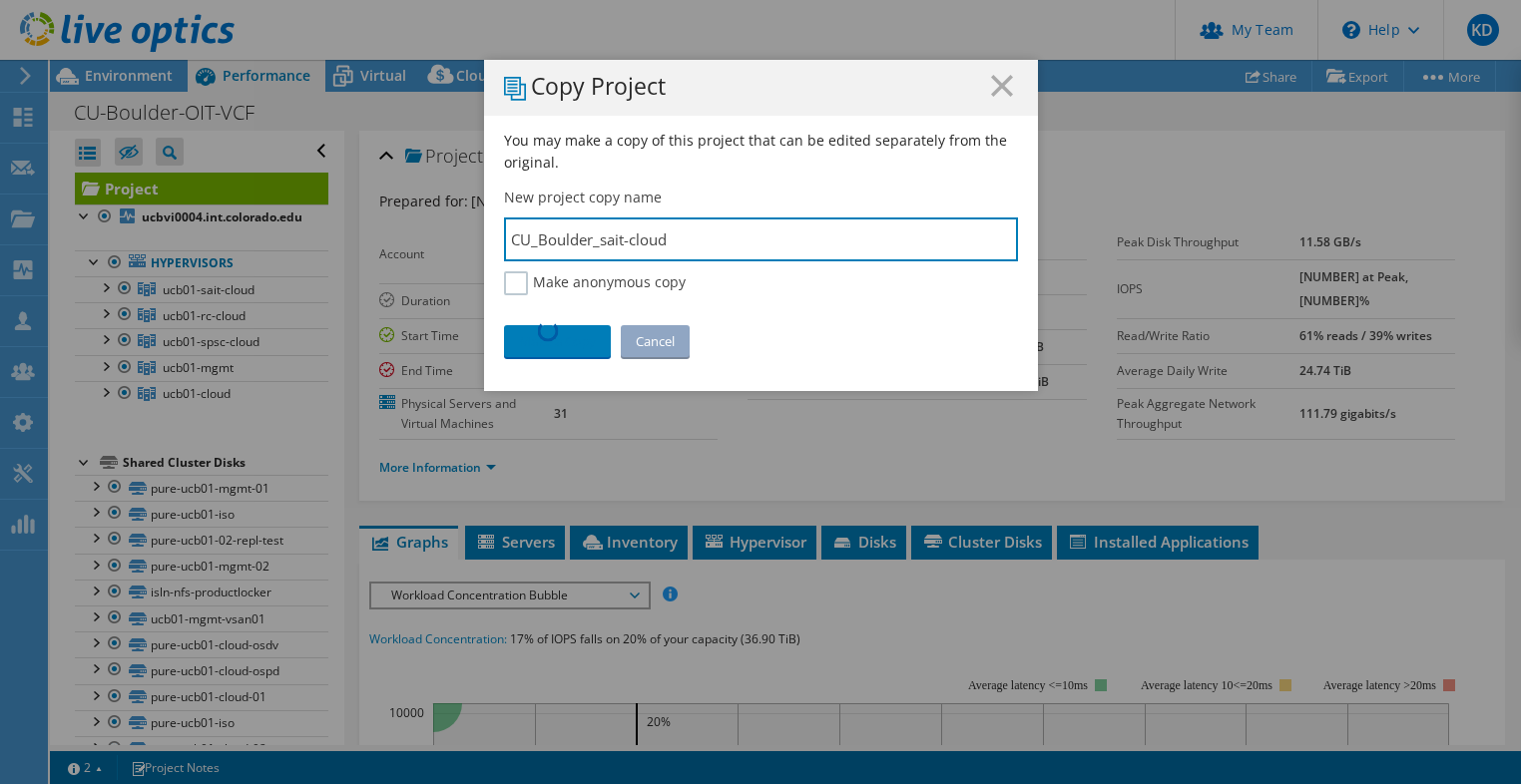 drag, startPoint x: 717, startPoint y: 244, endPoint x: 464, endPoint y: 225, distance: 253.71244 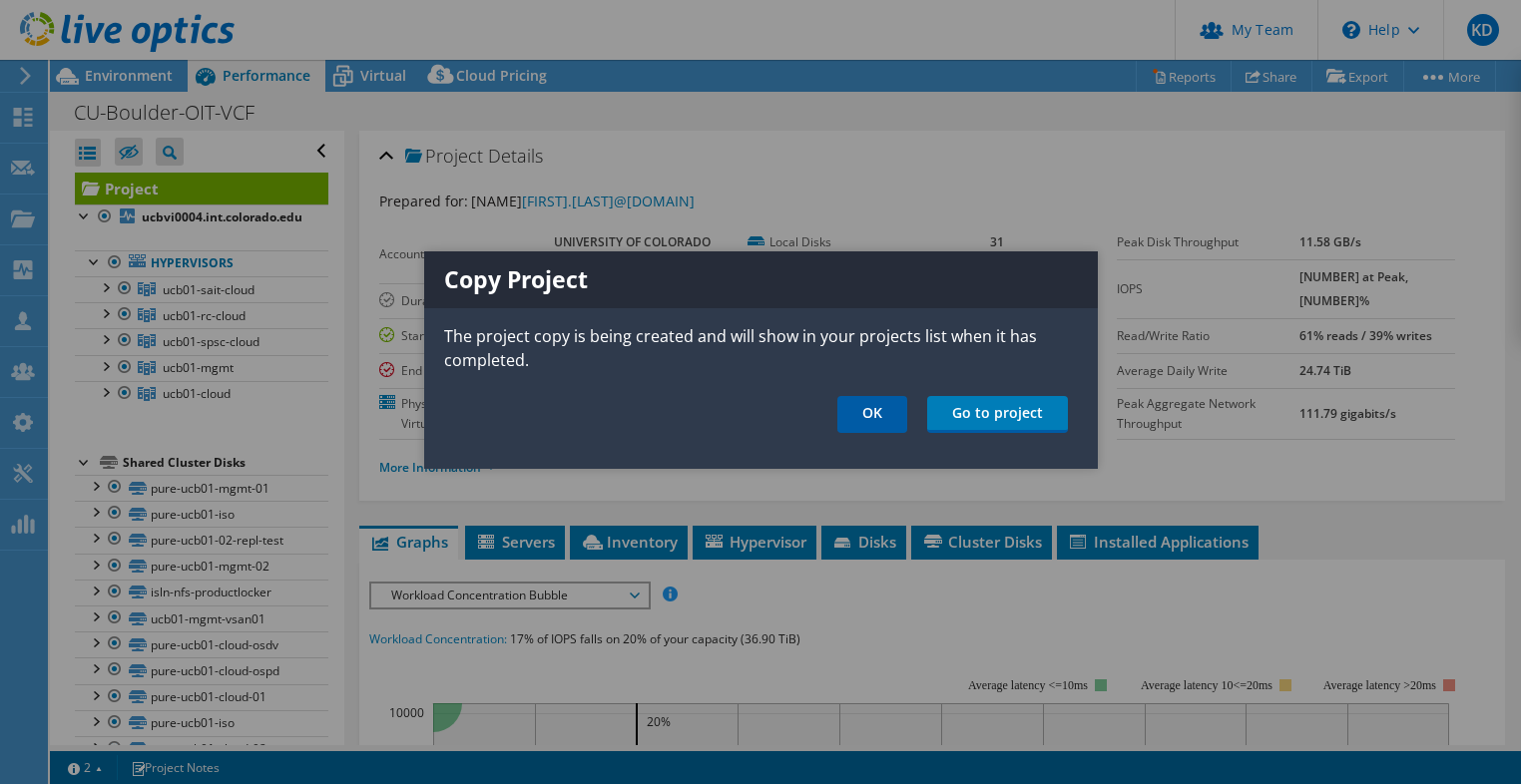 click on "OK" at bounding box center [872, 414] 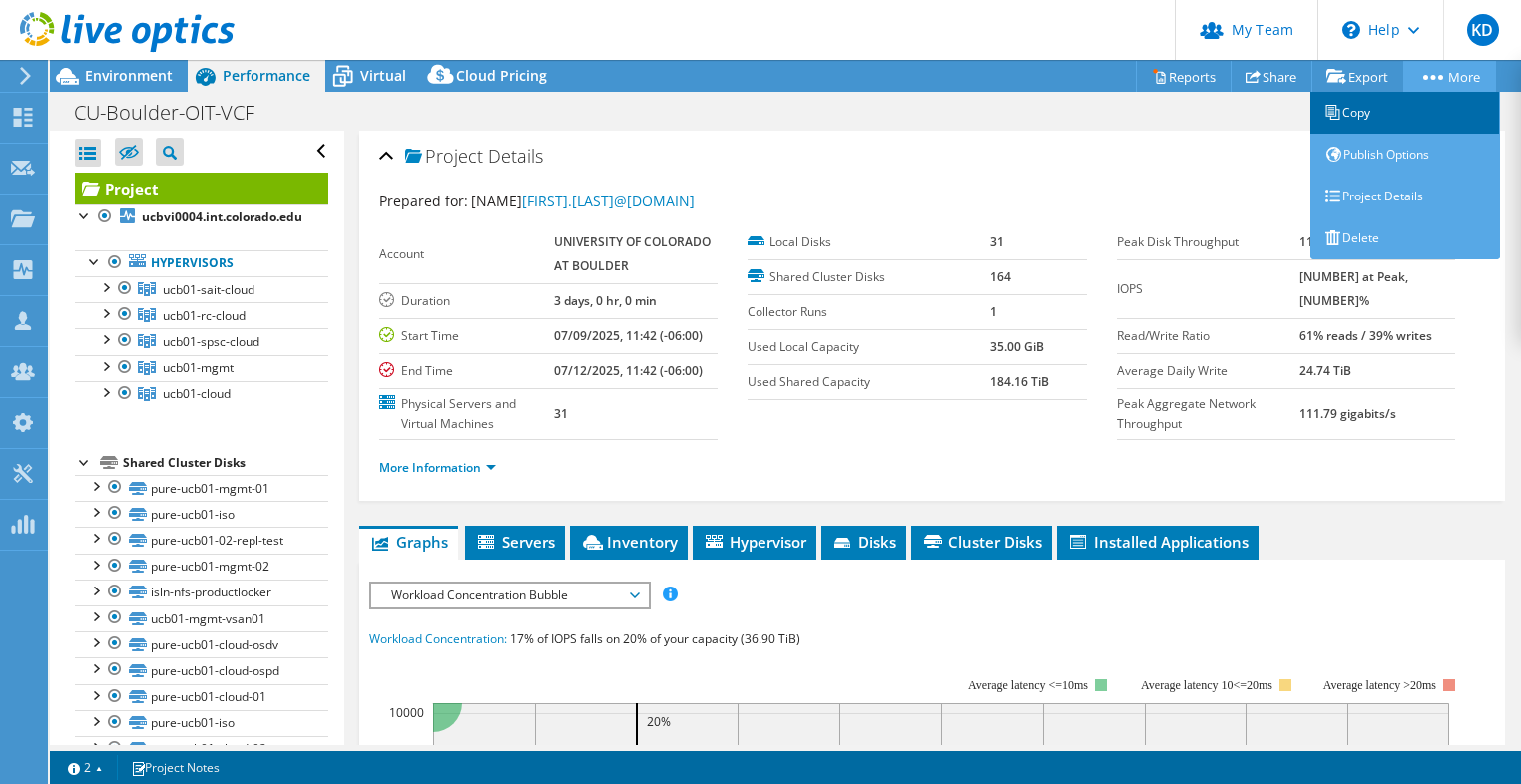 click on "Copy" at bounding box center [1405, 113] 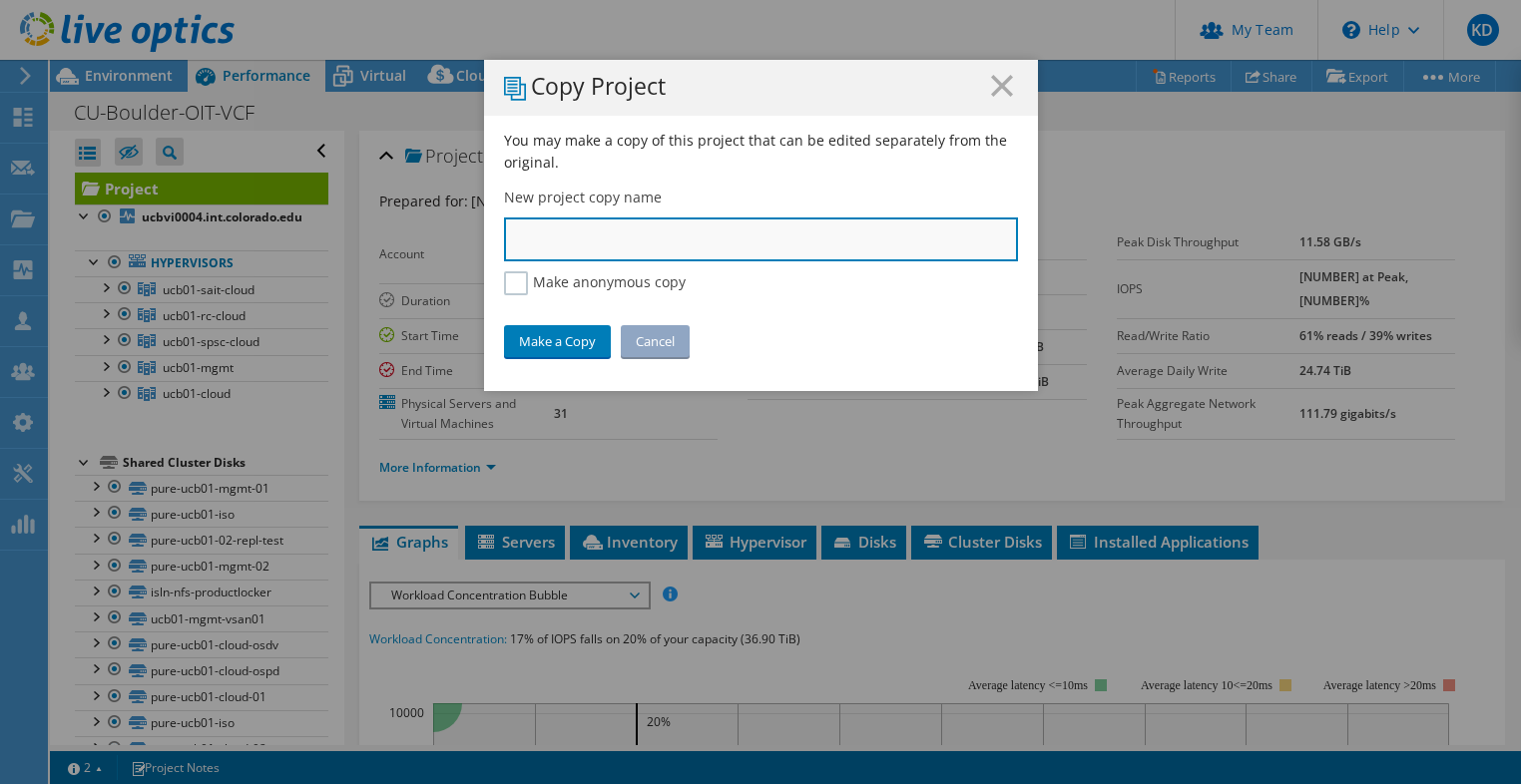 click at bounding box center [760, 239] 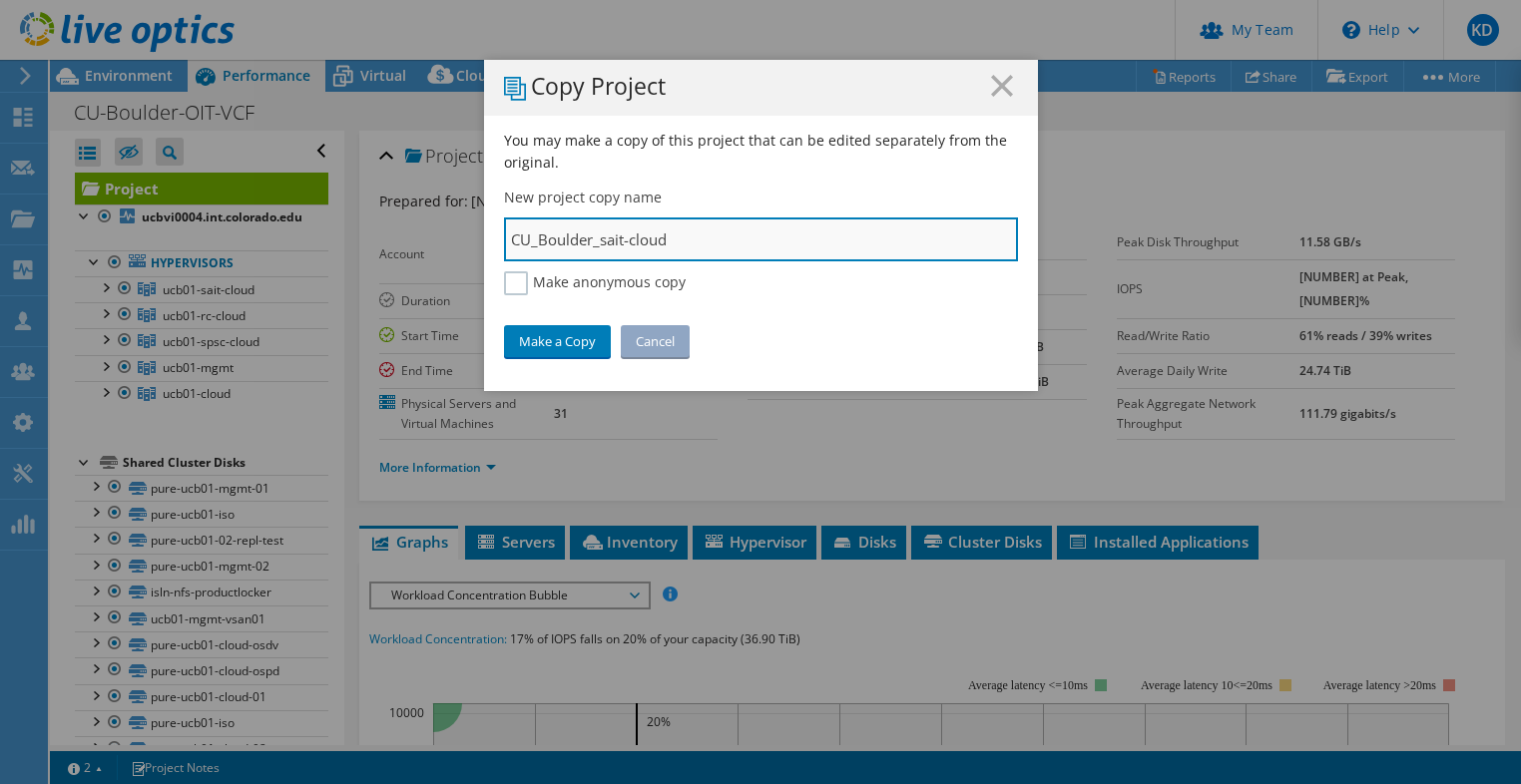 drag, startPoint x: 676, startPoint y: 235, endPoint x: 590, endPoint y: 246, distance: 86.70063 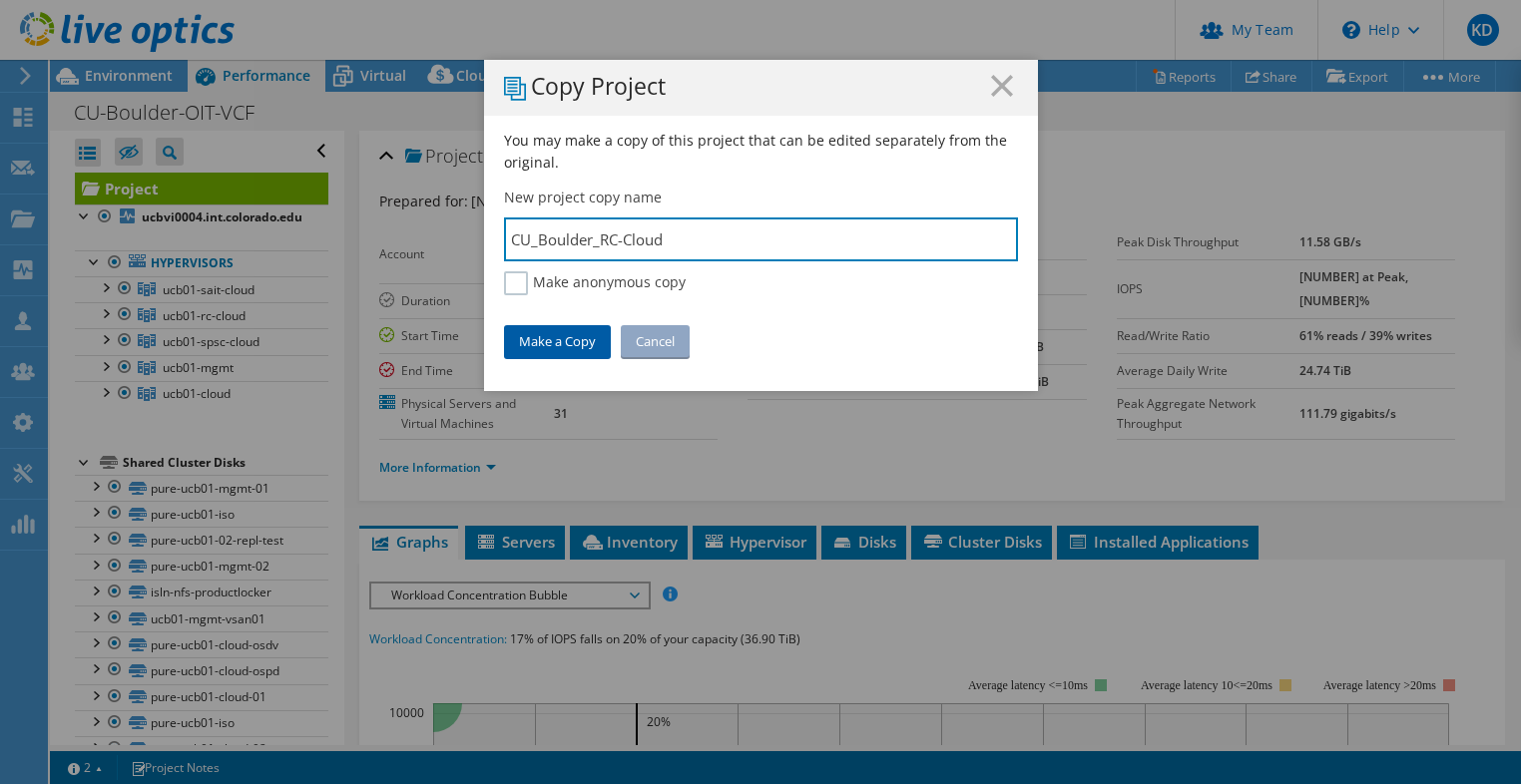 type on "CU_Boulder_RC-Cloud" 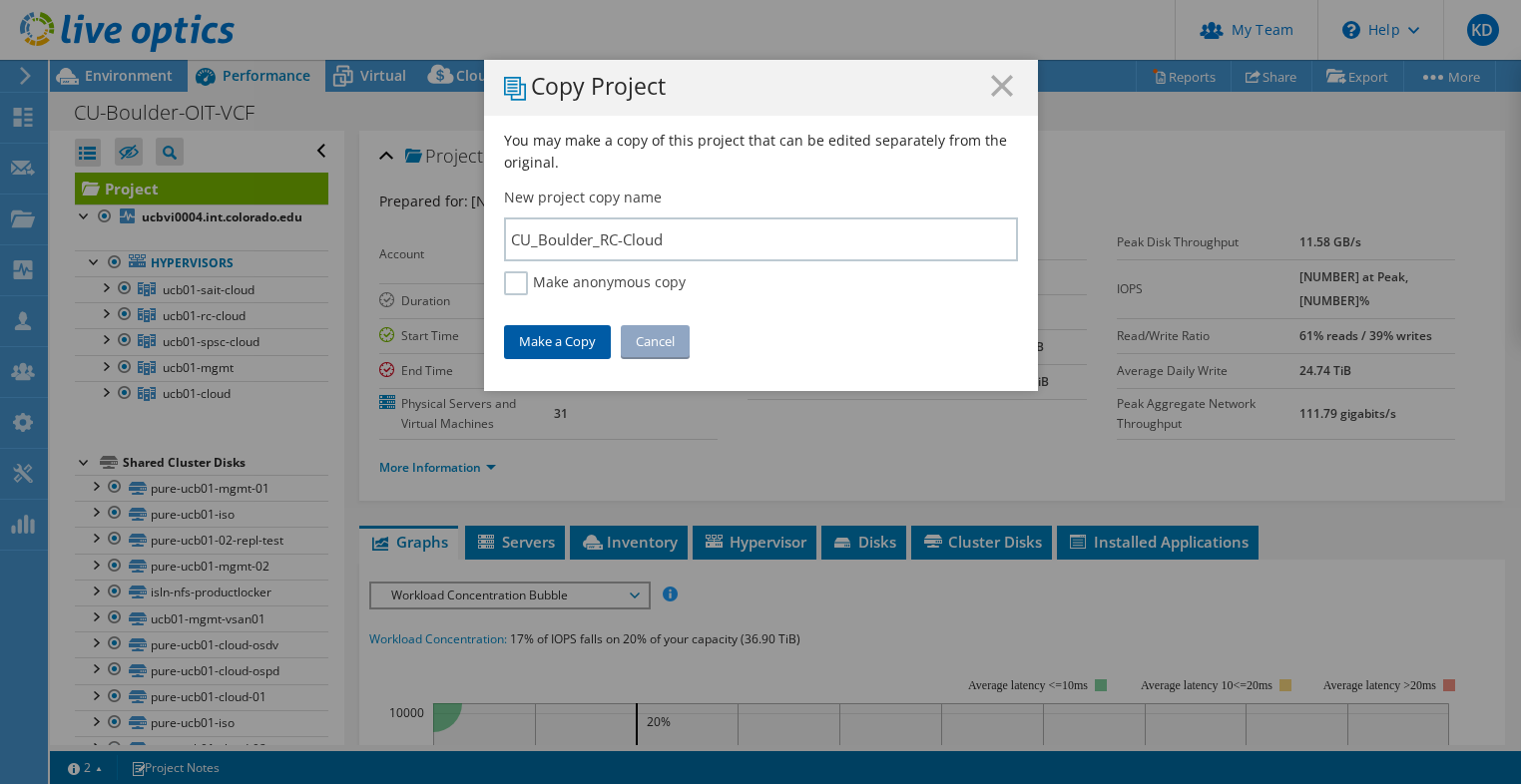 click on "Make a Copy" at bounding box center [557, 341] 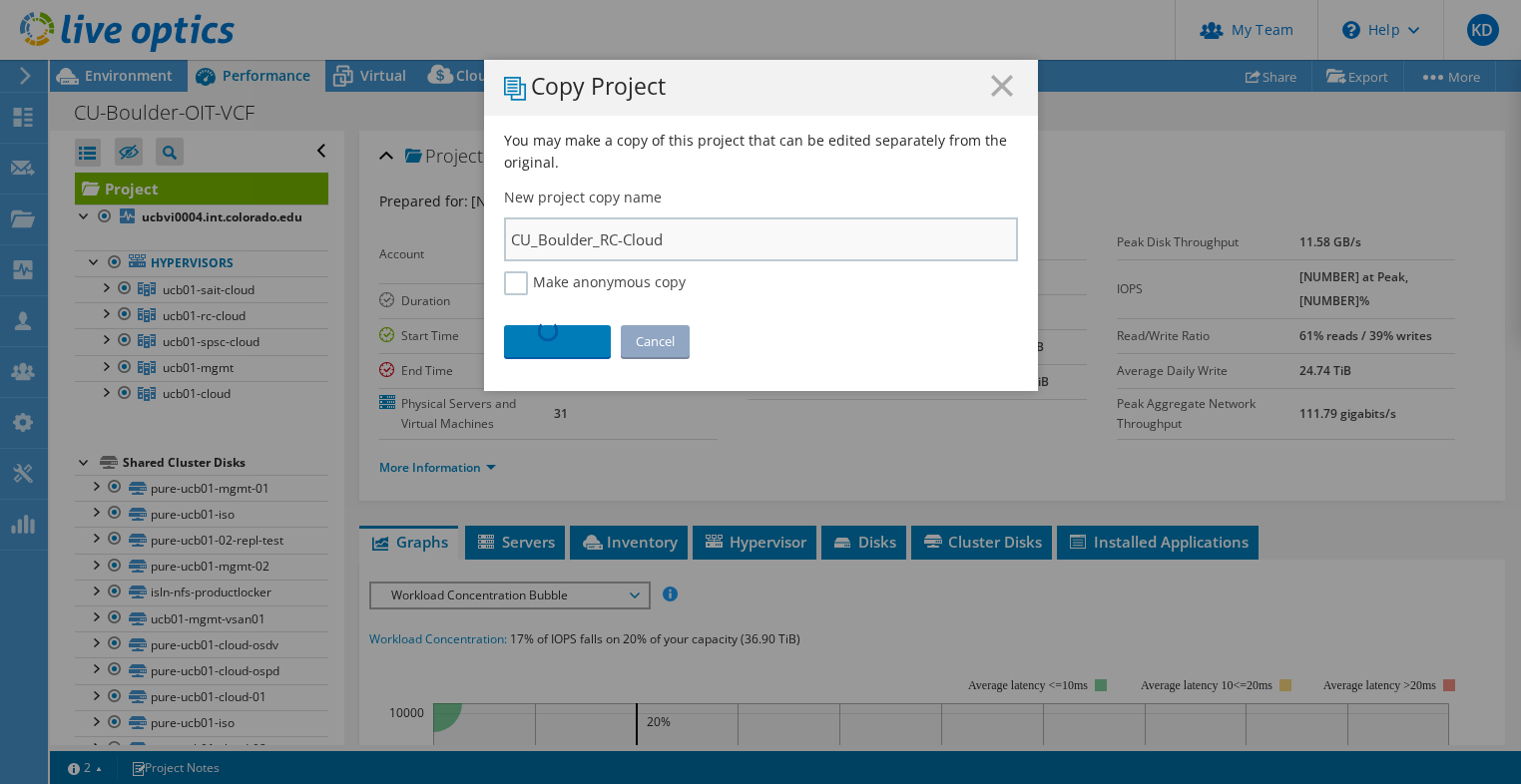 type 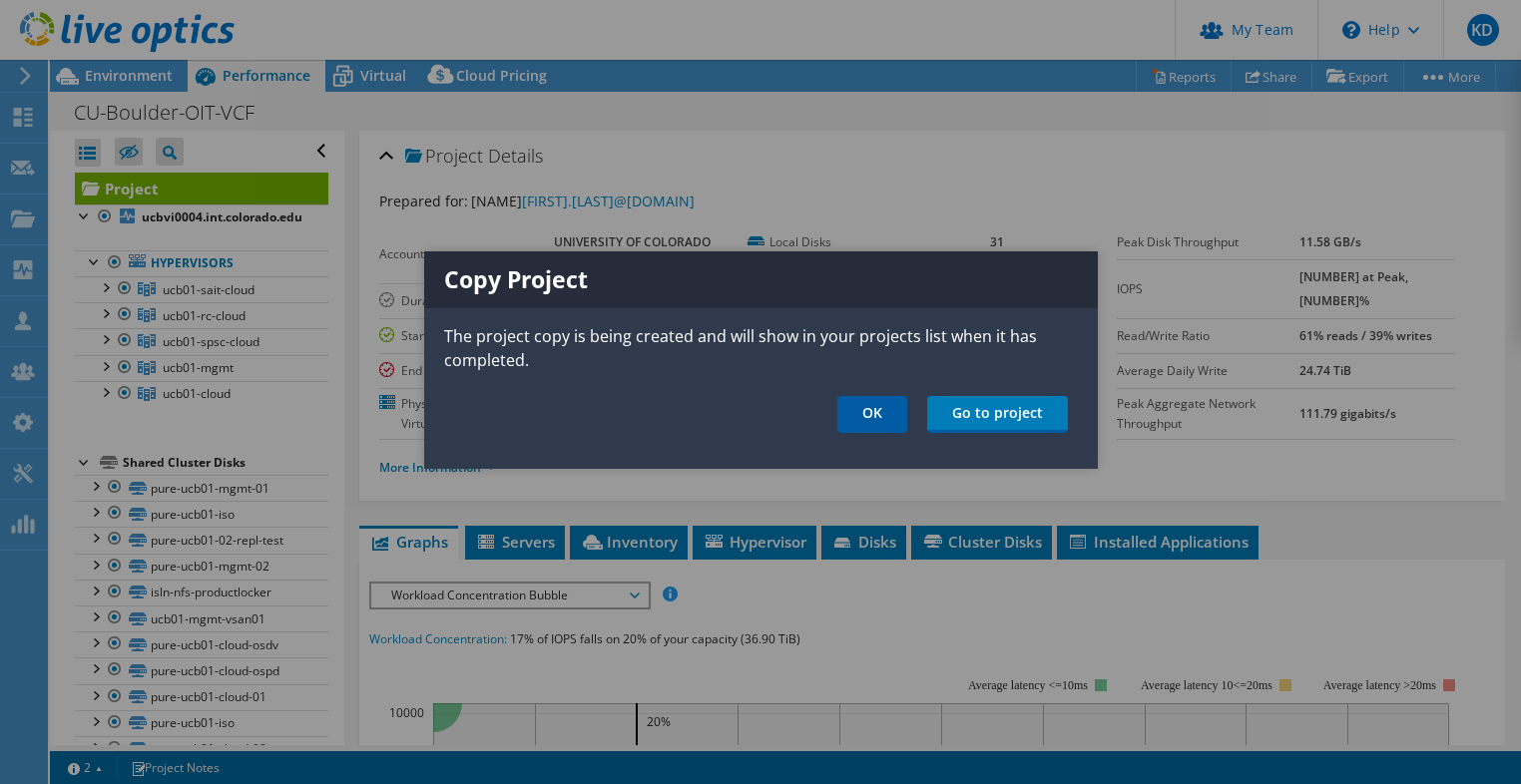 click on "OK" at bounding box center (872, 414) 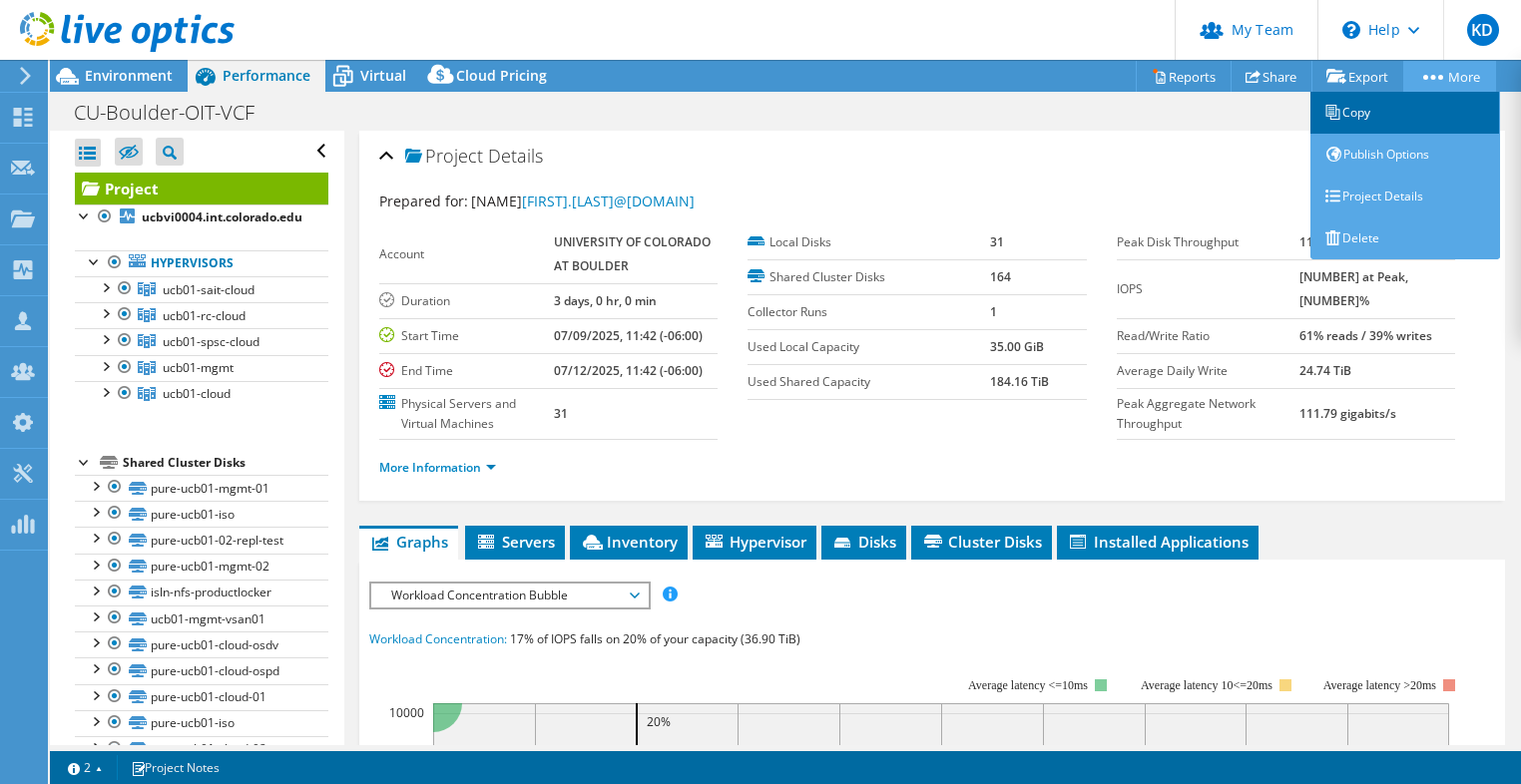 click on "Copy" at bounding box center (1405, 113) 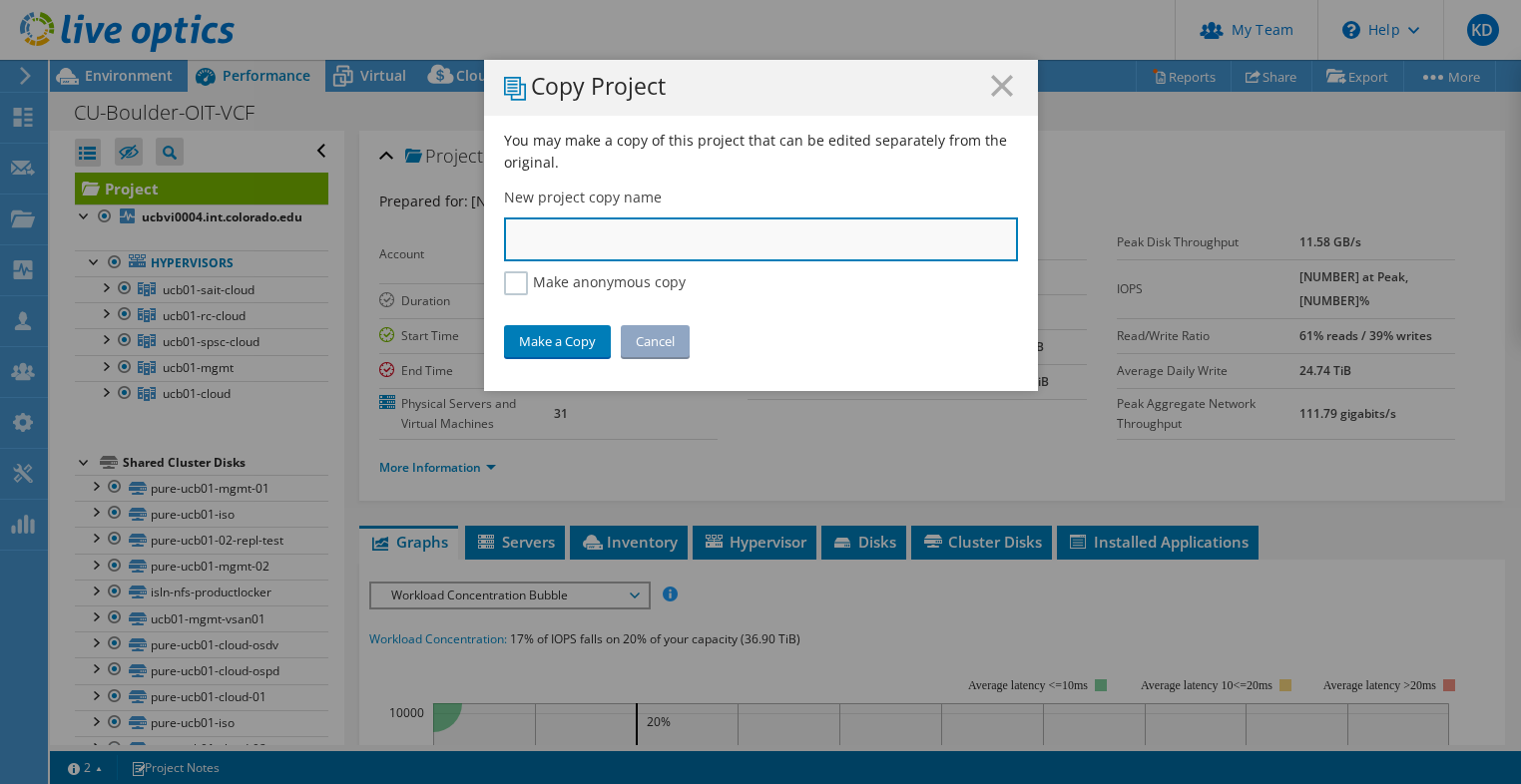 click at bounding box center (760, 239) 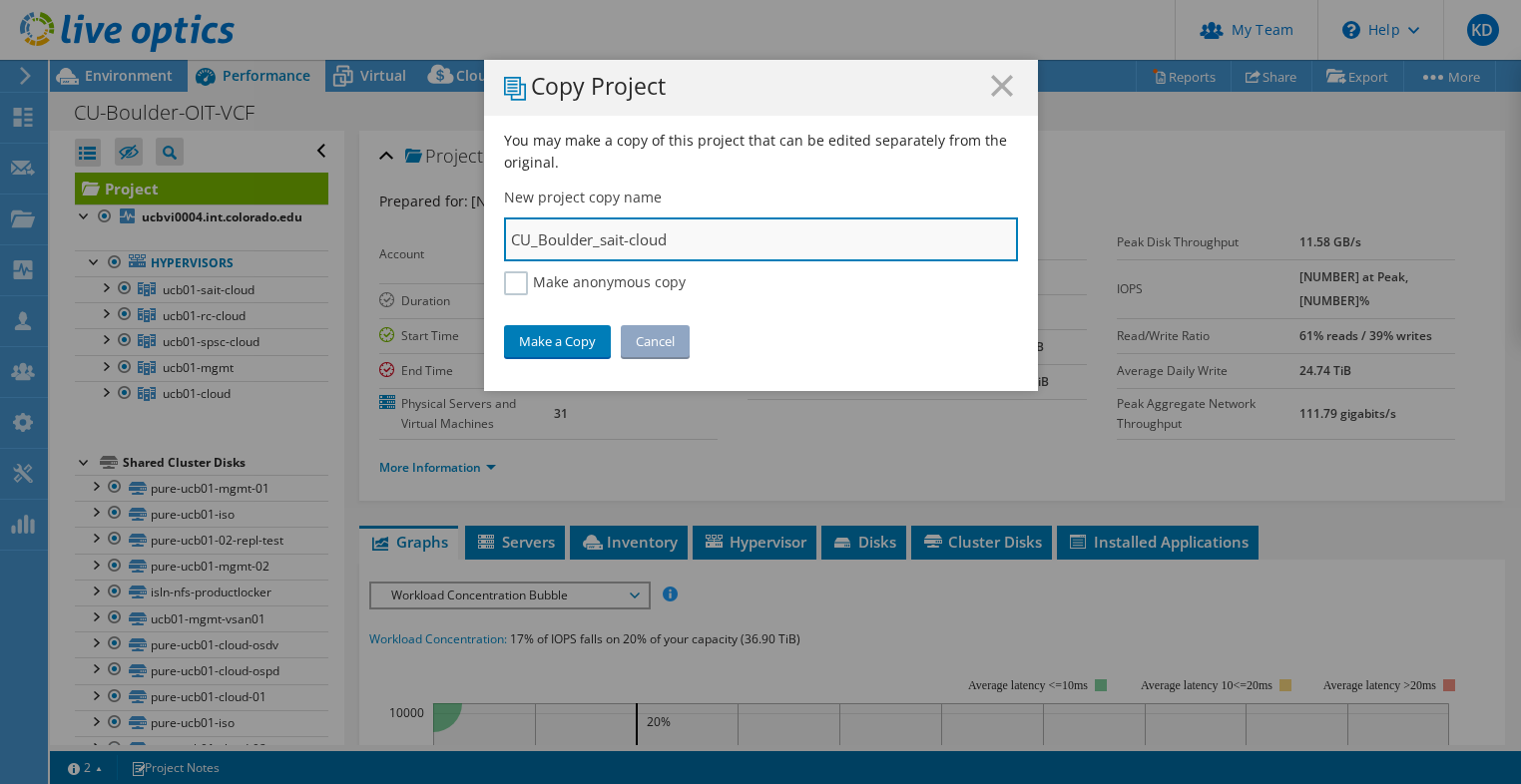 drag, startPoint x: 706, startPoint y: 234, endPoint x: 591, endPoint y: 238, distance: 115.06954 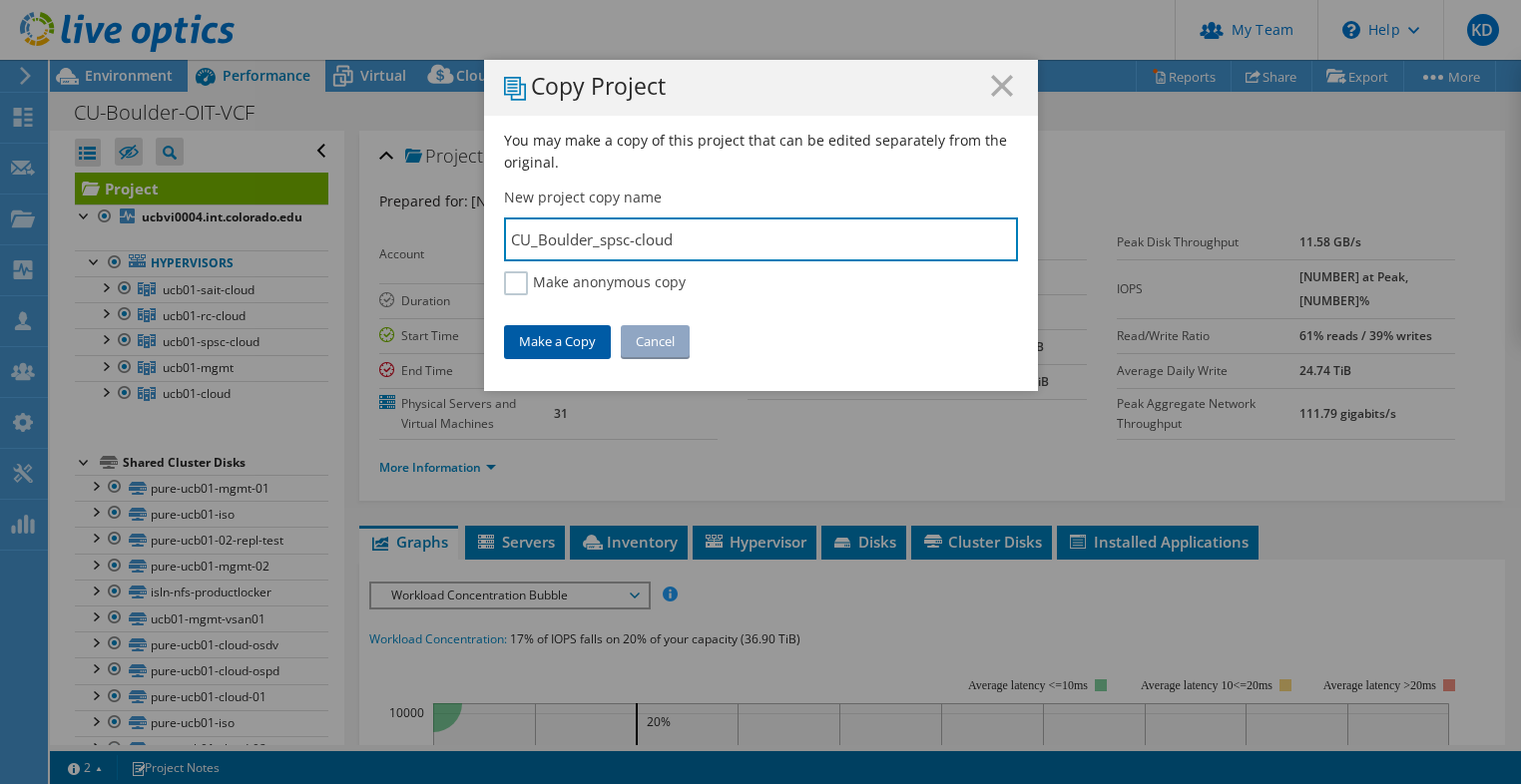 type on "CU_Boulder_spsc-cloud" 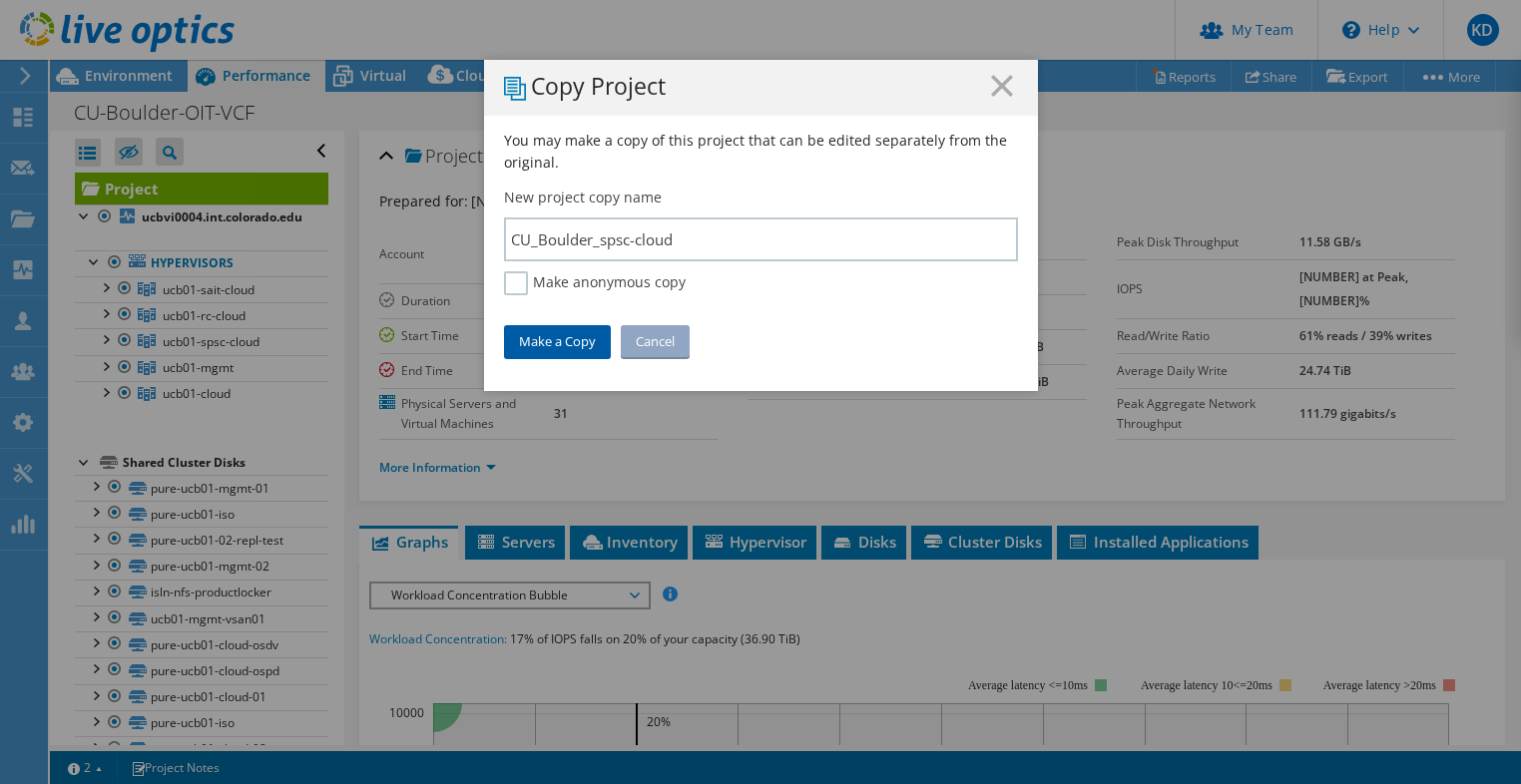 click on "Make a Copy" at bounding box center (557, 341) 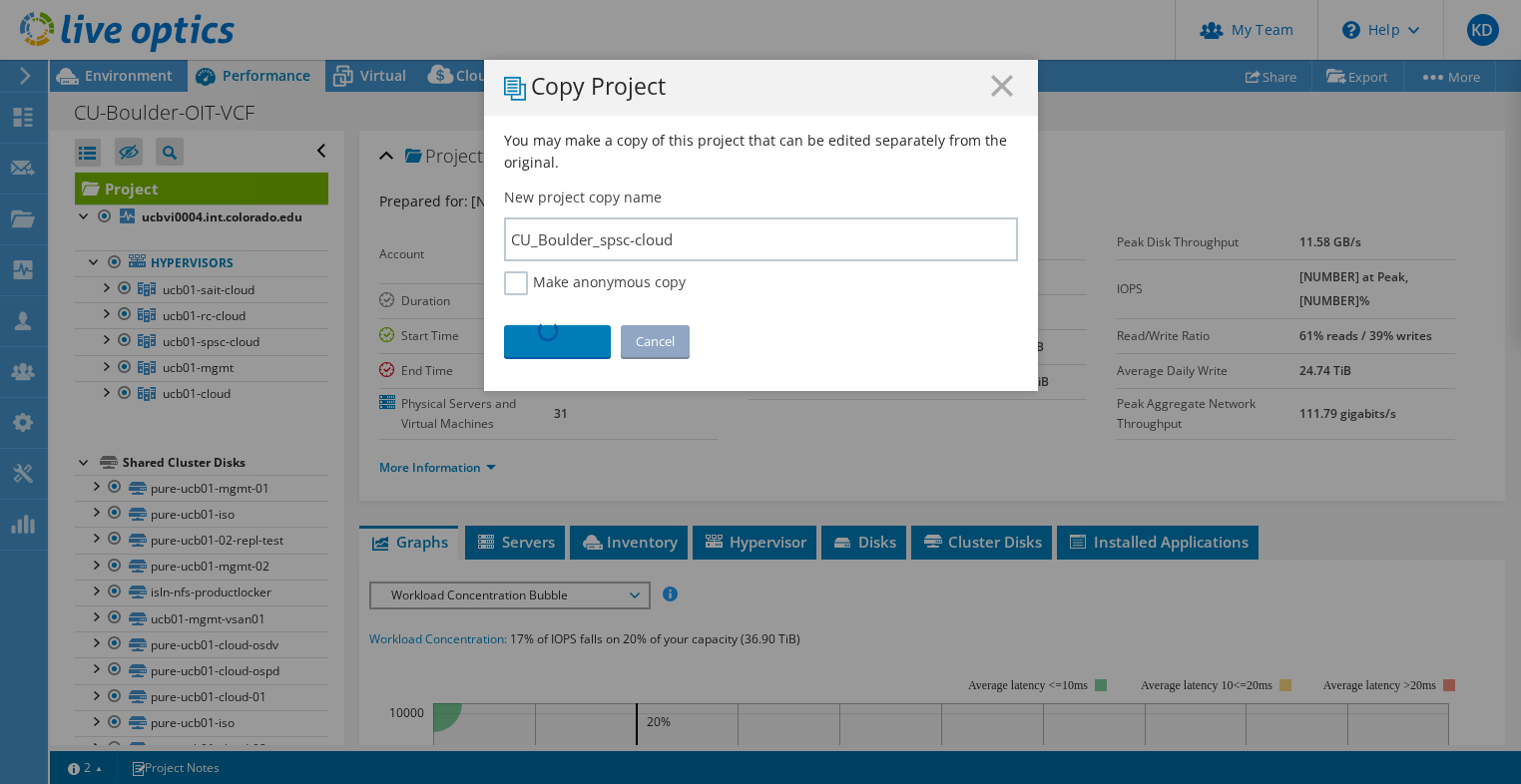 type 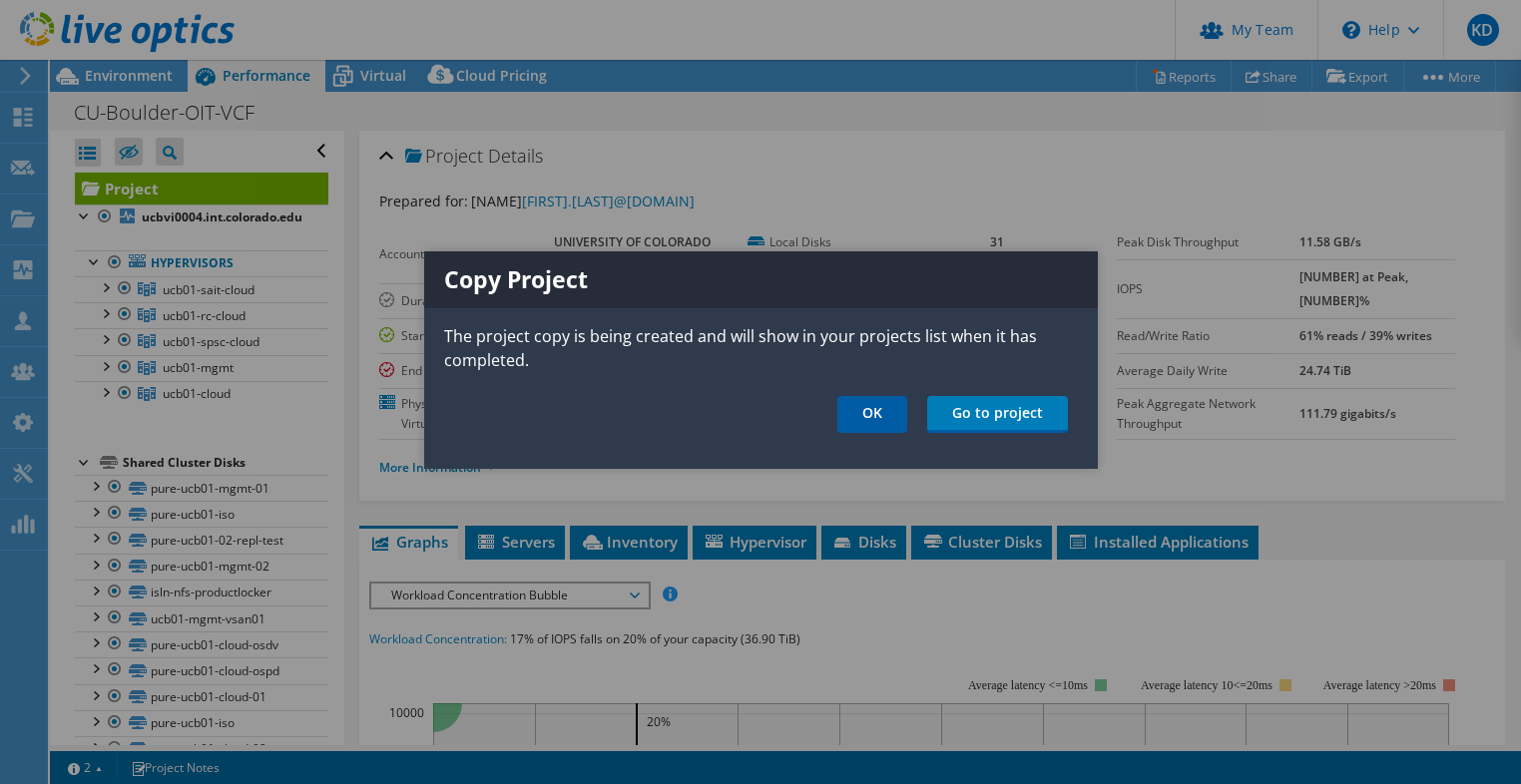 click on "OK" at bounding box center (872, 414) 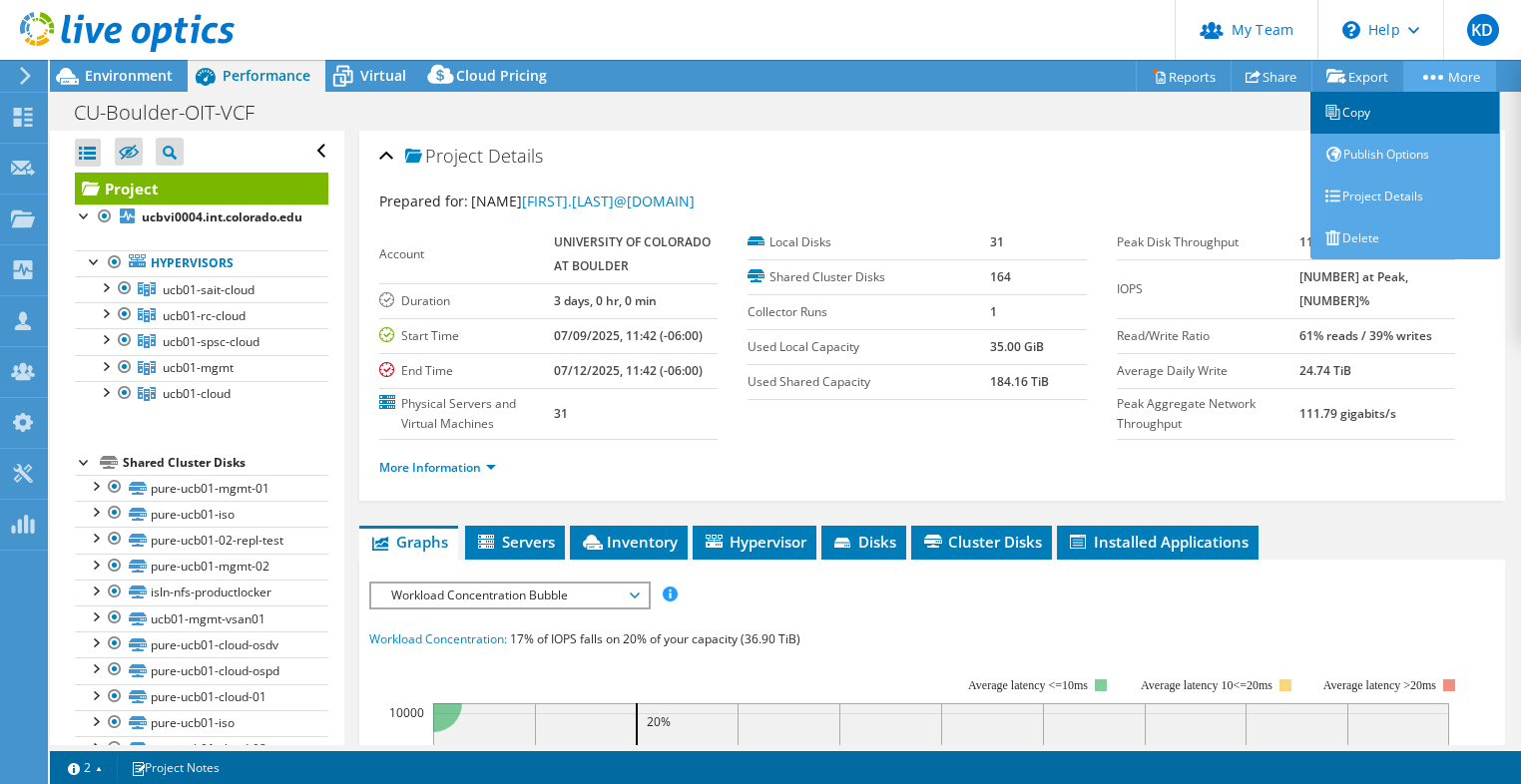 click on "Copy" at bounding box center (1405, 113) 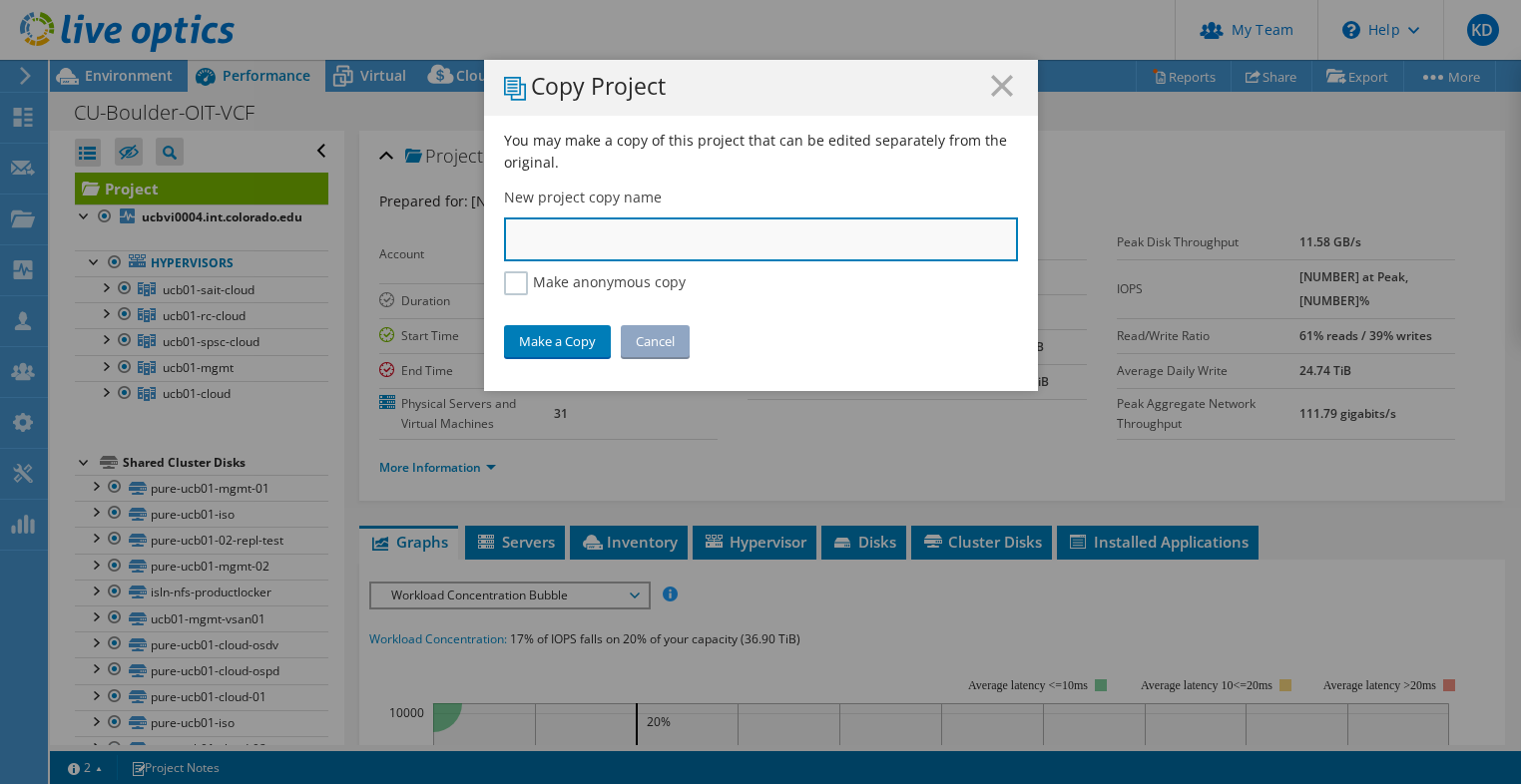 click at bounding box center [760, 239] 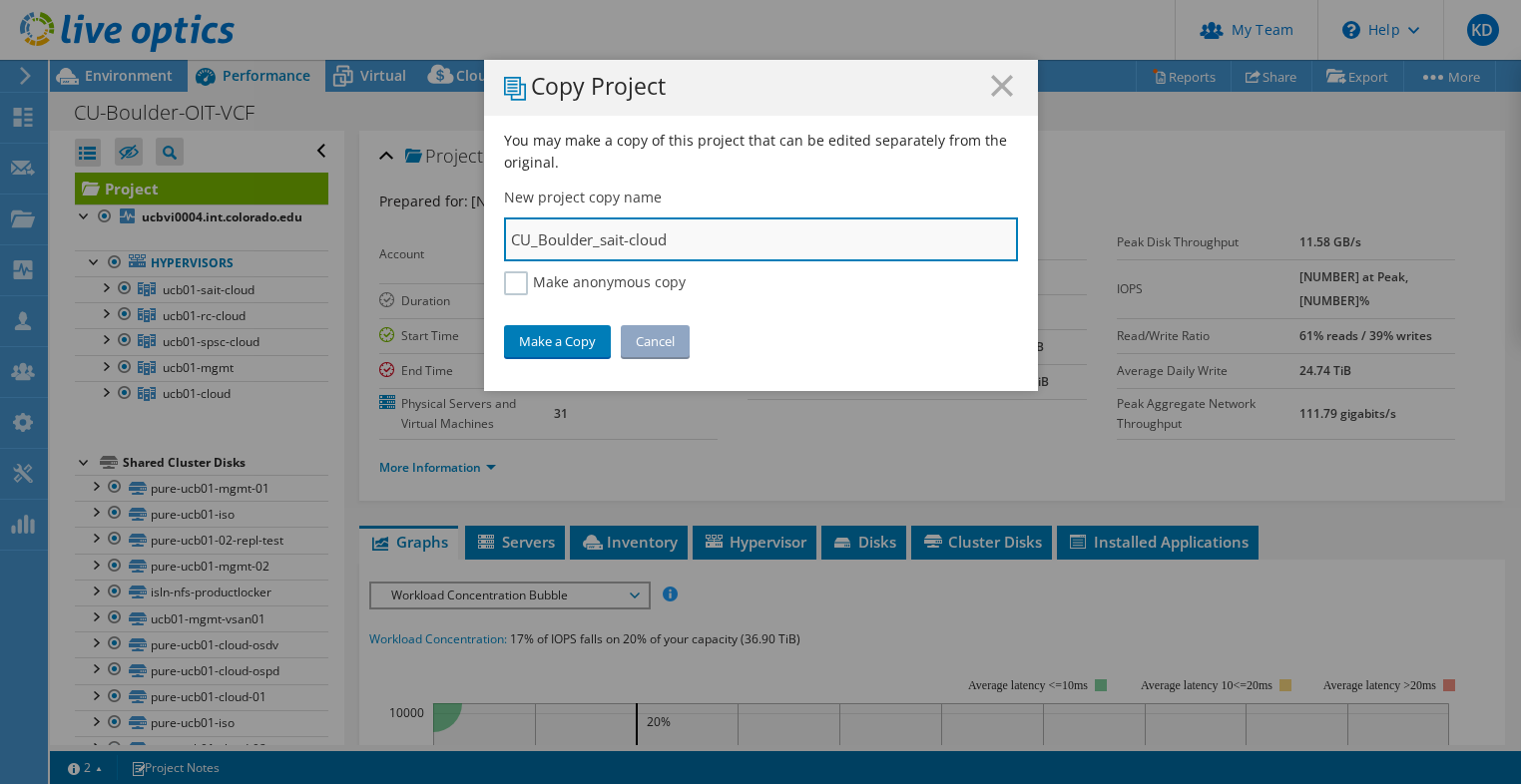 drag, startPoint x: 671, startPoint y: 234, endPoint x: 592, endPoint y: 242, distance: 79.40403 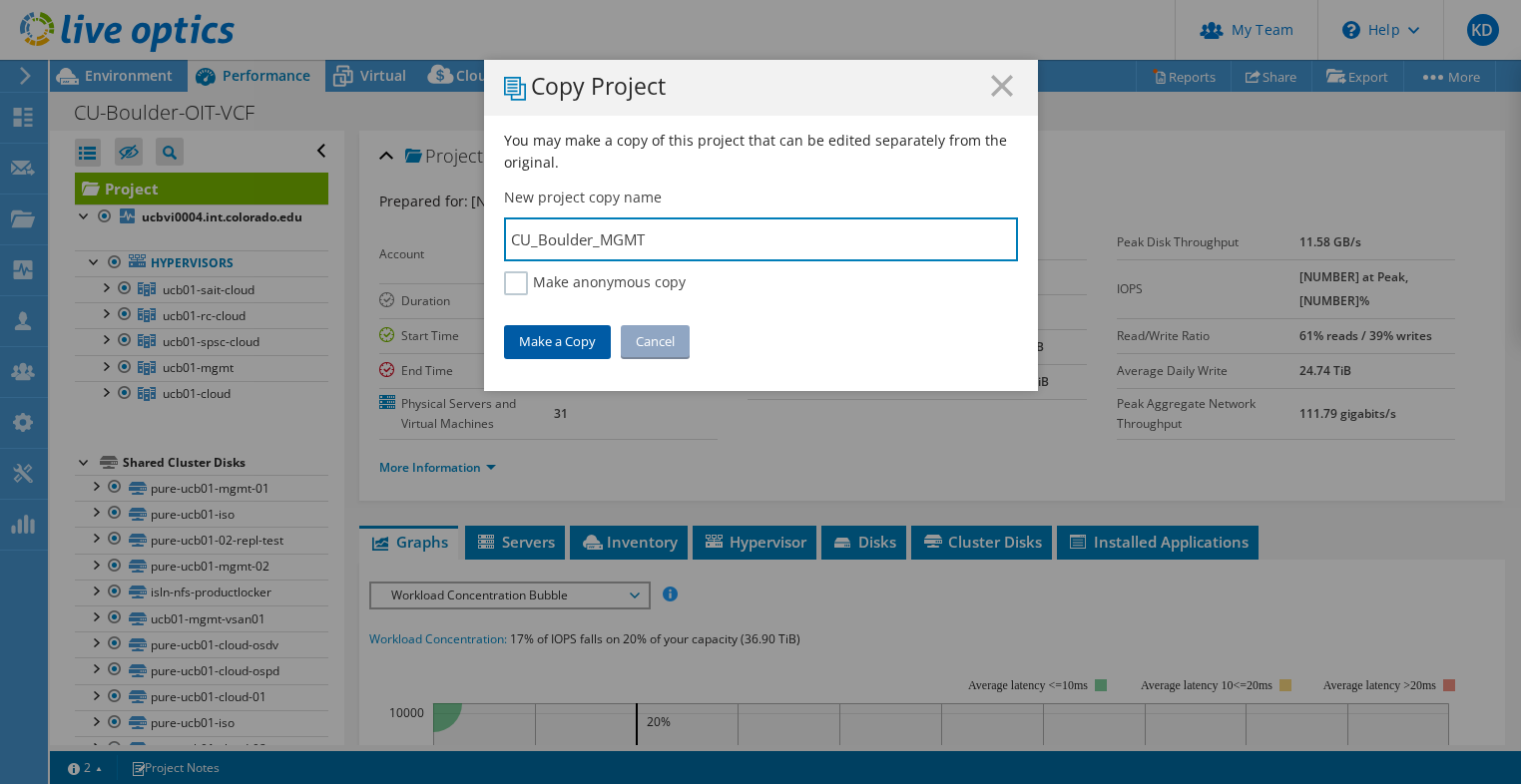 type on "CU_Boulder_MGMT" 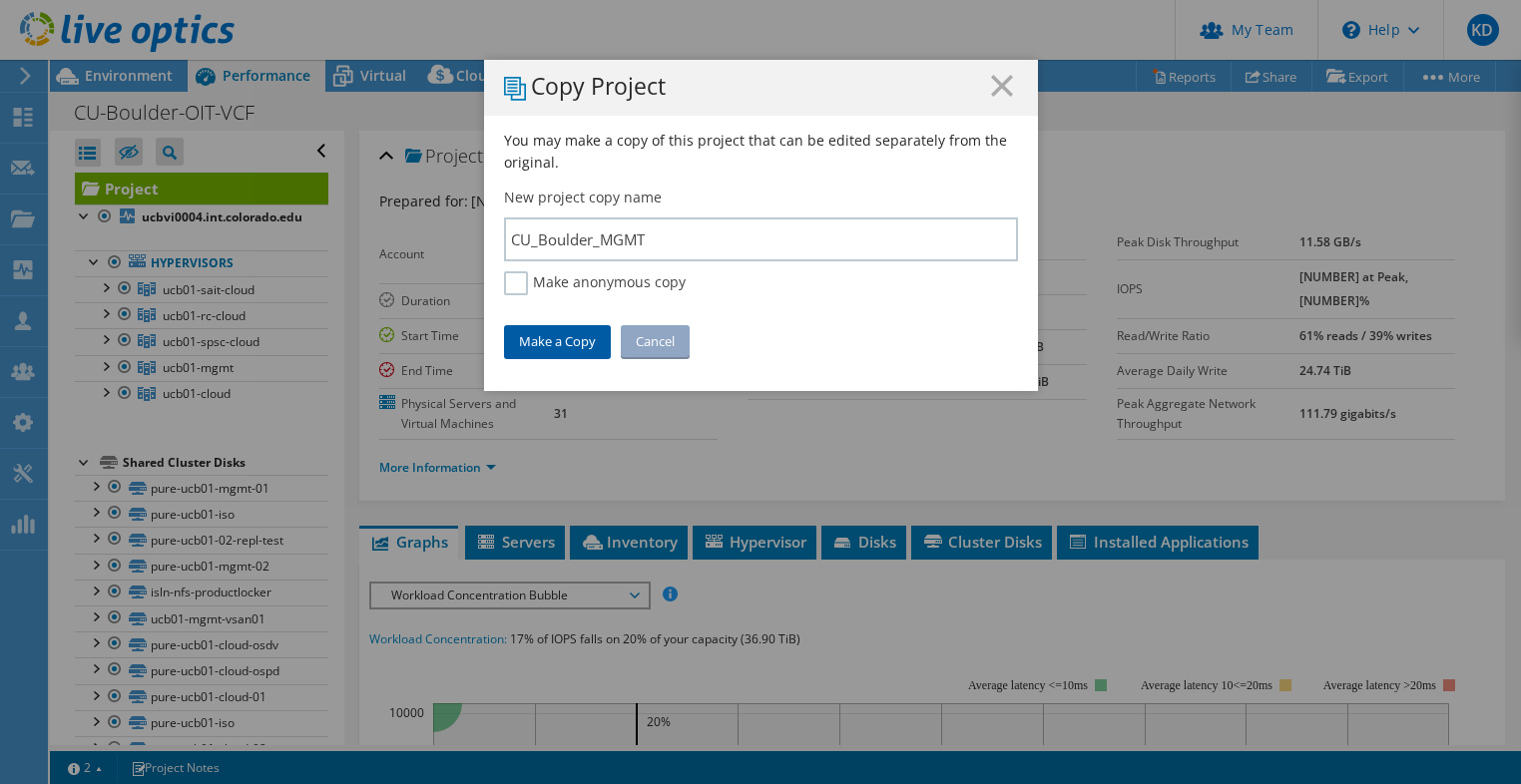 click on "Make a Copy" at bounding box center (557, 341) 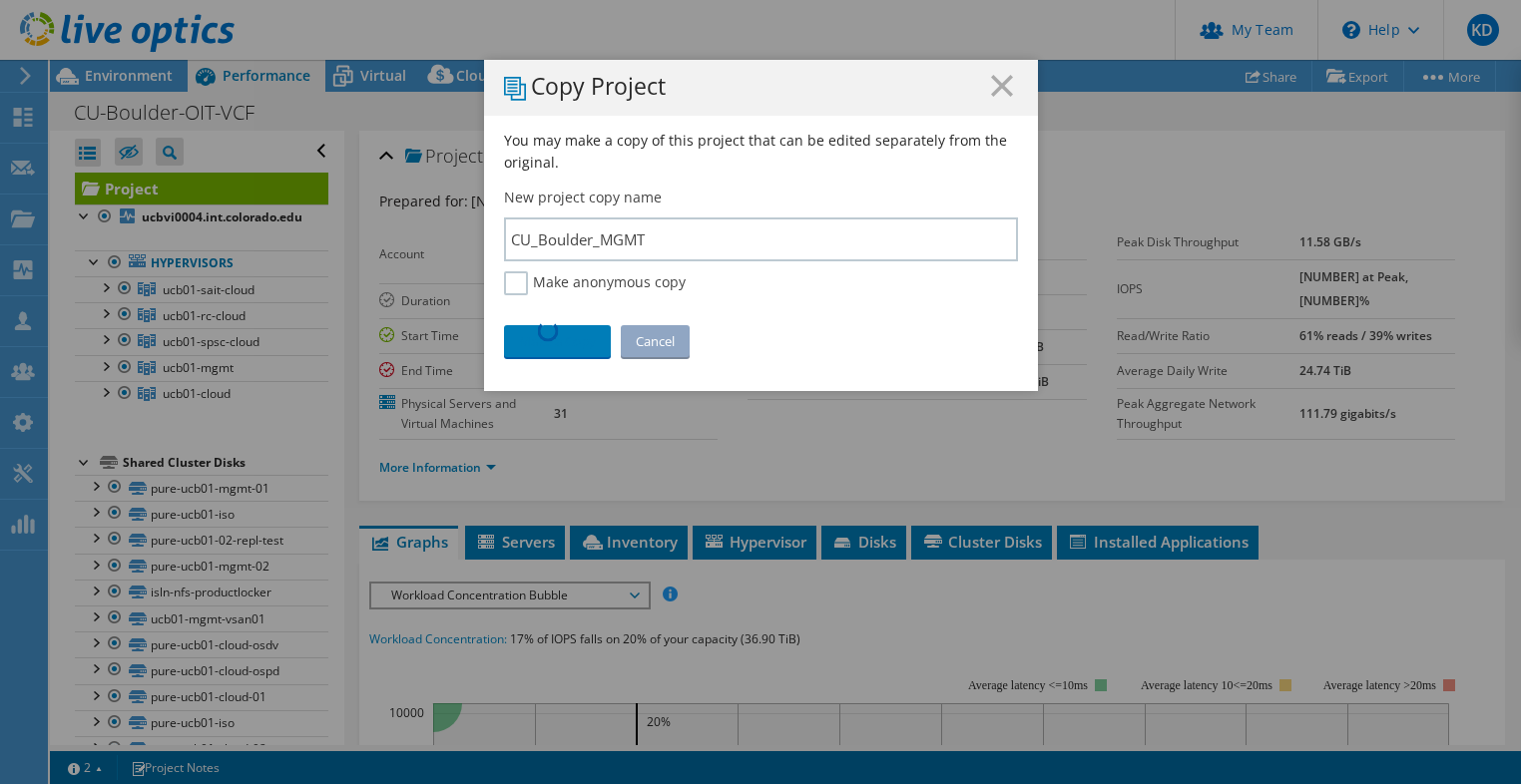 type 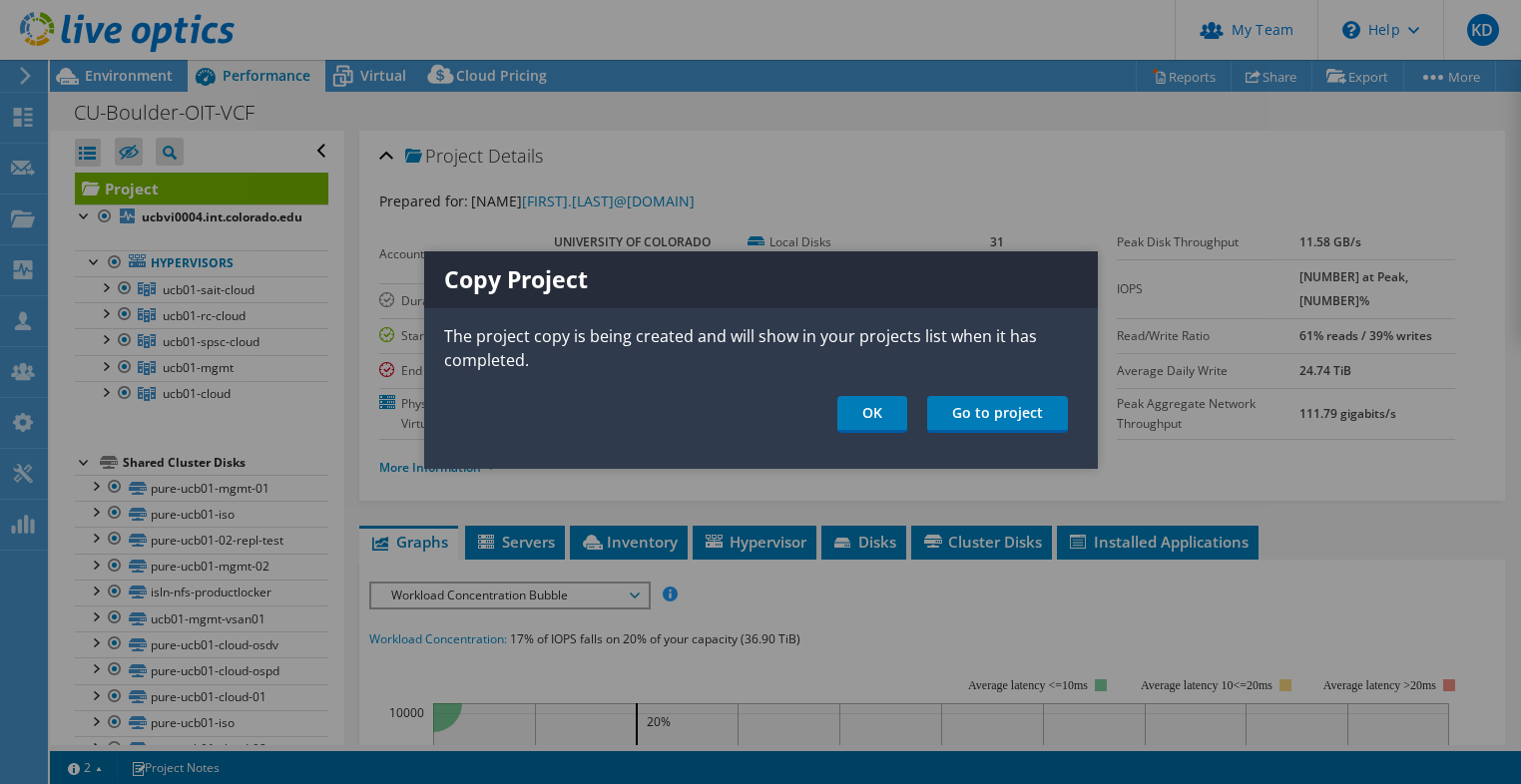 drag, startPoint x: 1374, startPoint y: 211, endPoint x: 1365, endPoint y: 220, distance: 12.727922 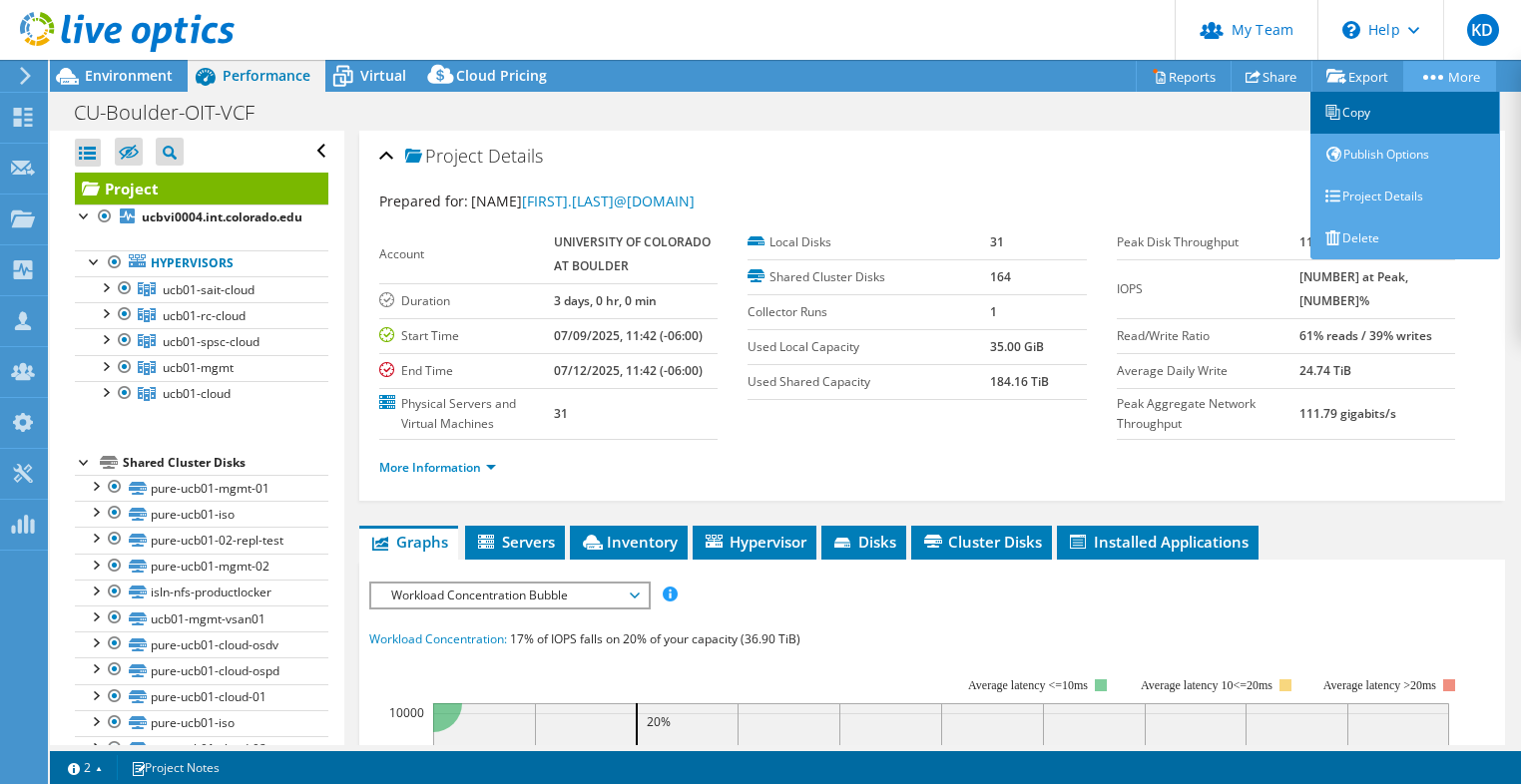 click on "Copy" at bounding box center (1405, 113) 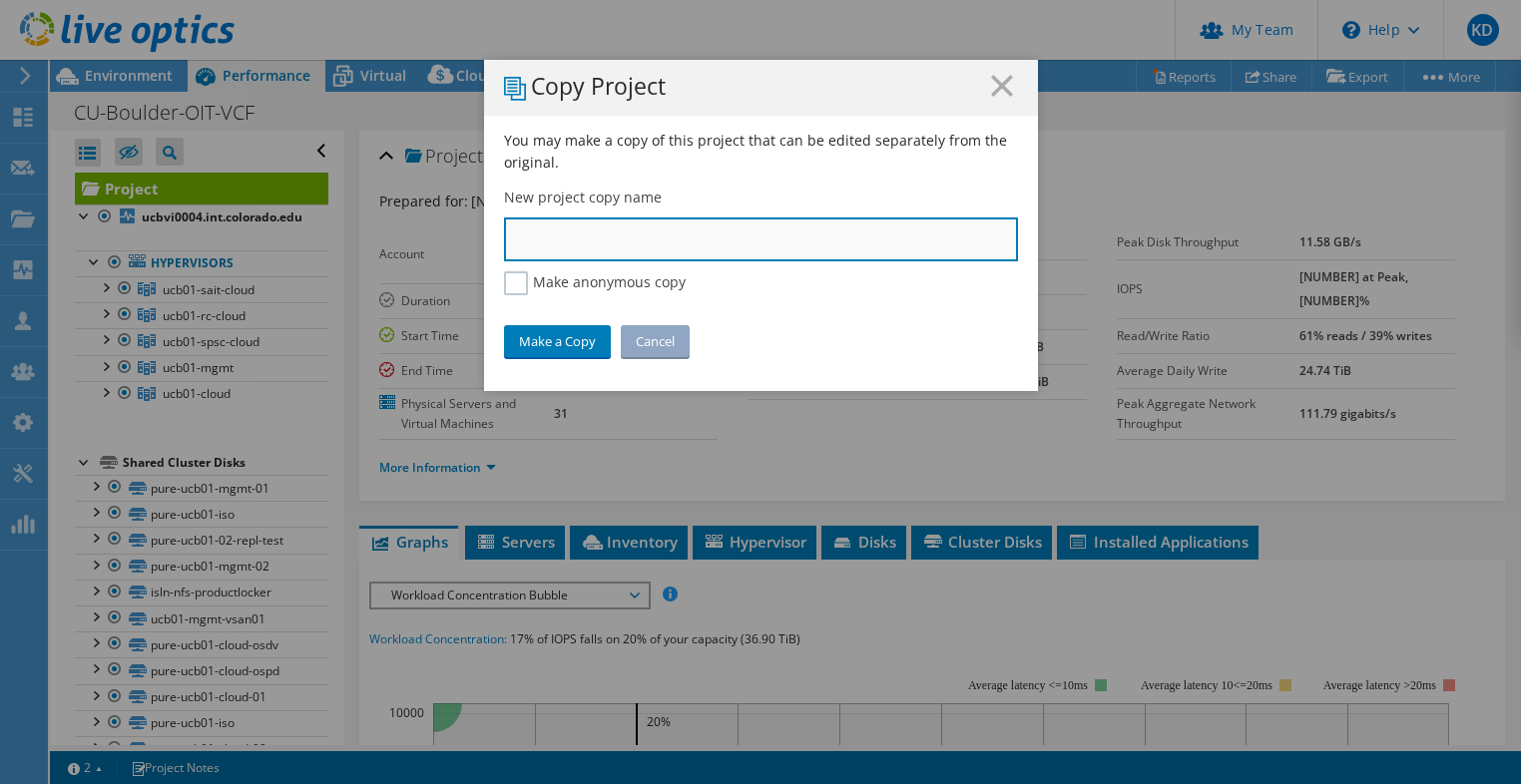 click at bounding box center (760, 239) 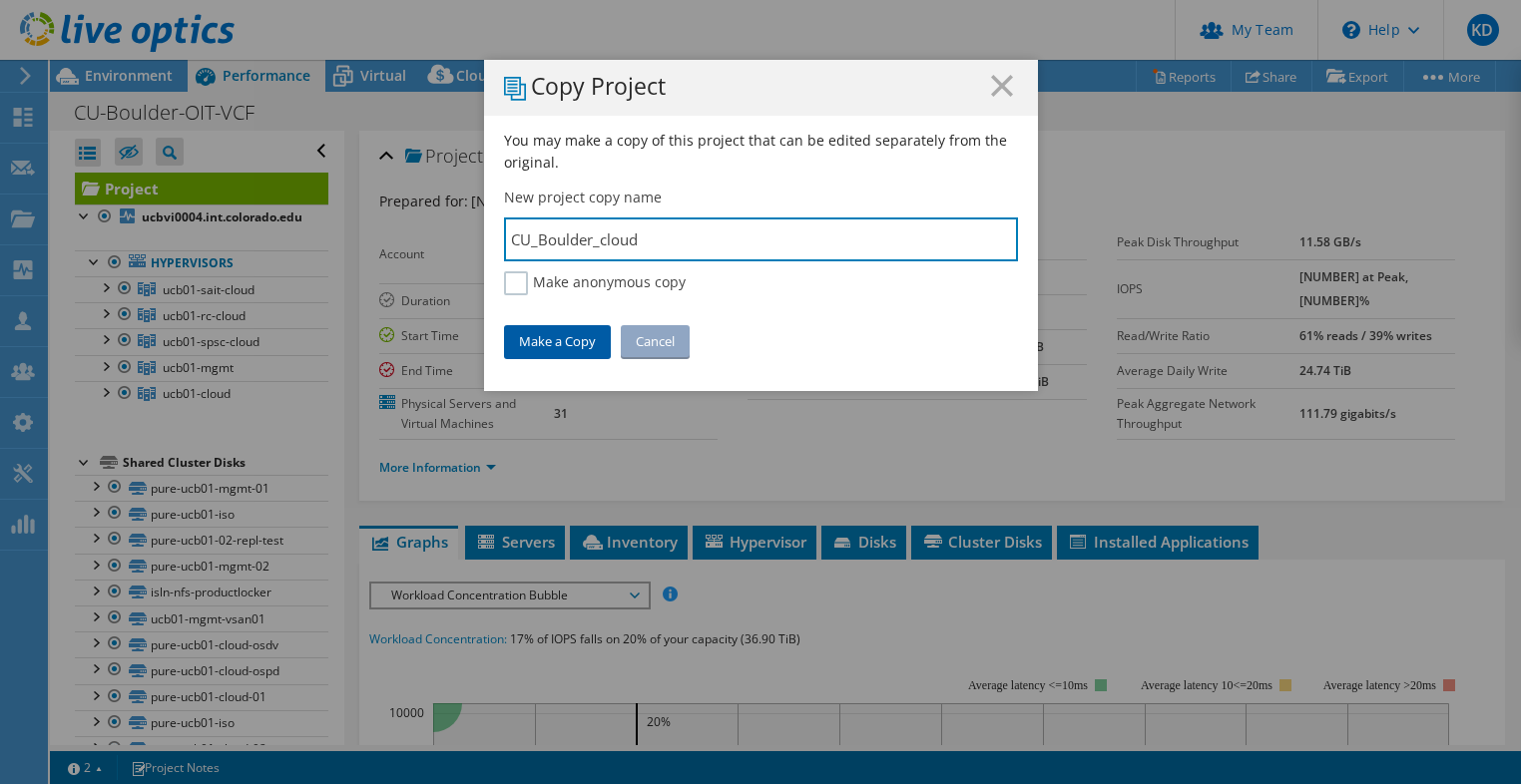 type on "CU_Boulder_cloud" 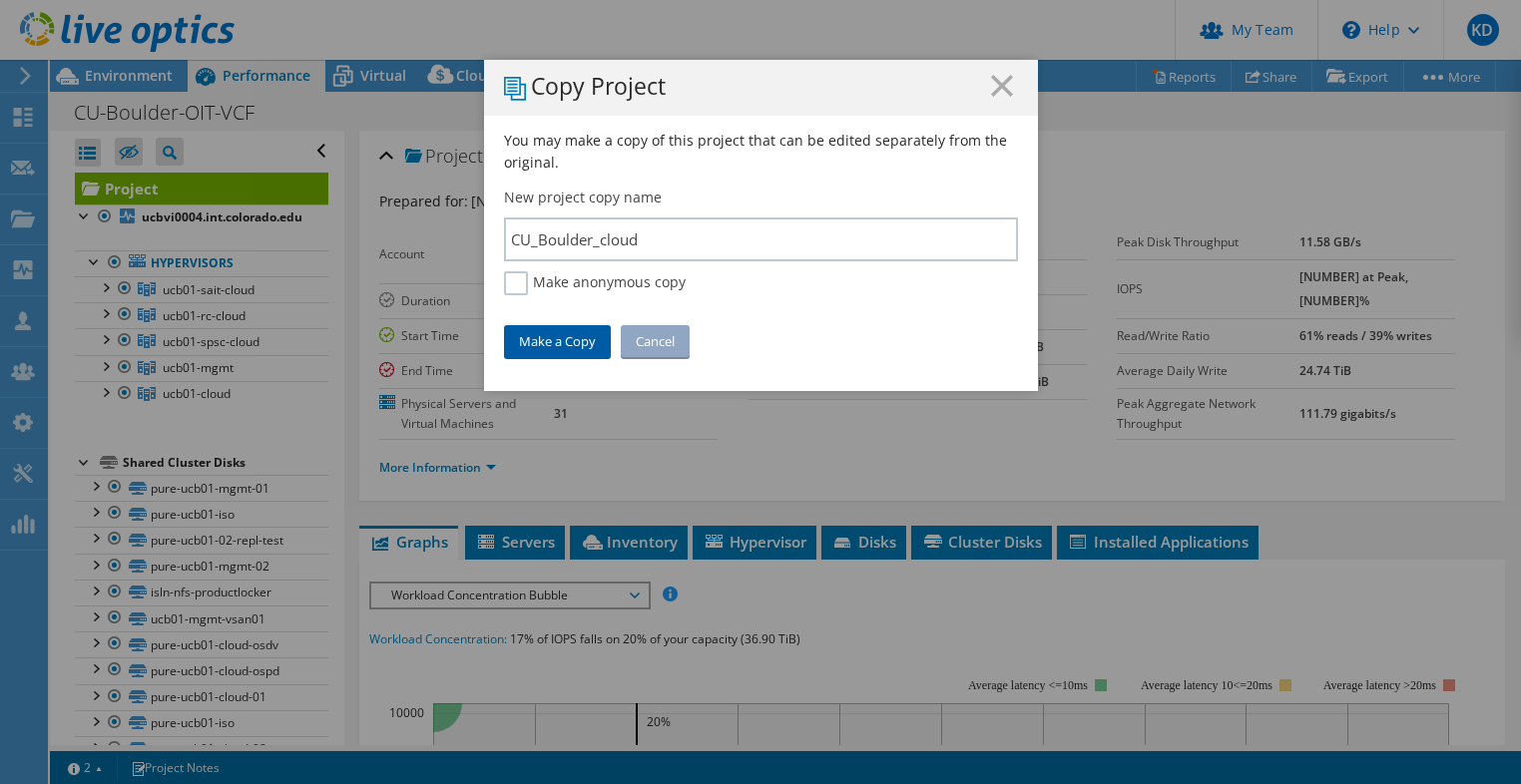 click on "Make a Copy" at bounding box center [557, 341] 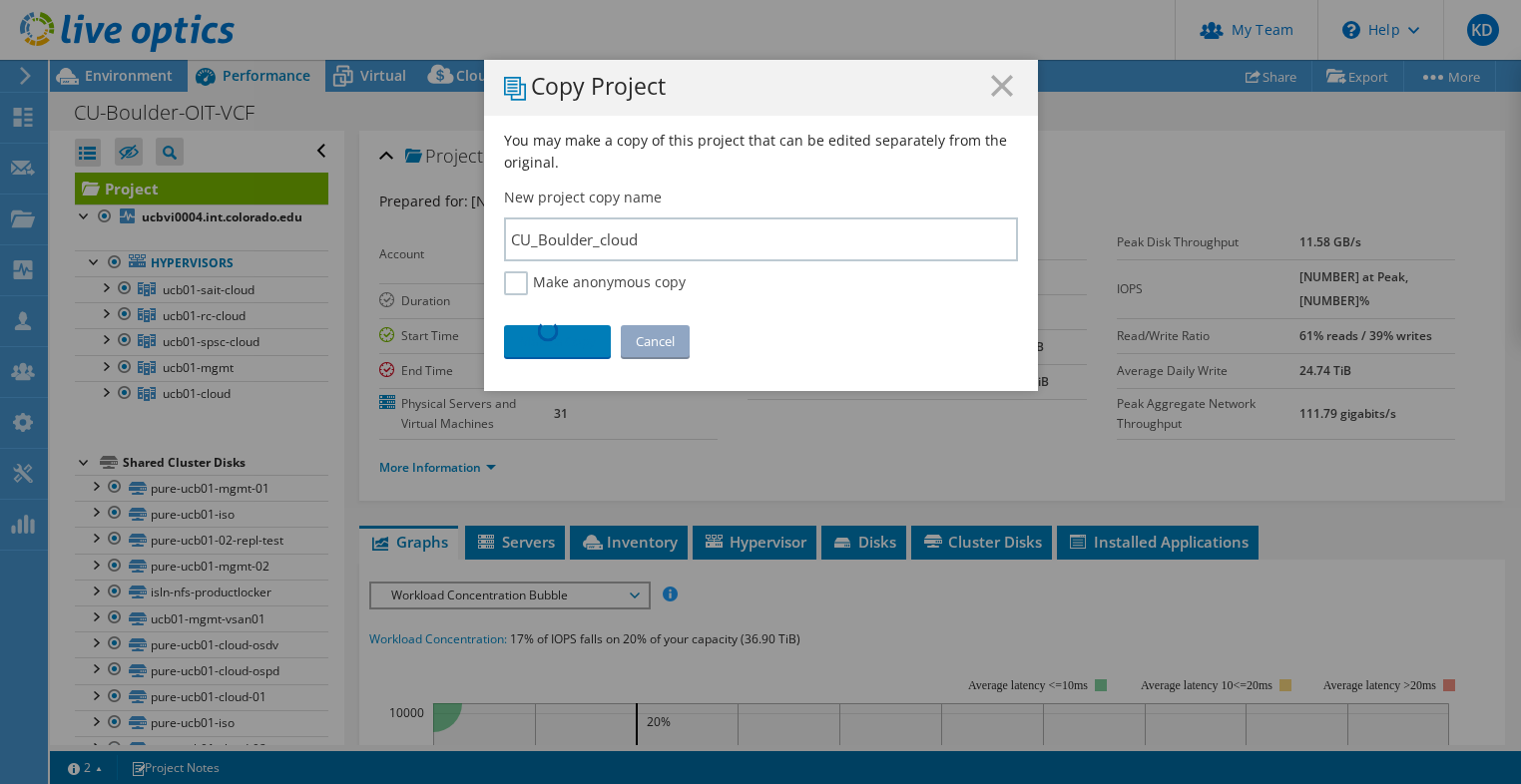 type 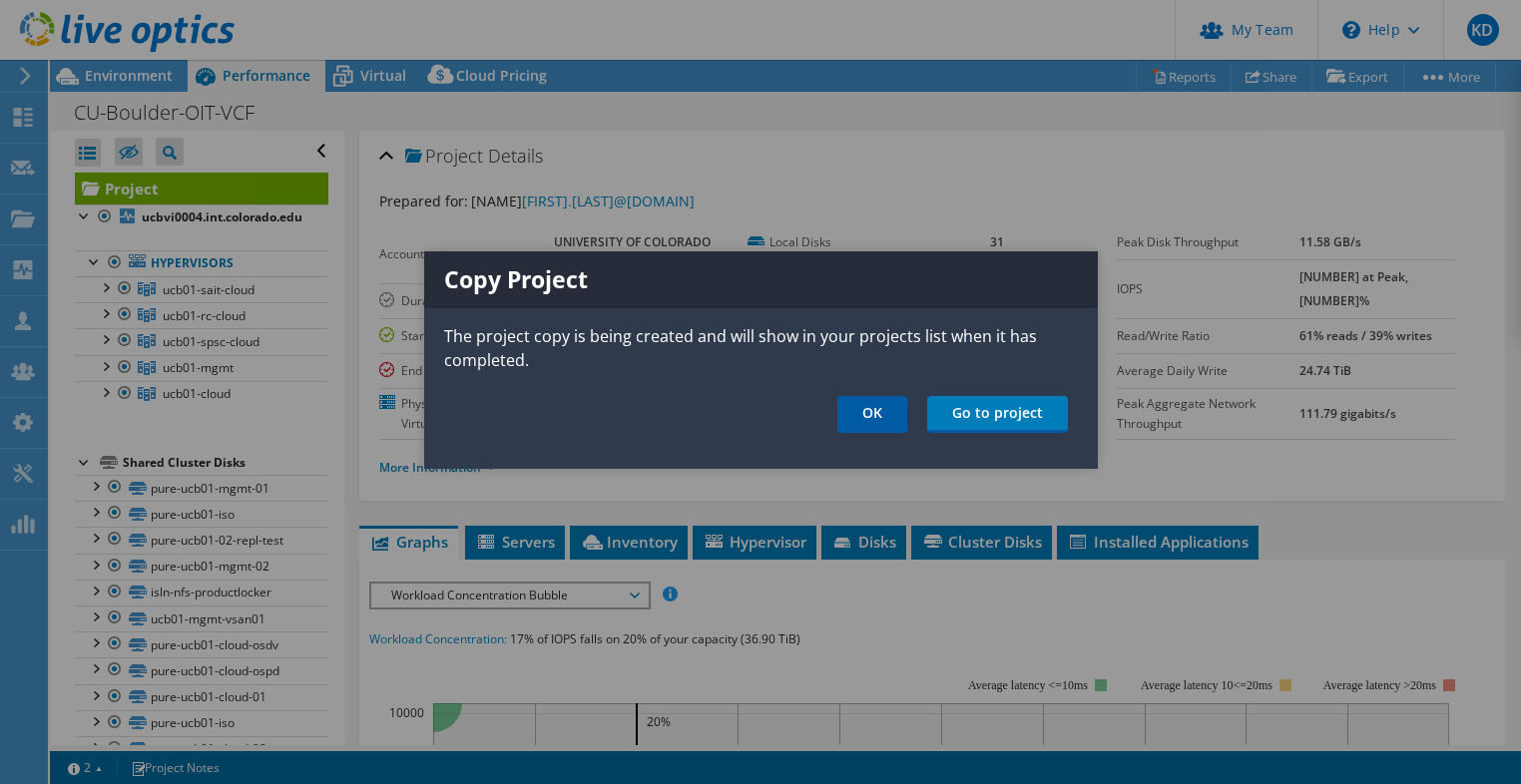 click on "OK" at bounding box center [872, 414] 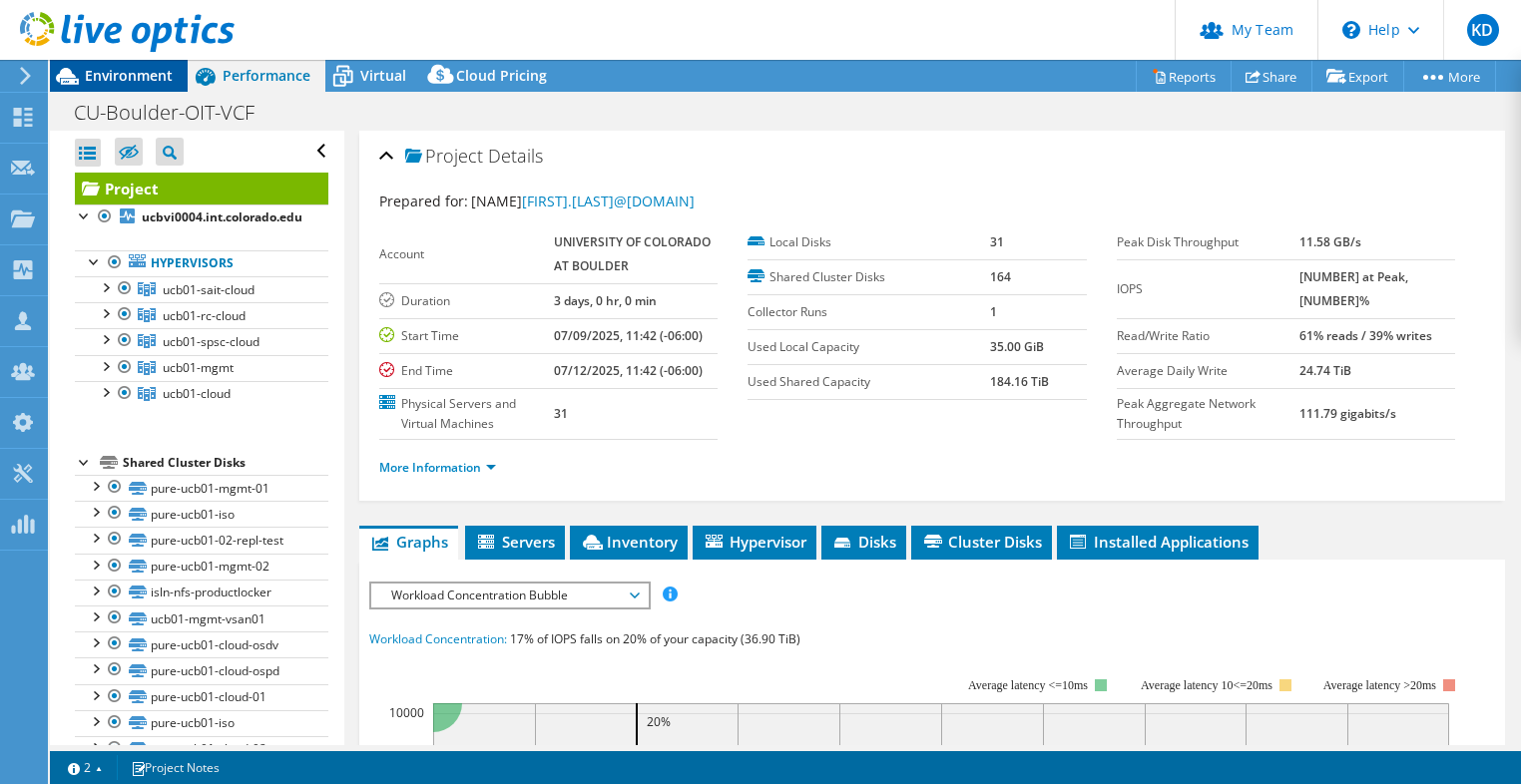 click on "Environment" at bounding box center [129, 75] 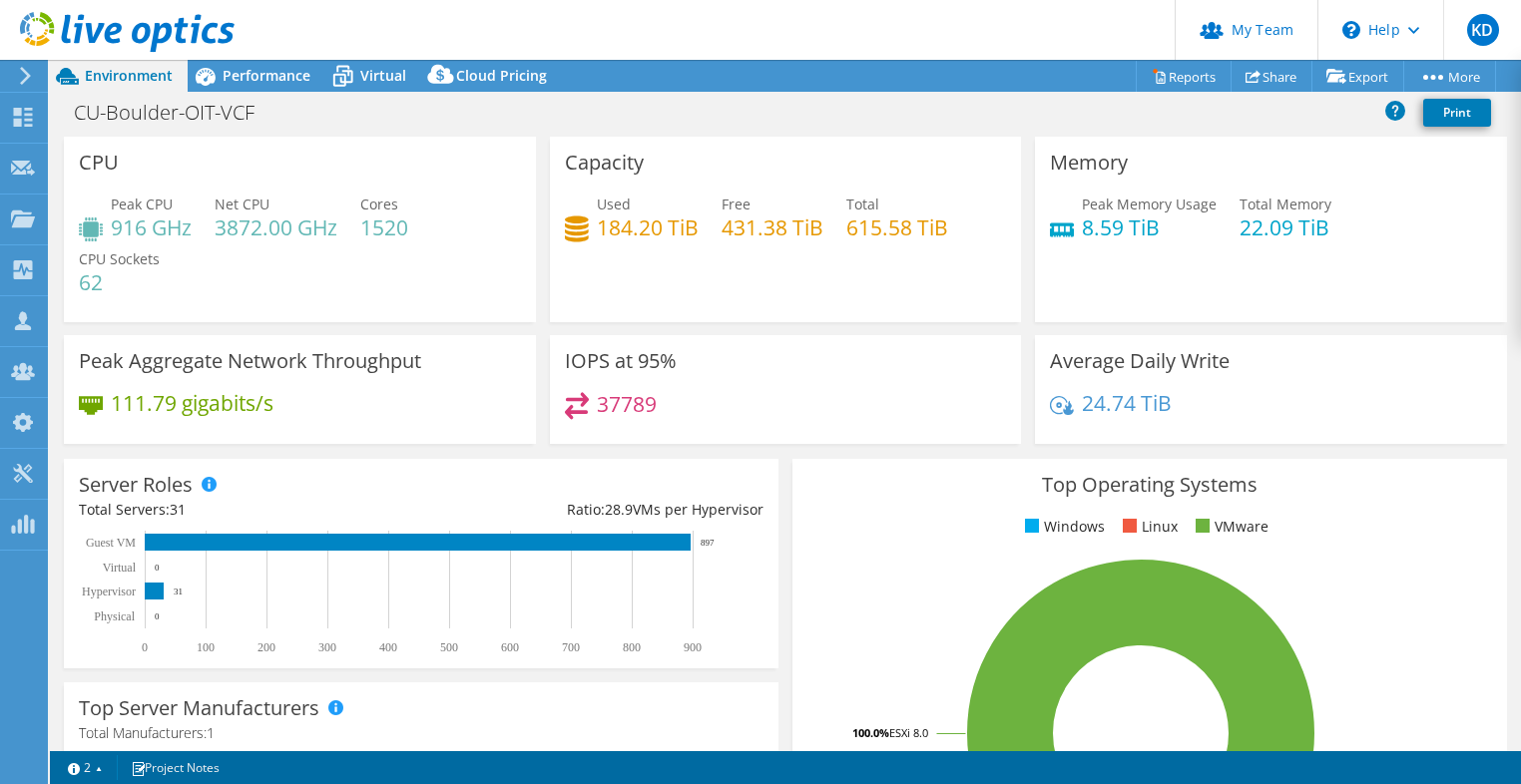 click on "KD
Partner Team Admin
Keith Dean
kdean@redesign-group.com
redesign
My Profile
Log Out
\n
Help
Explore Helpful Articles
Contact Support
My Team" at bounding box center [760, 30] 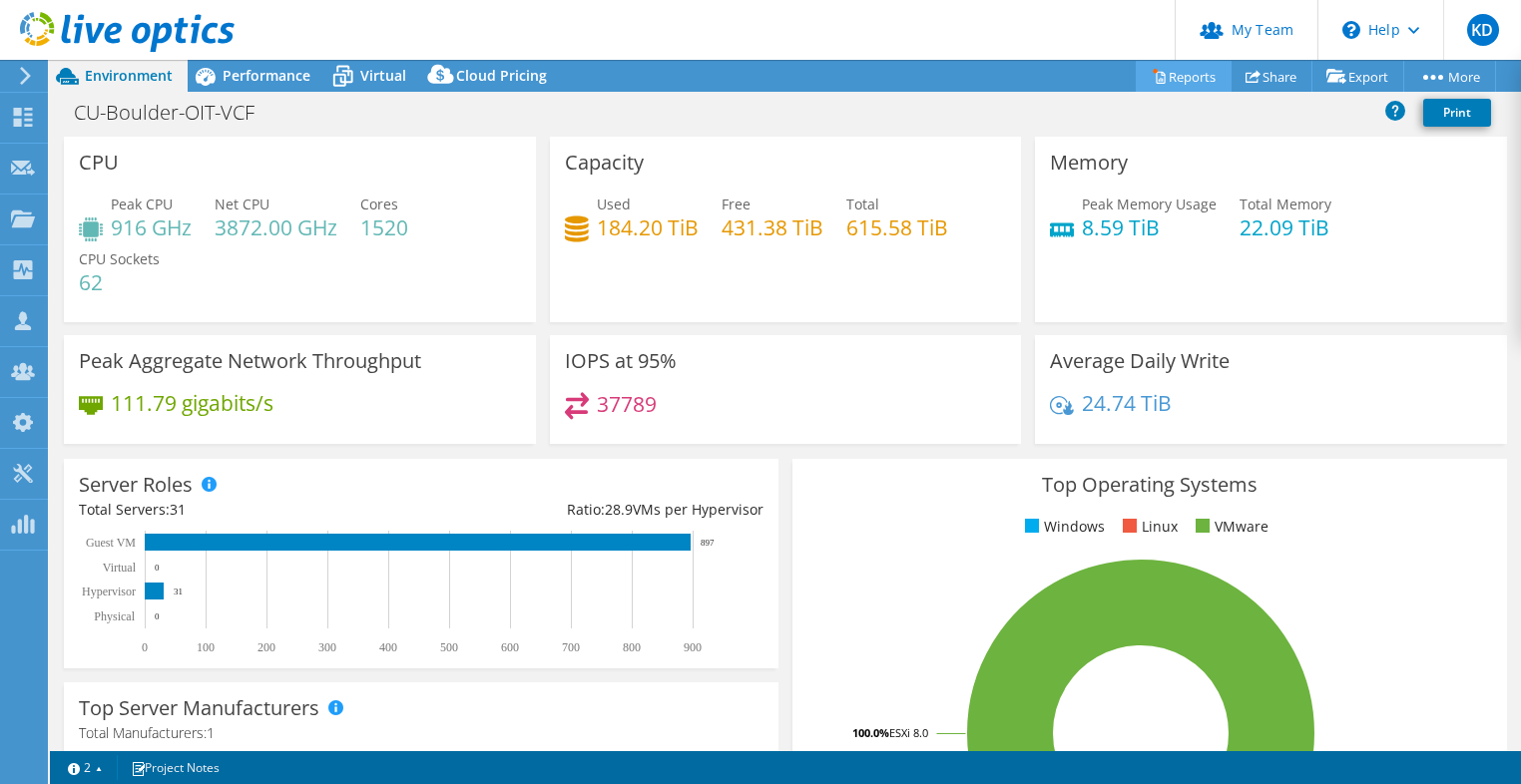 click on "Reports" at bounding box center [1184, 76] 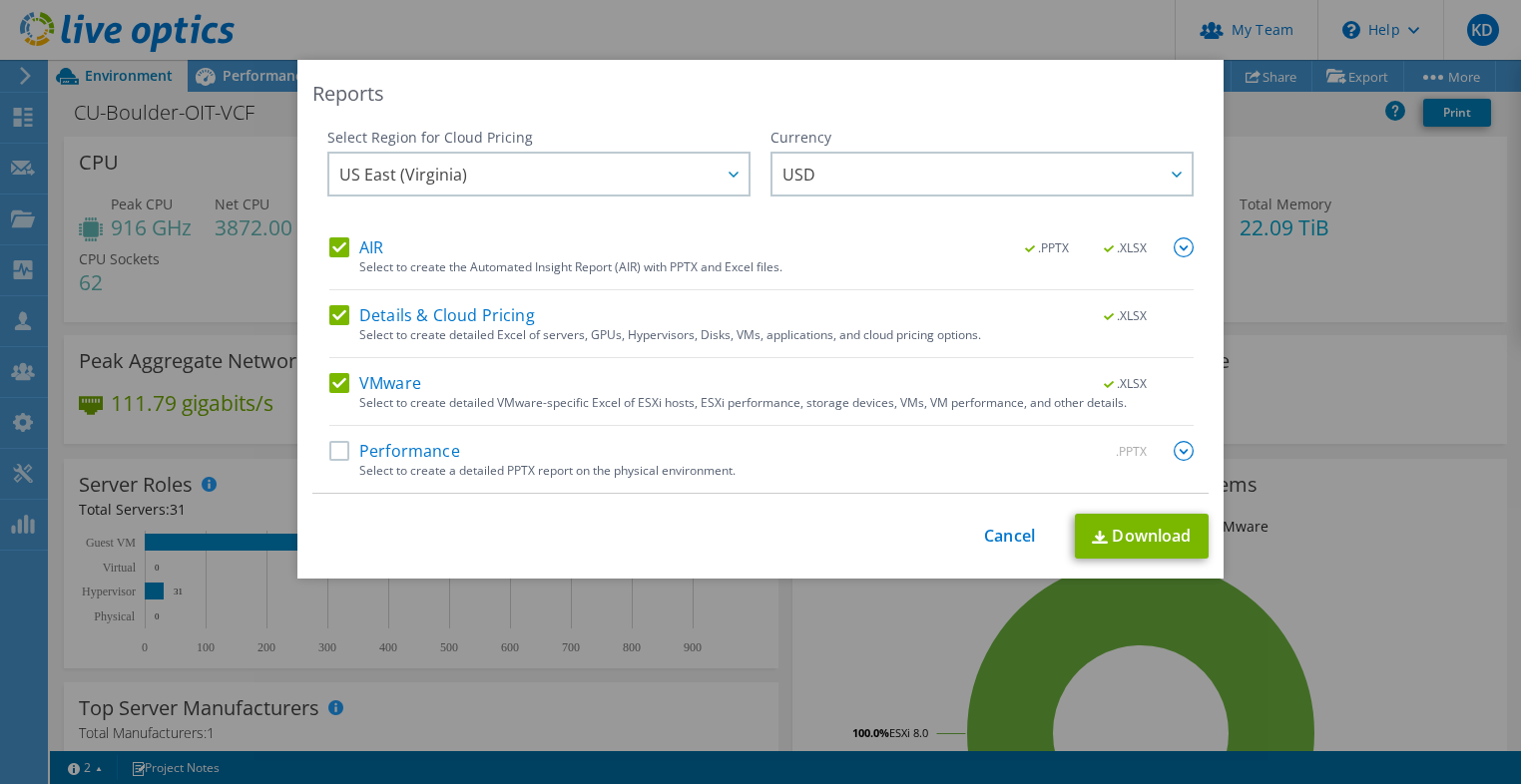 click on "Performance" at bounding box center [394, 451] 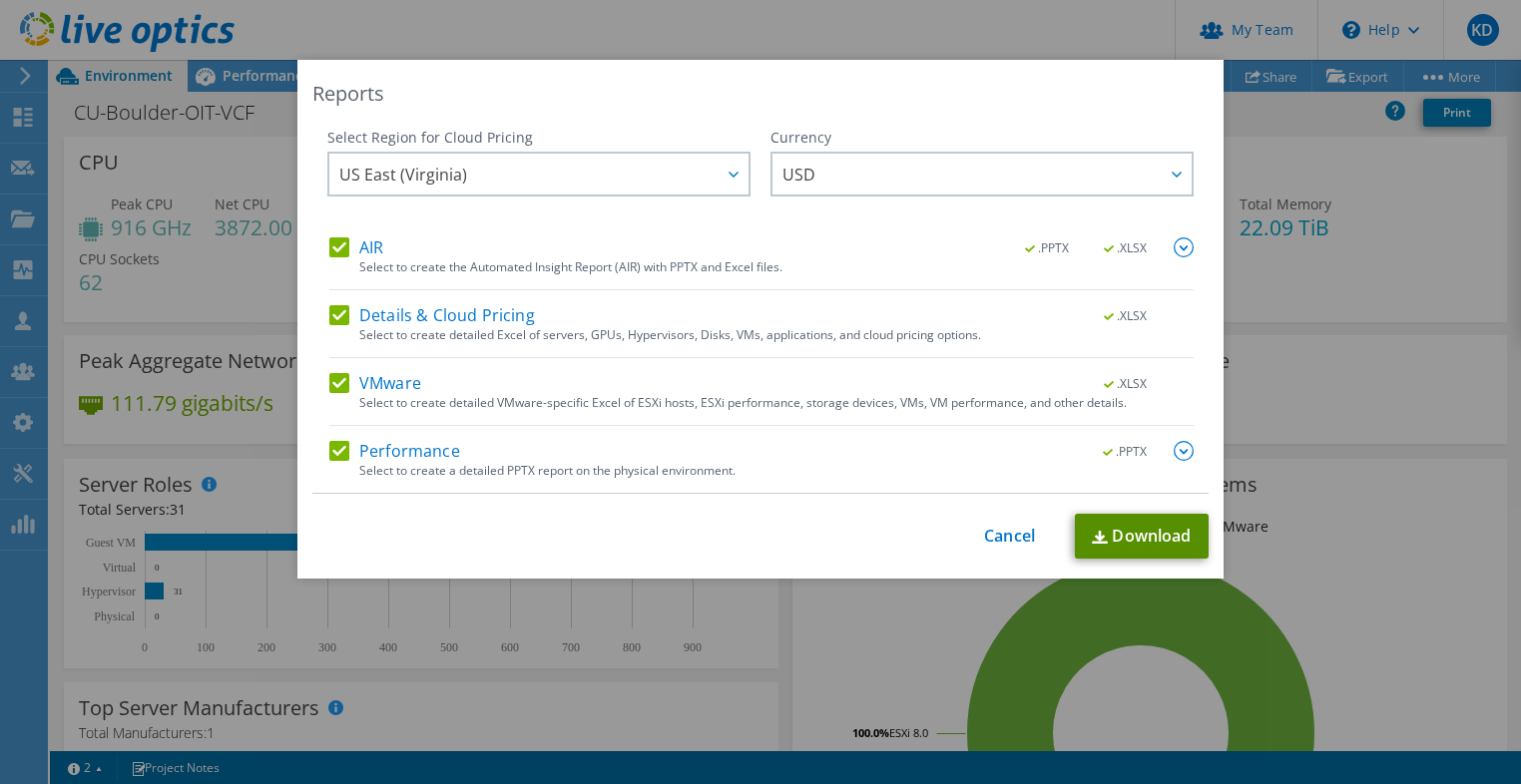 click on "Download" at bounding box center (1142, 536) 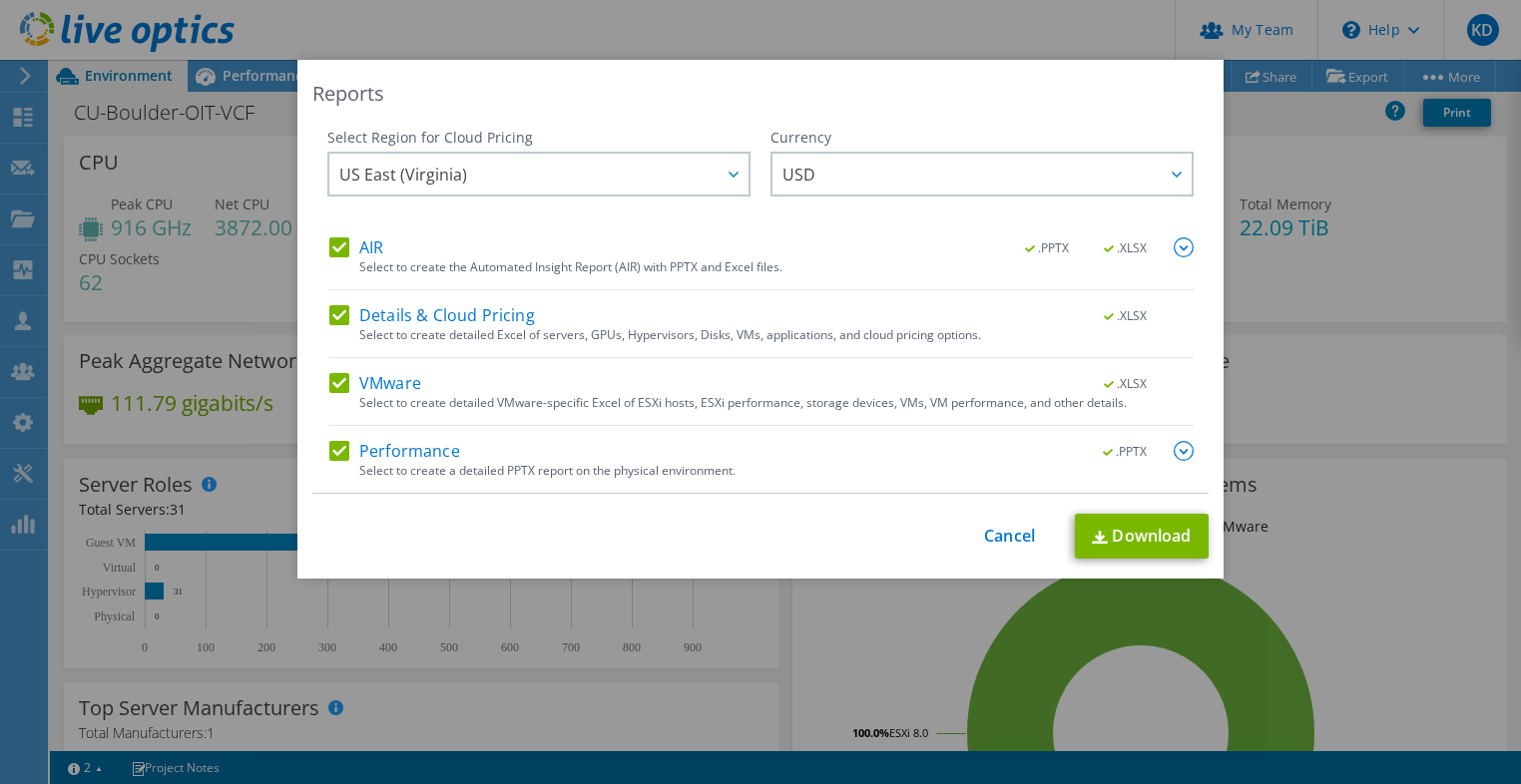 click on "Reports" at bounding box center (760, 94) 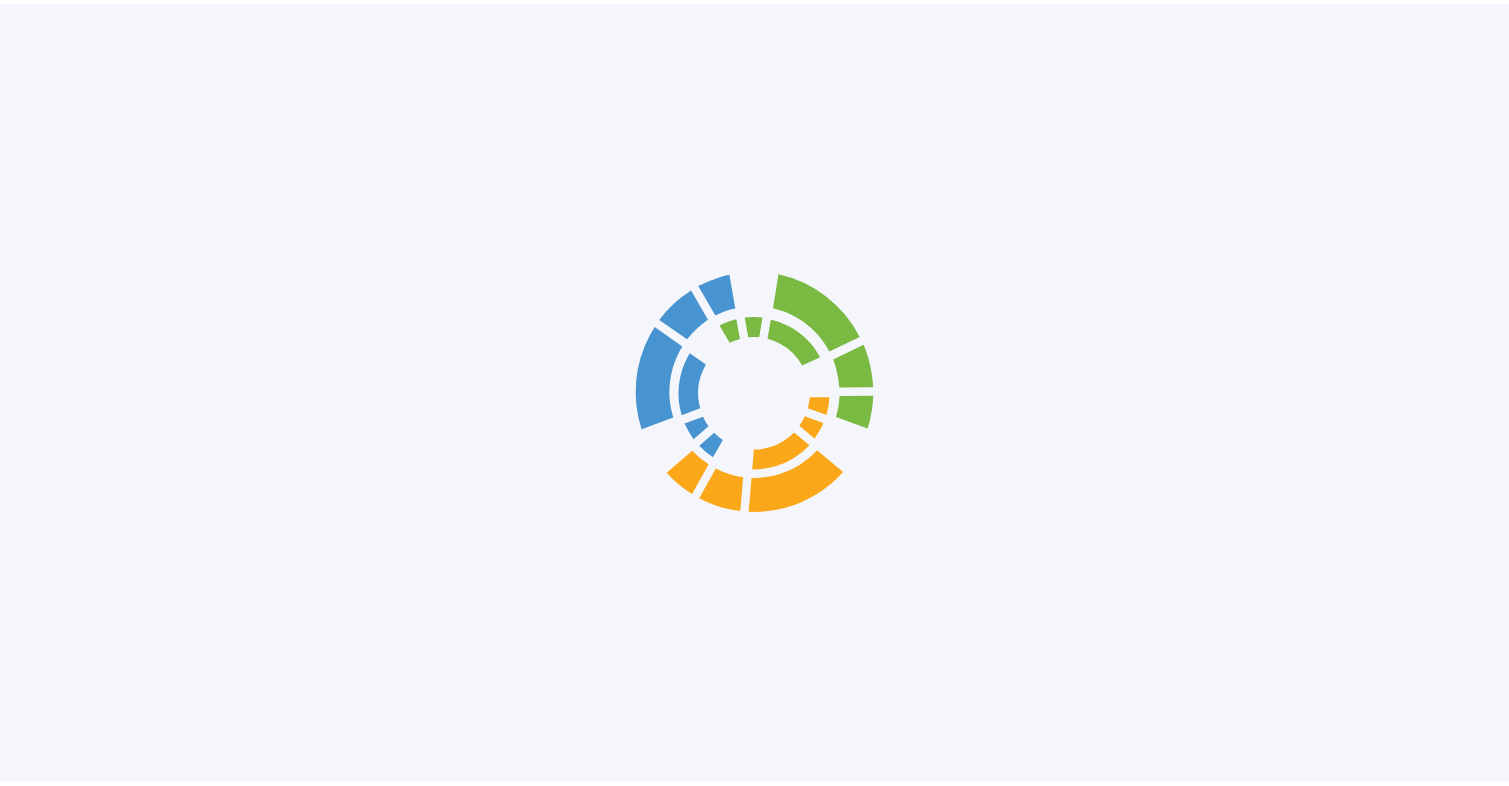 scroll, scrollTop: 0, scrollLeft: 0, axis: both 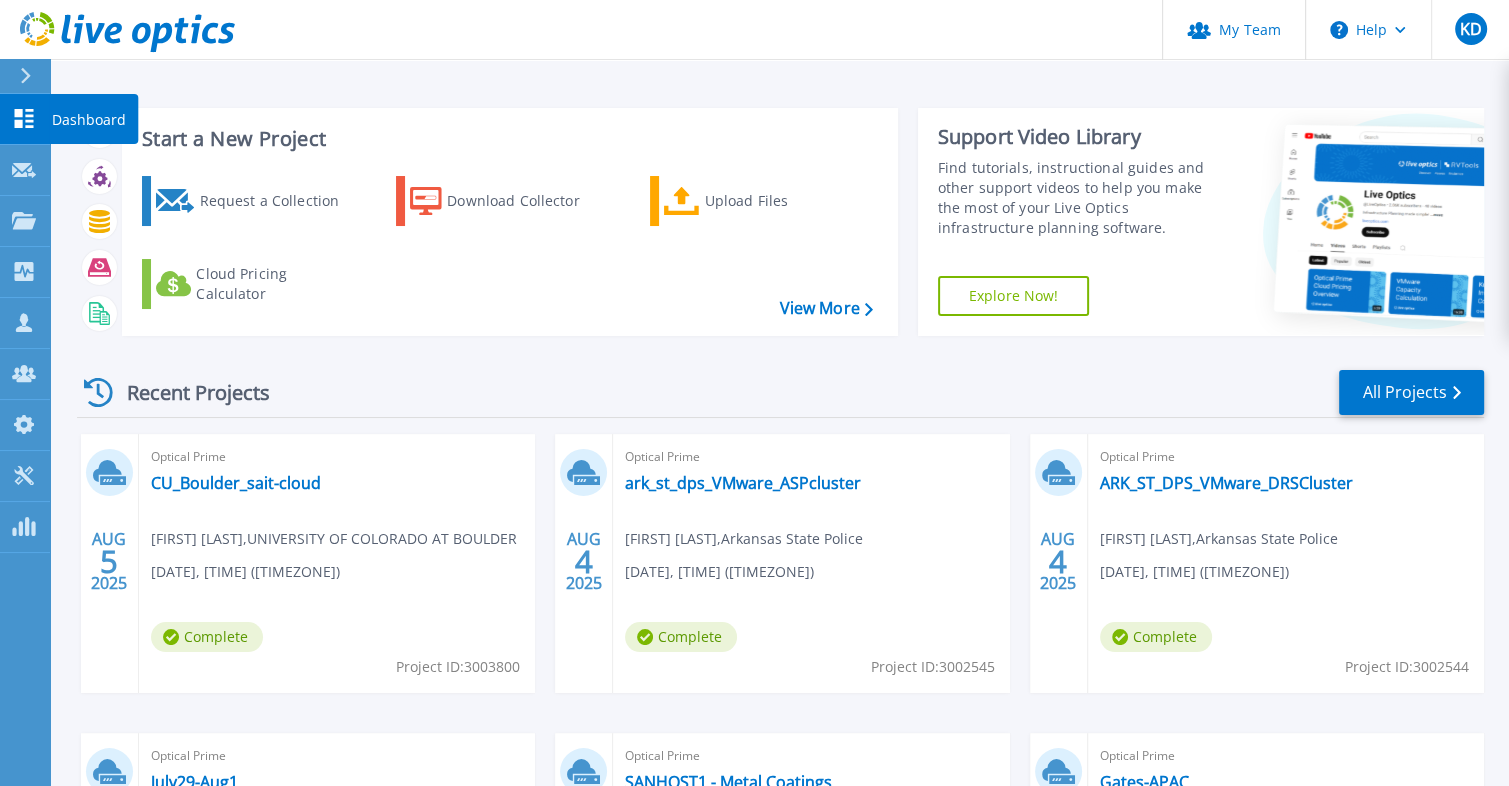 click 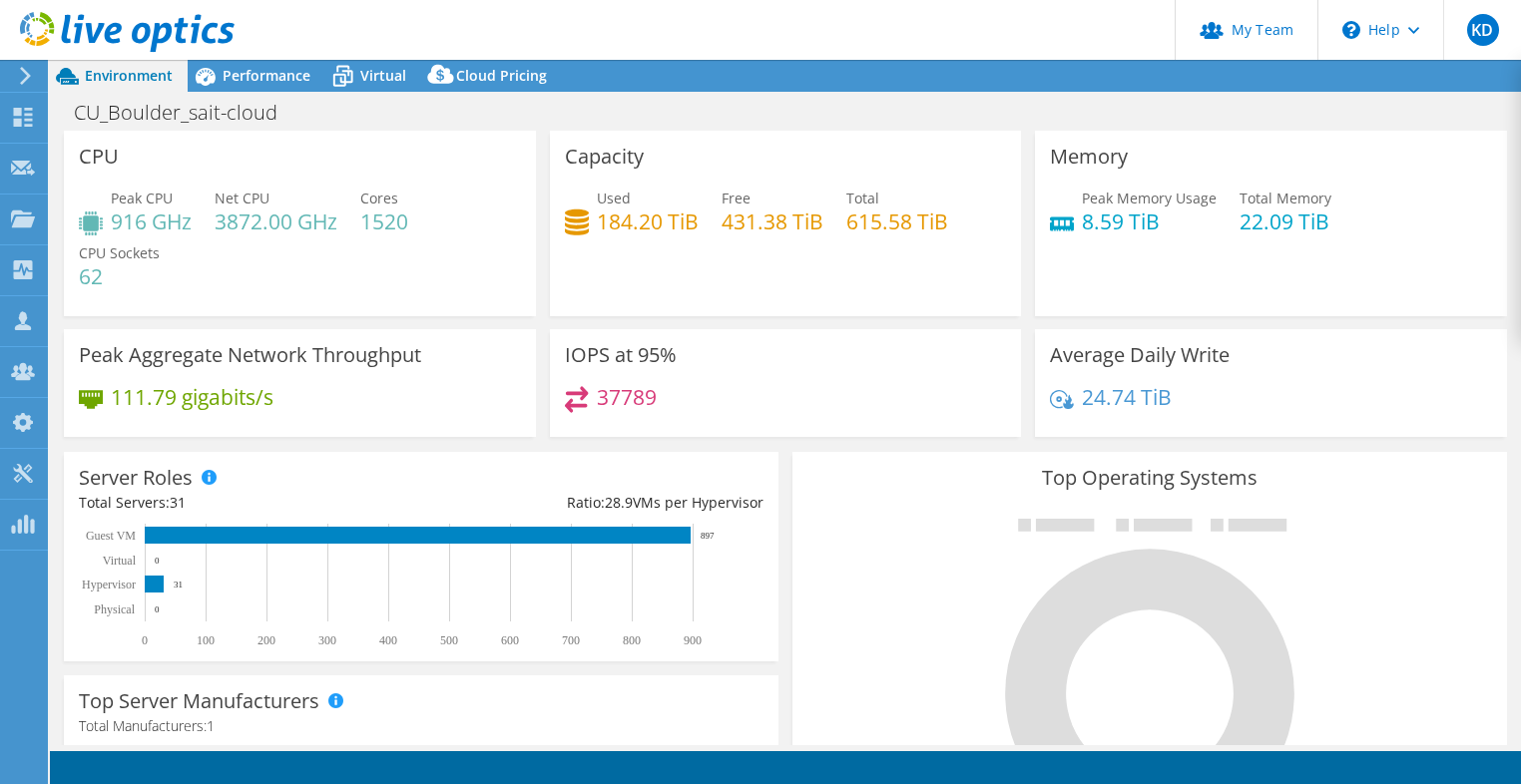 select on "USD" 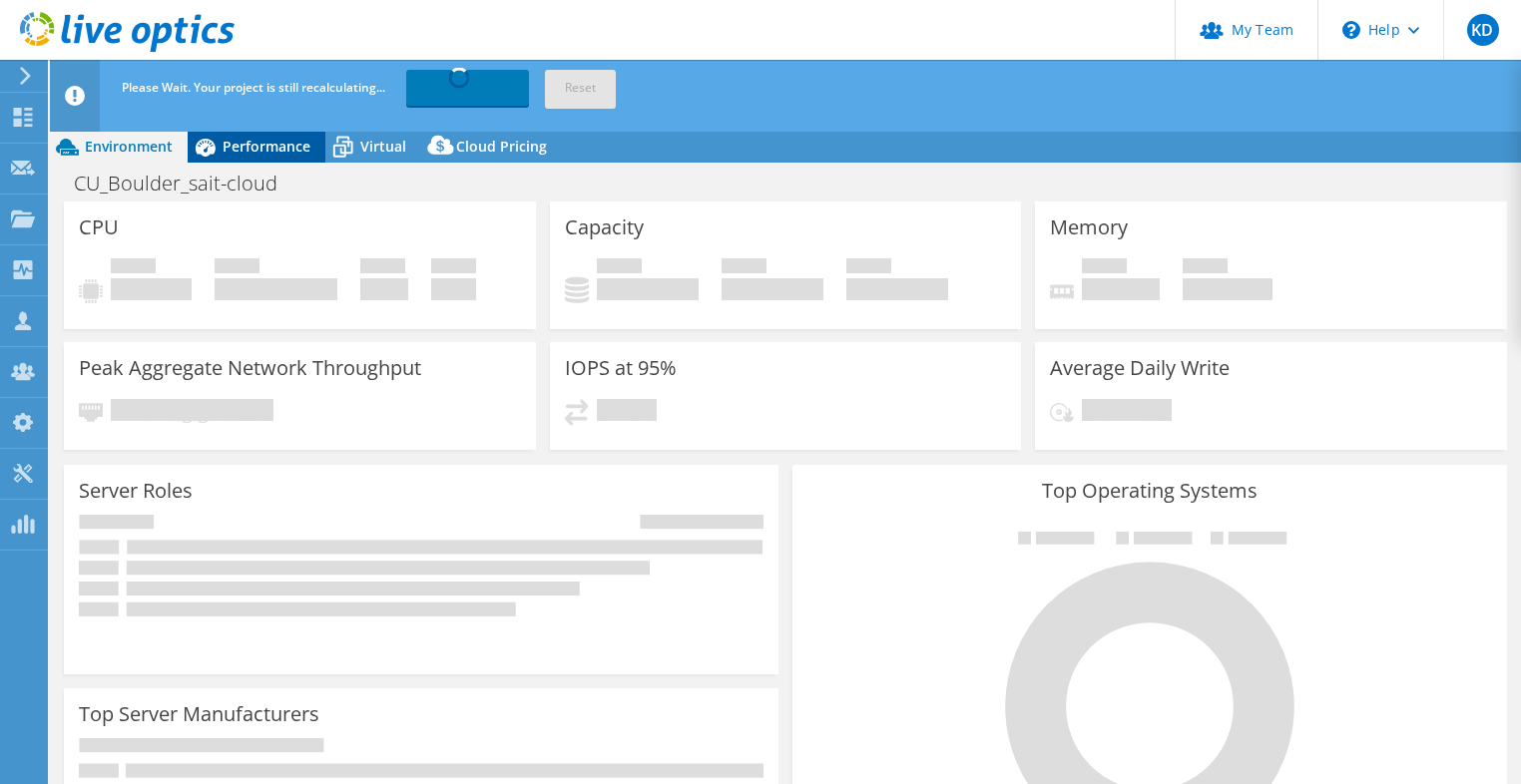 click on "Performance" at bounding box center (266, 146) 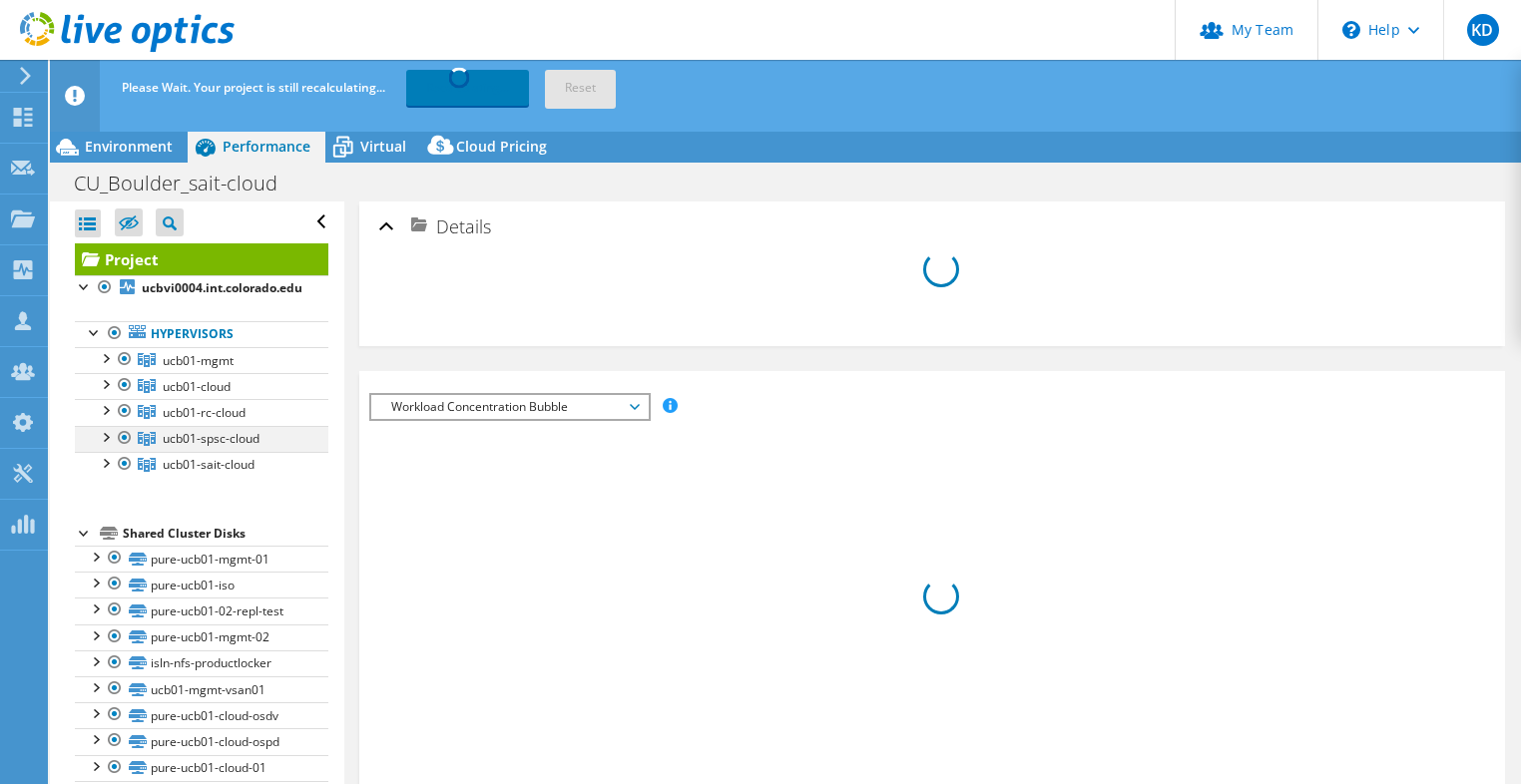 click at bounding box center (125, 438) 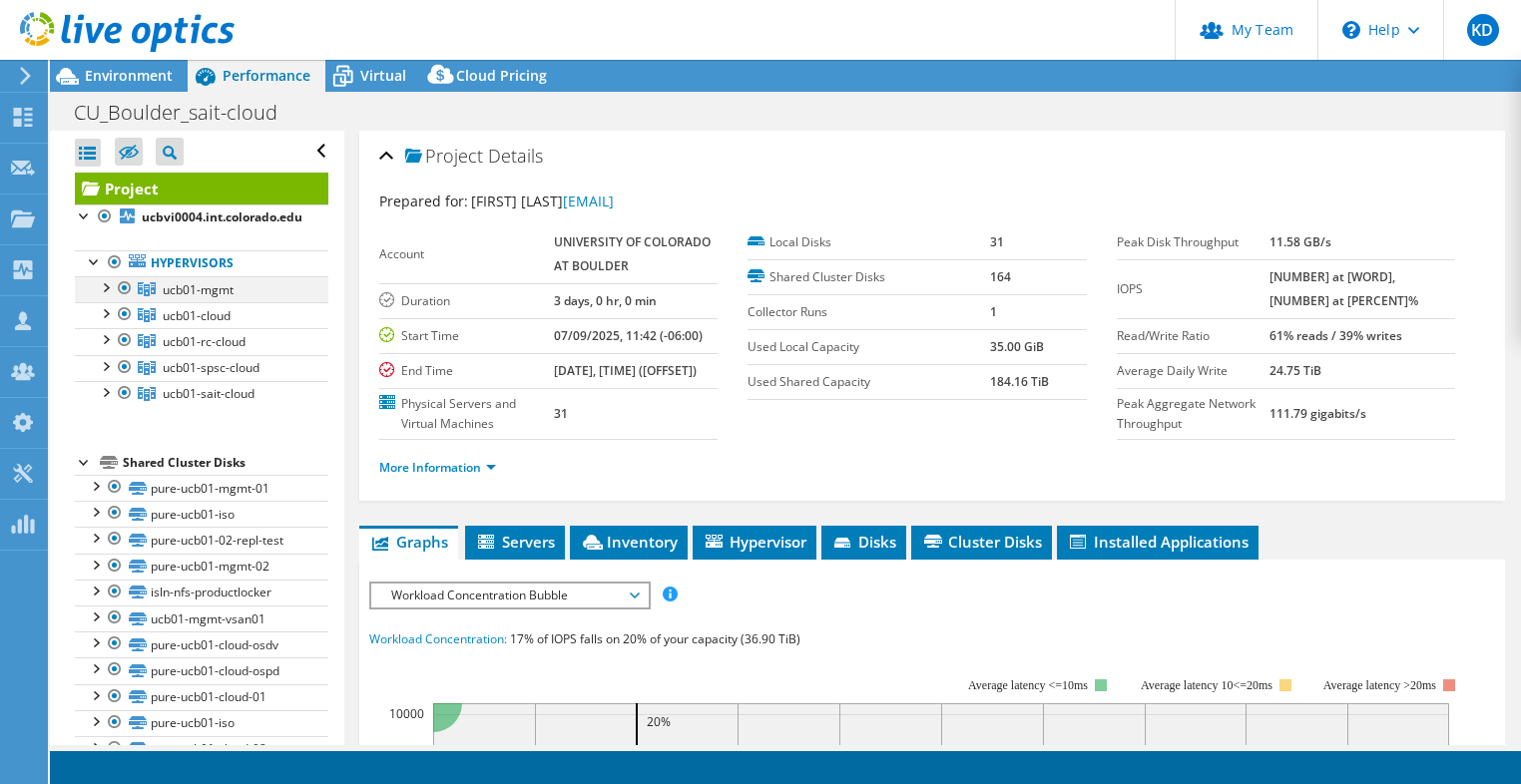 click at bounding box center [125, 288] 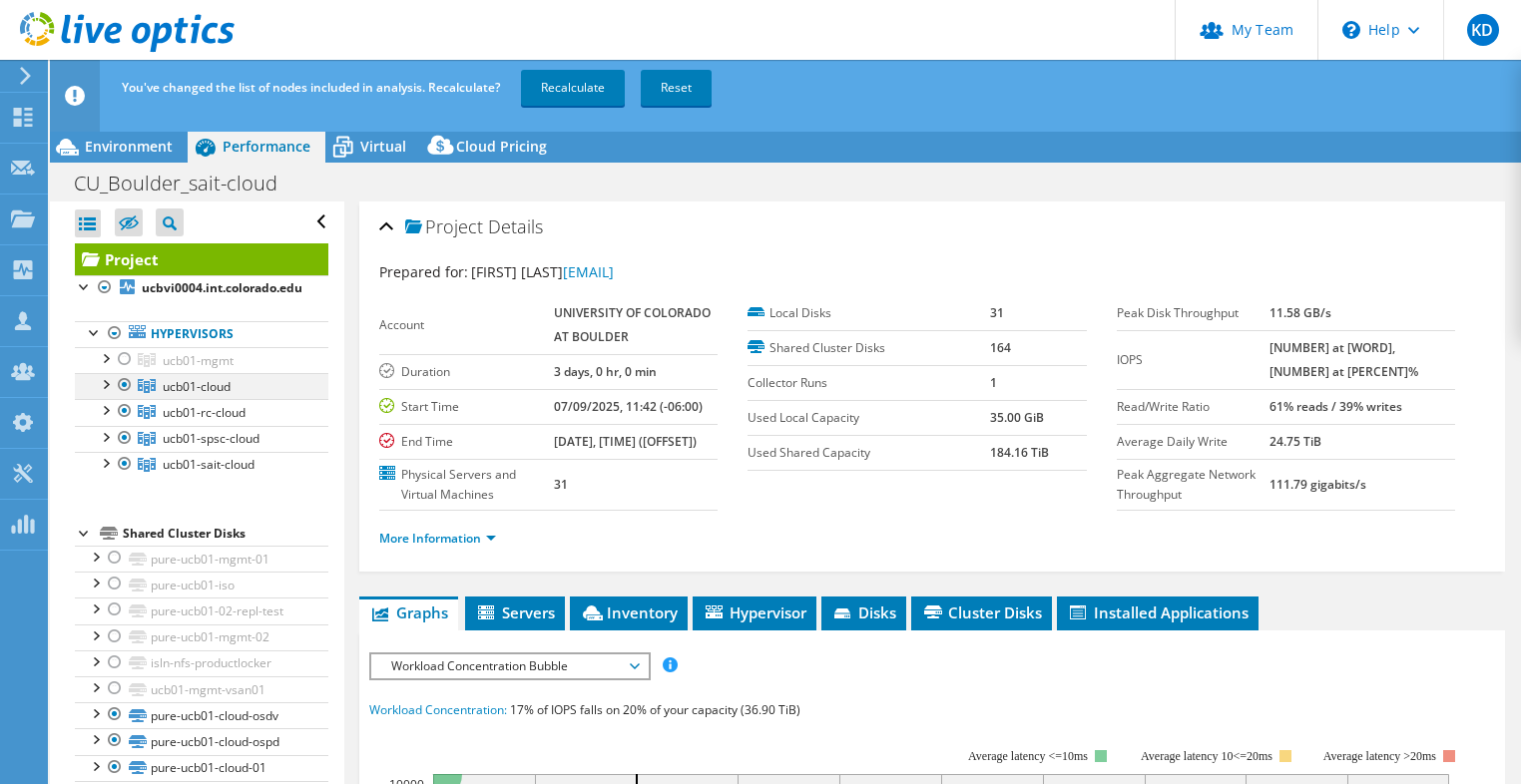 click on "Hypervisors
ucb01-mgmt
ucbvi0004.int.colorado.edu" at bounding box center [202, 399] 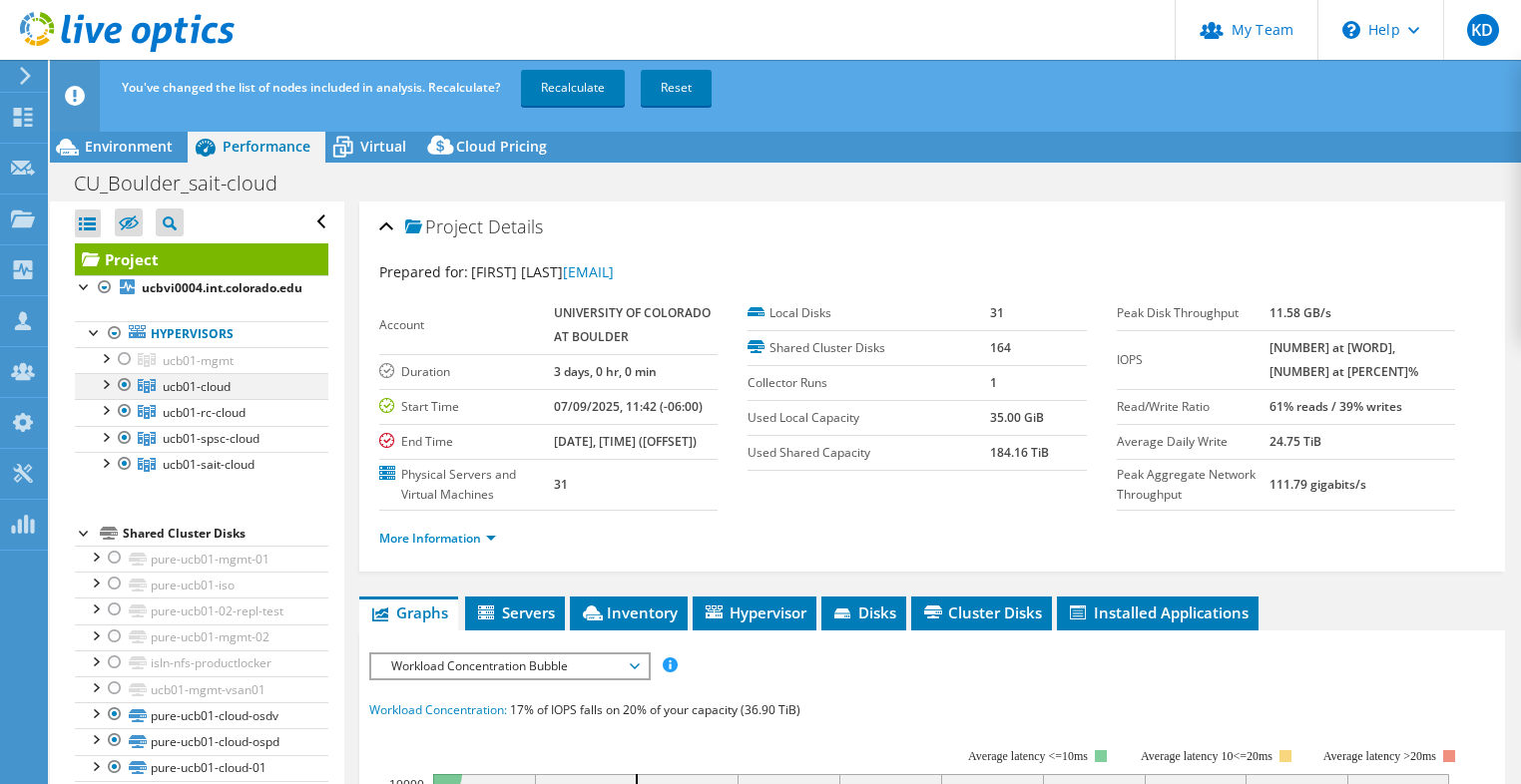 click at bounding box center (125, 385) 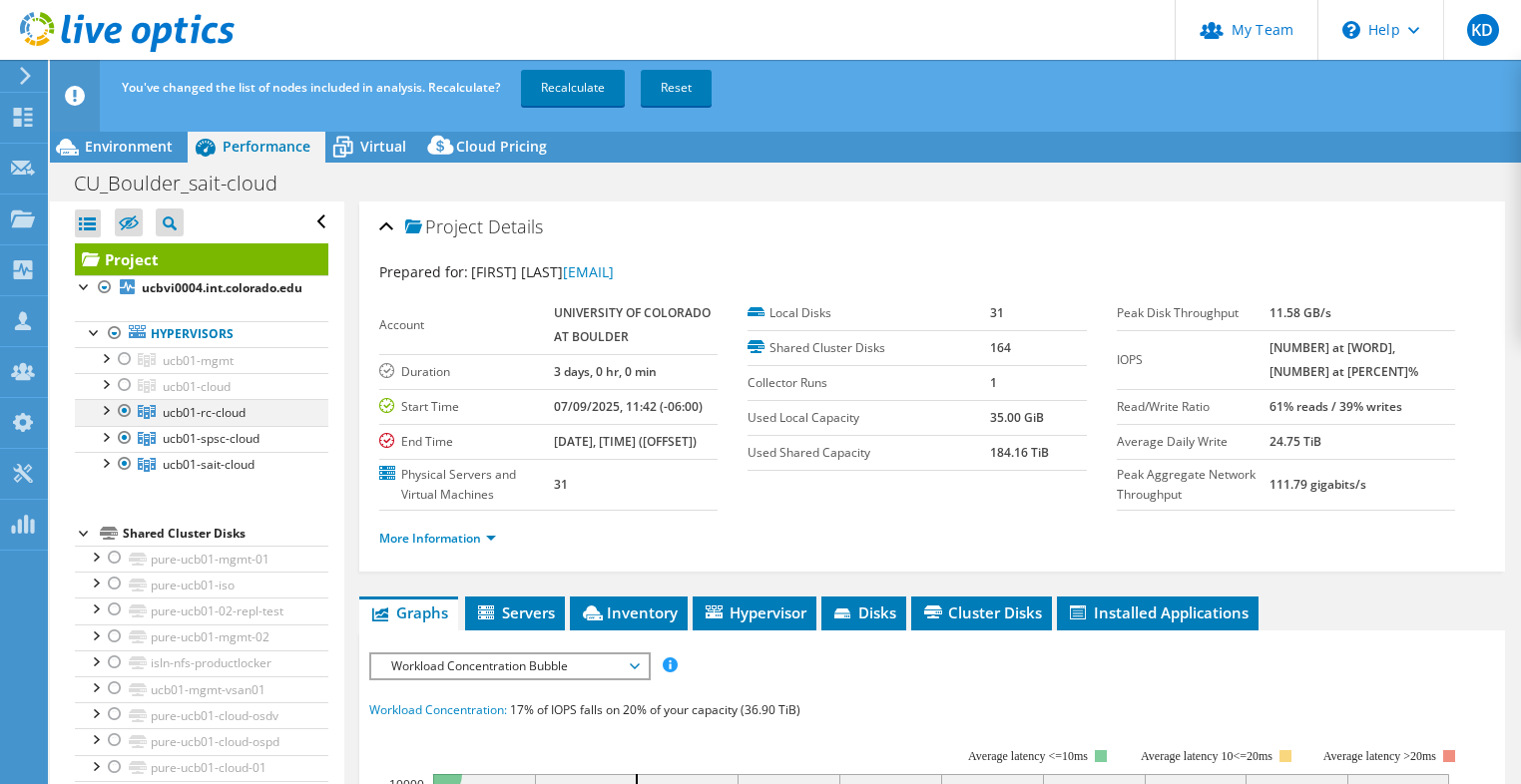 click at bounding box center [125, 411] 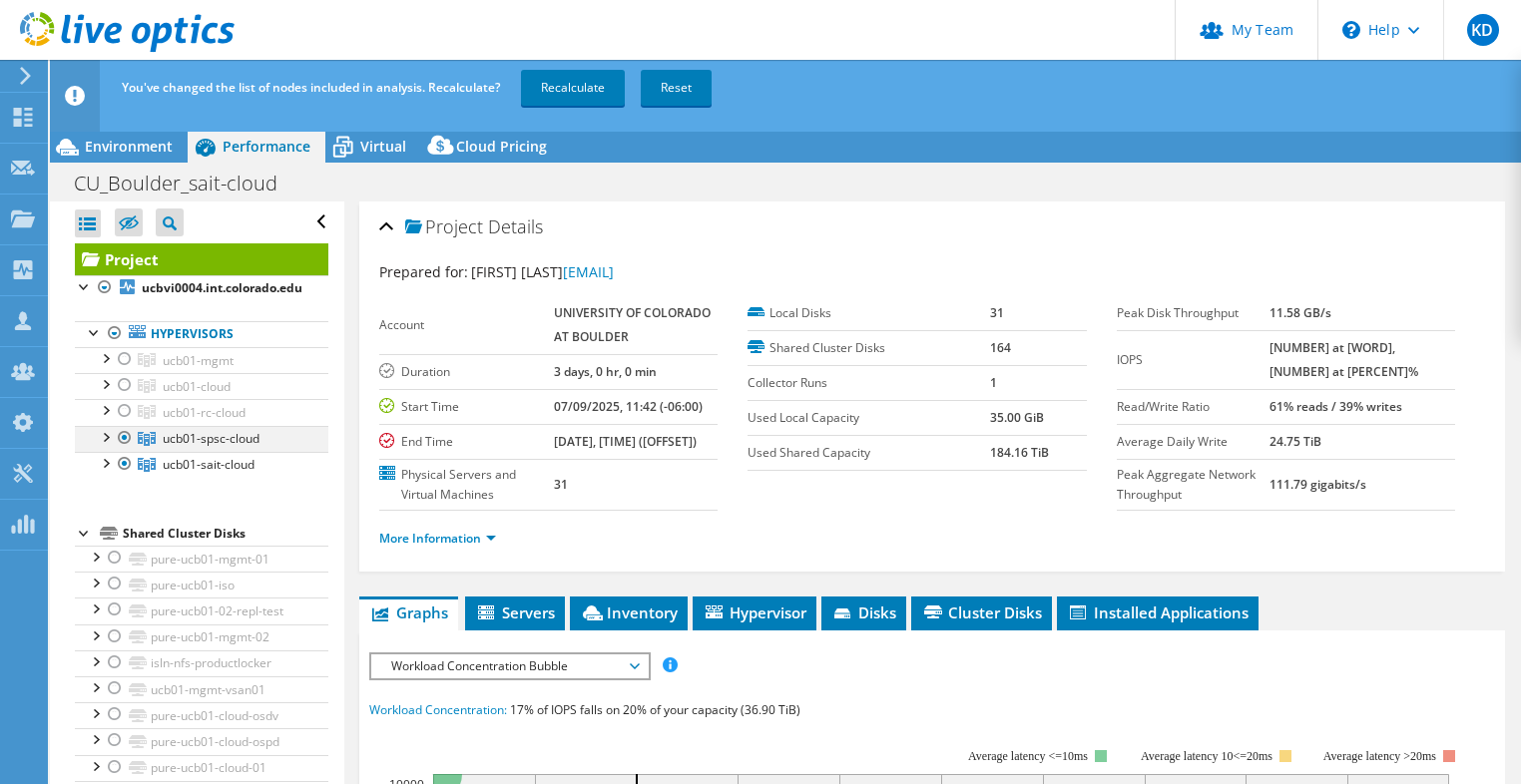 click at bounding box center [125, 438] 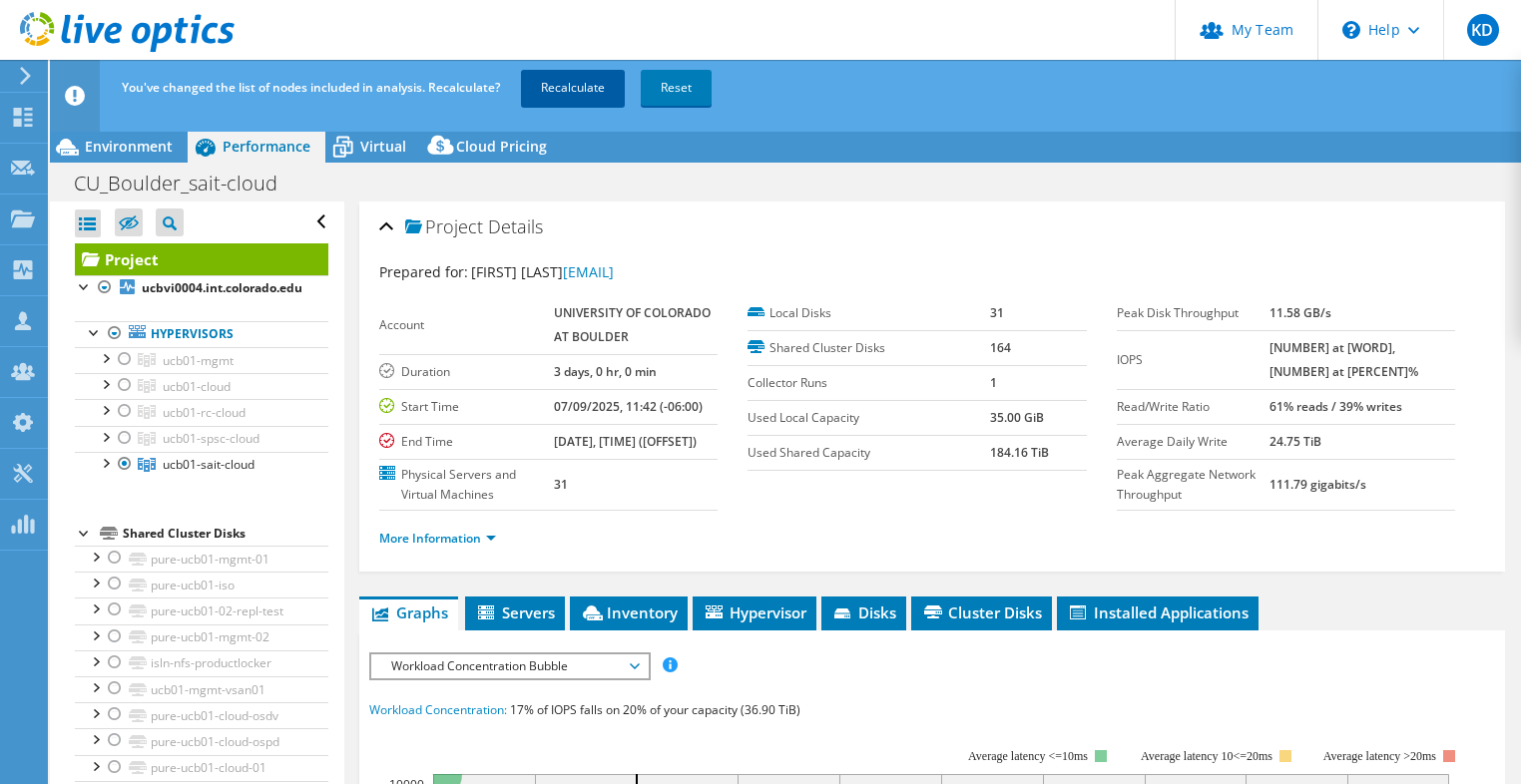 click on "Recalculate" at bounding box center (573, 88) 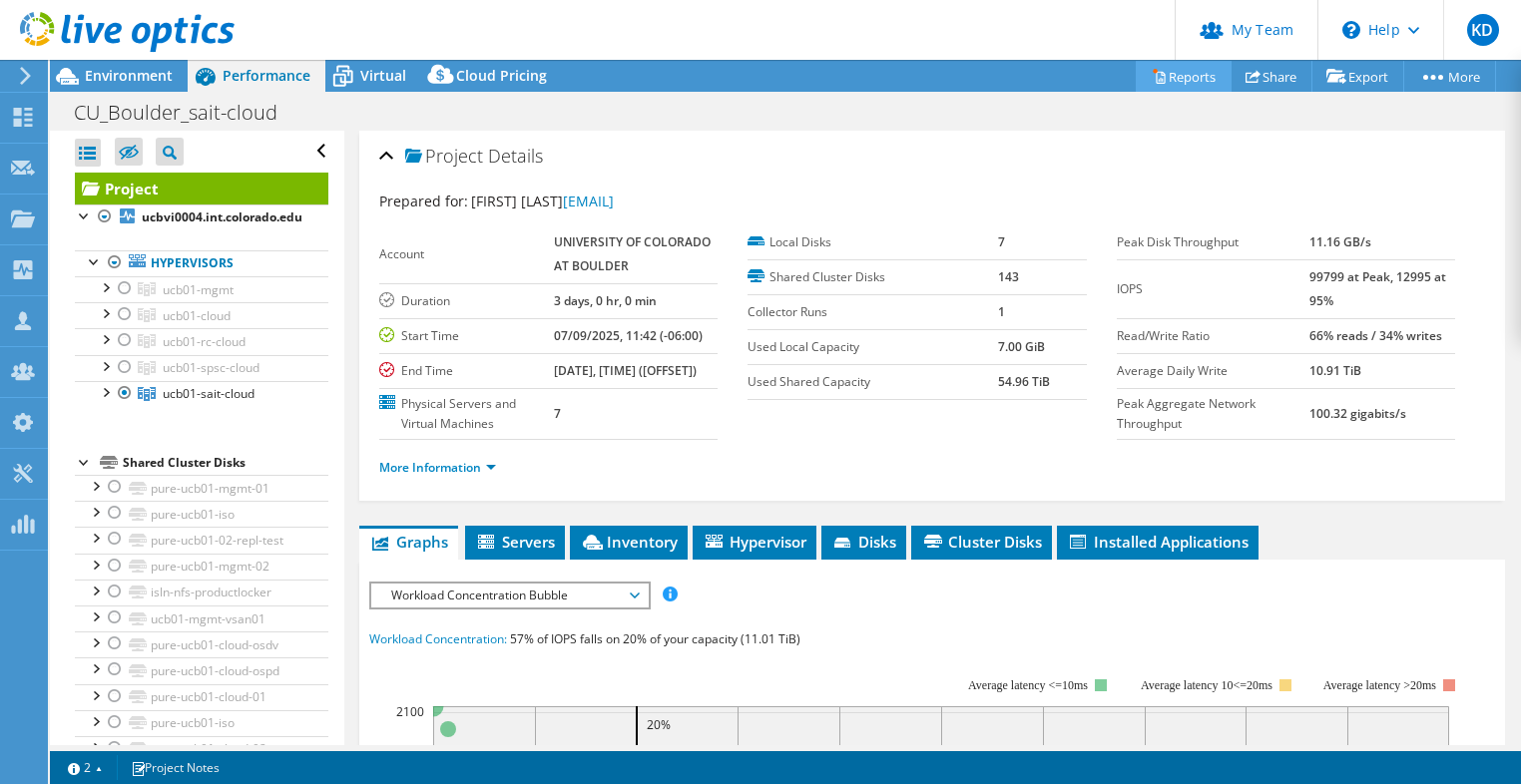click on "Reports" at bounding box center [1184, 76] 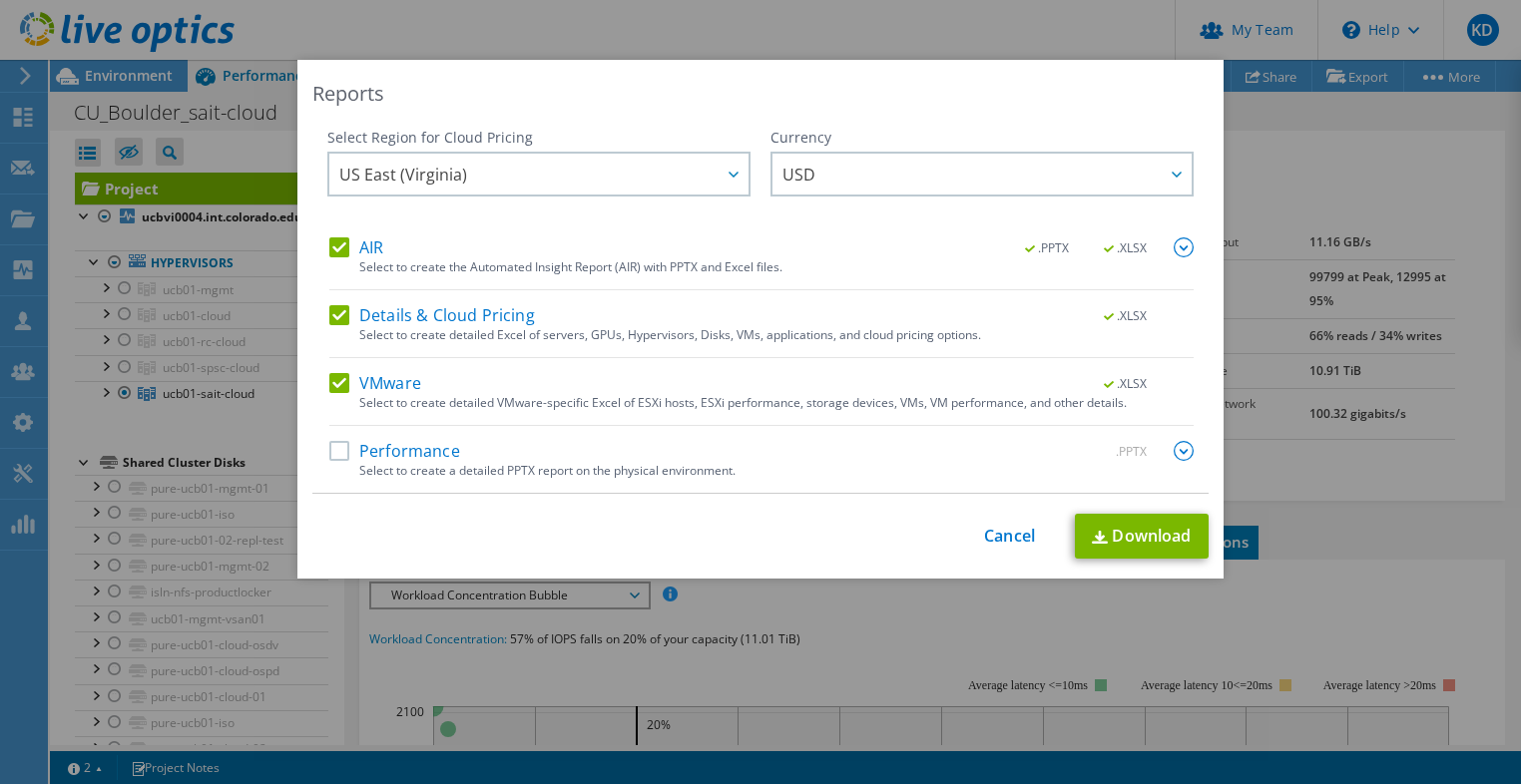 click on "Performance
.PPTX" at bounding box center [761, 452] 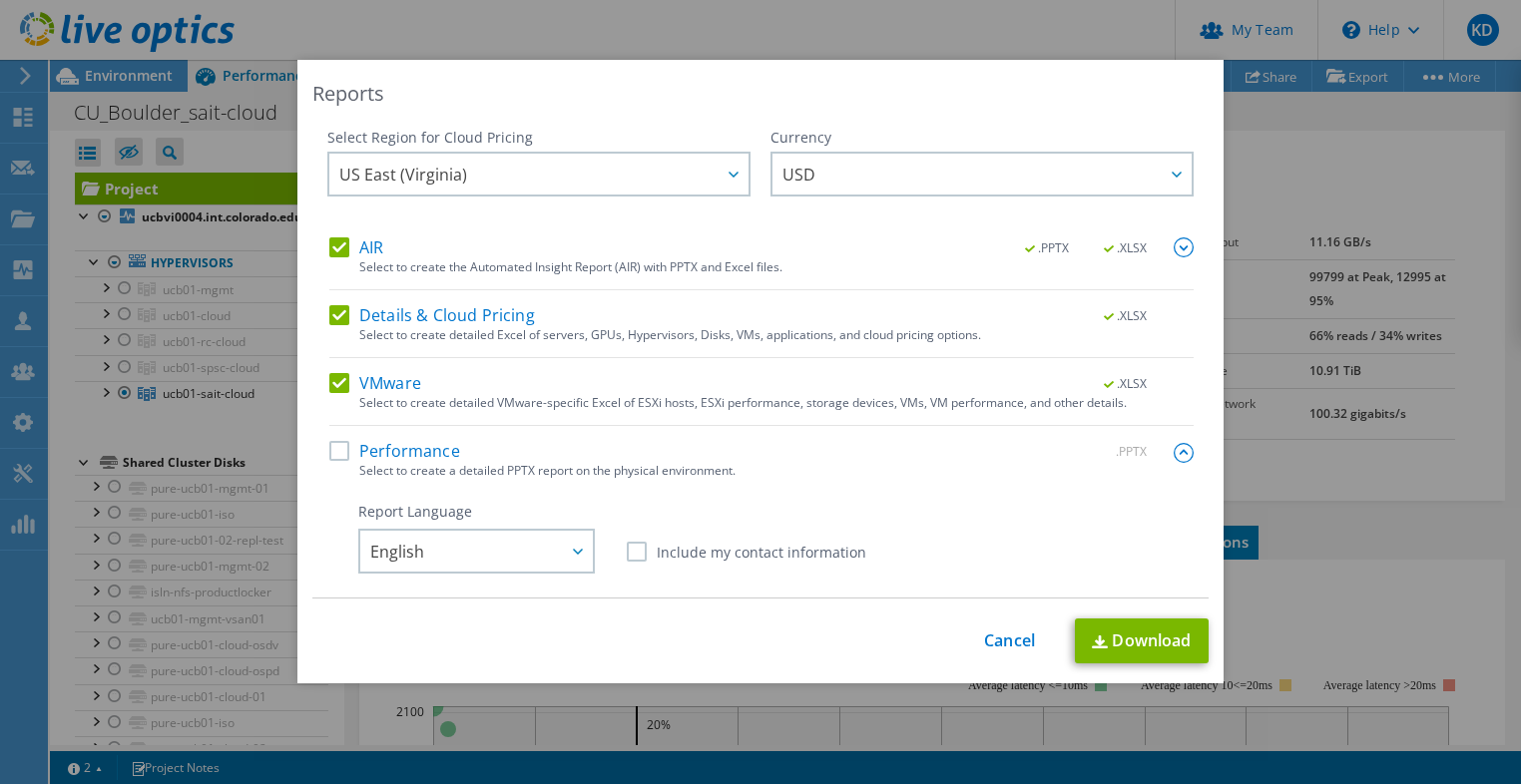 click on "Performance" at bounding box center (394, 451) 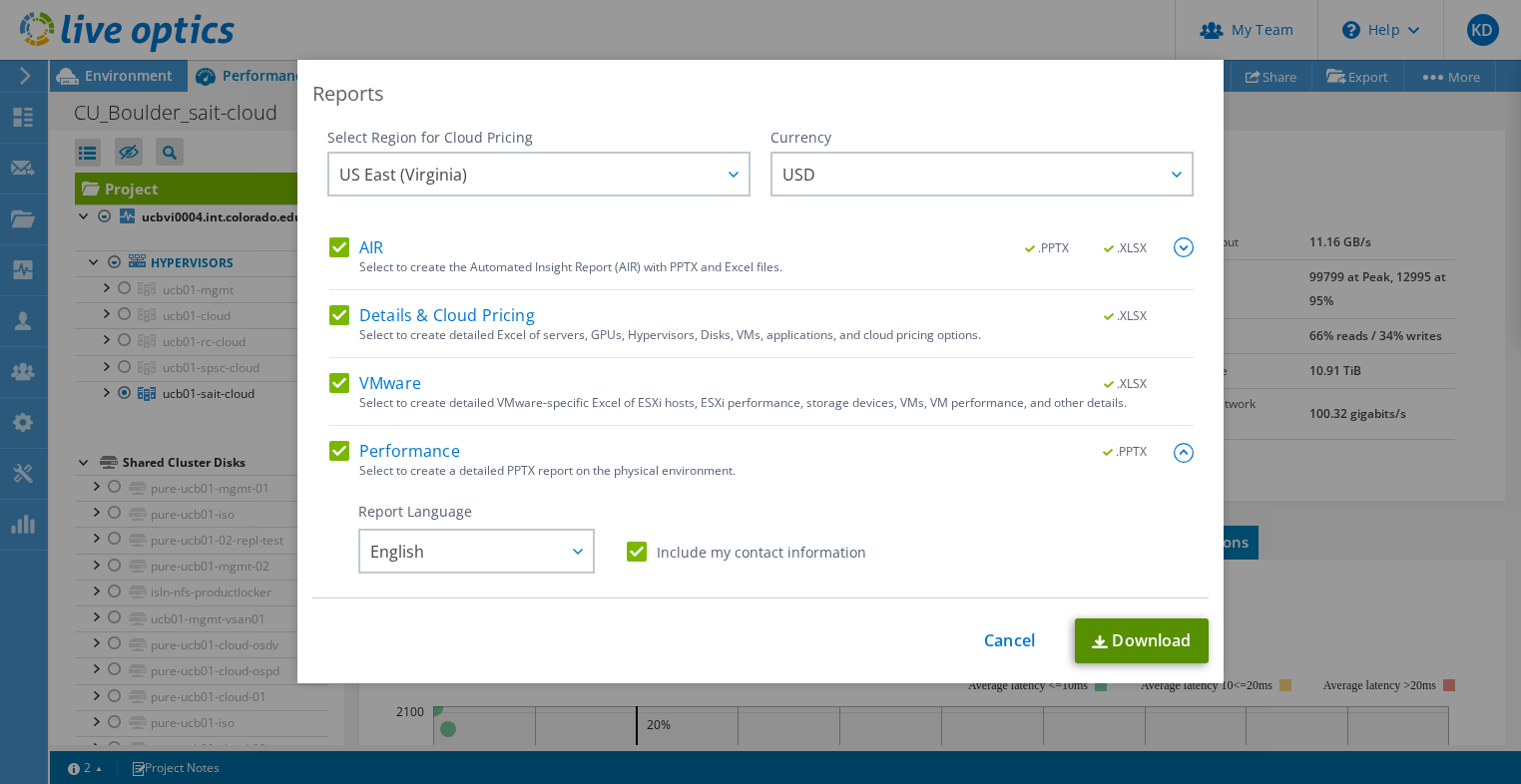 click on "Download" at bounding box center [1142, 640] 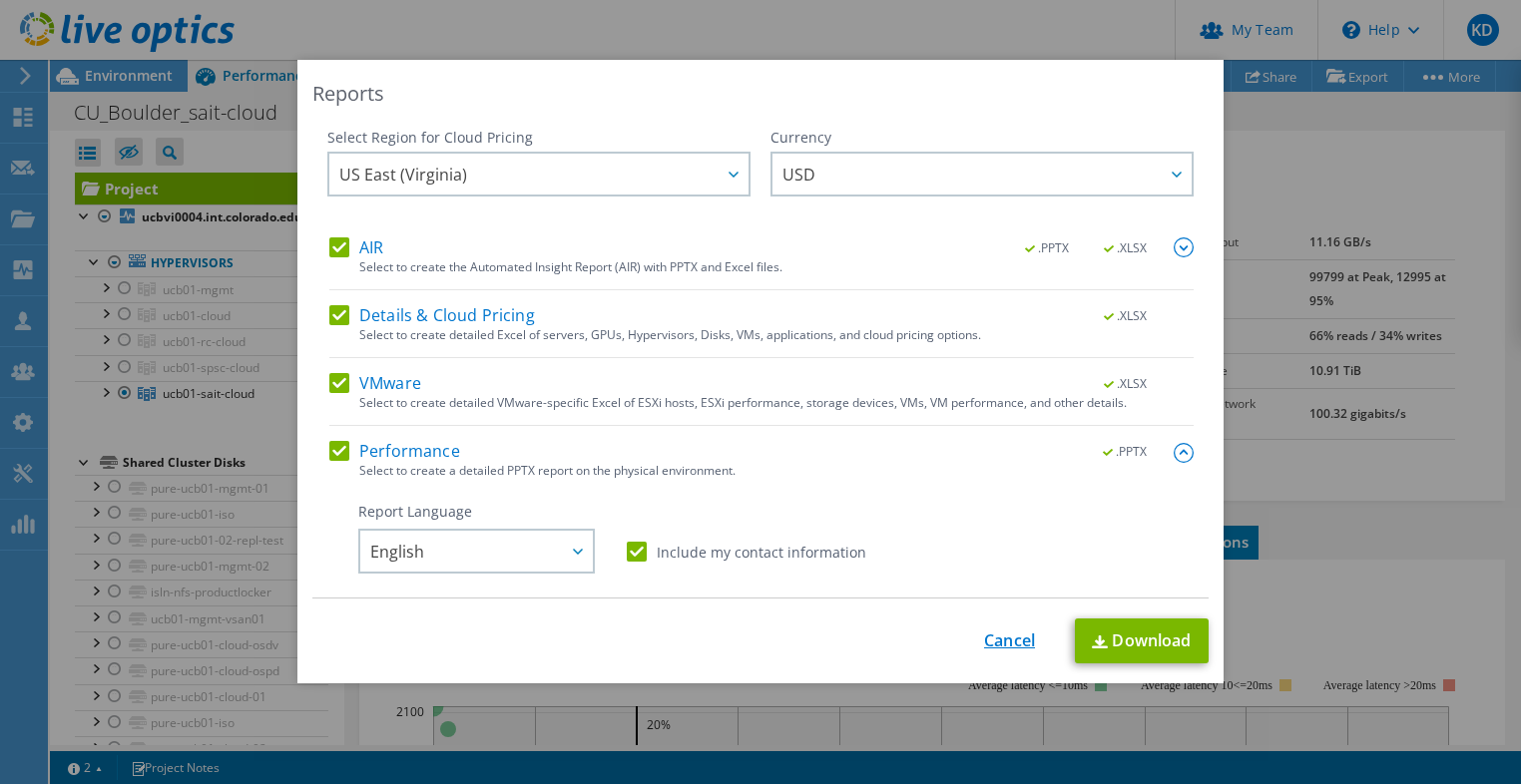 click on "Cancel" at bounding box center (1009, 640) 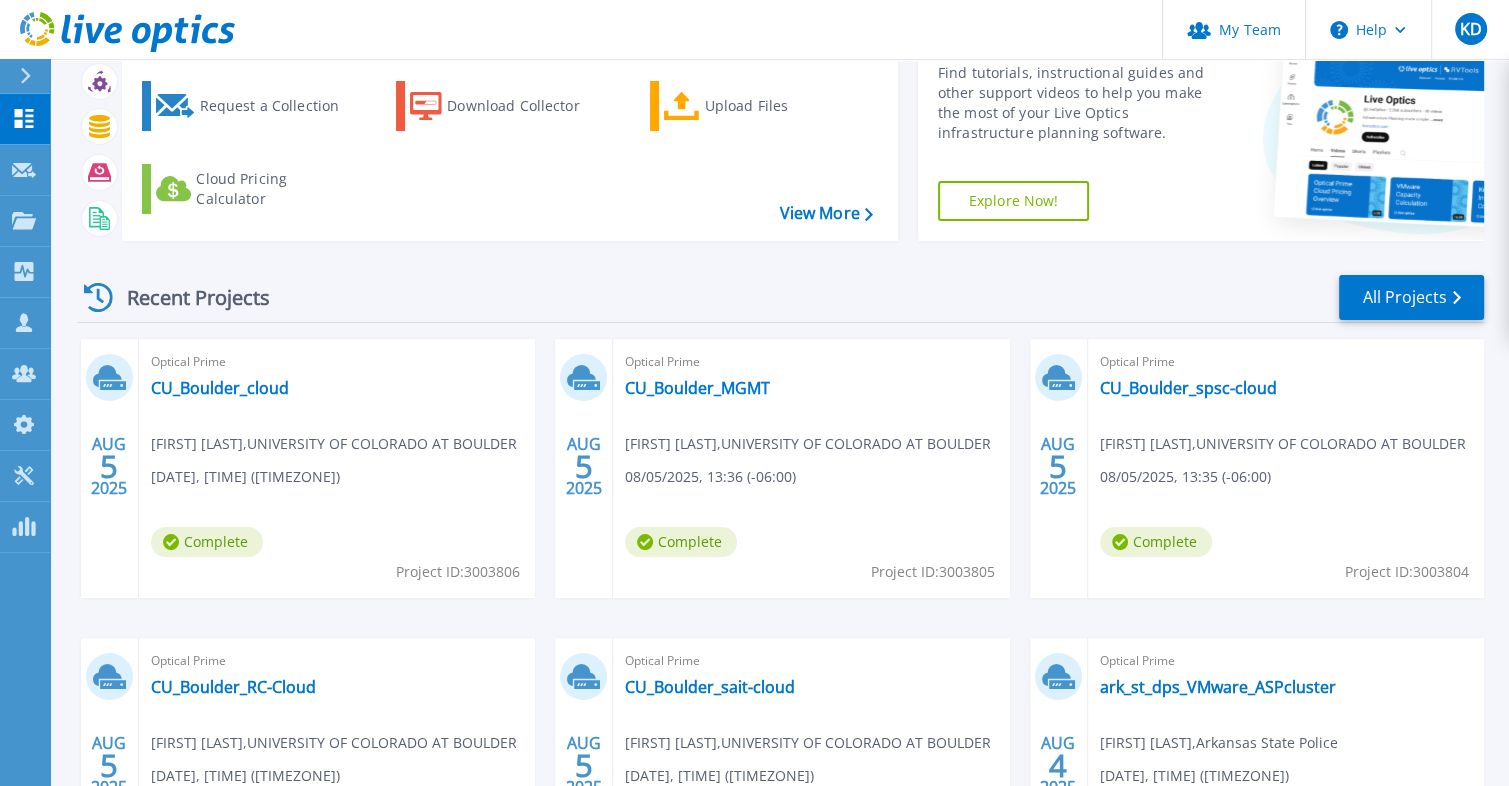 scroll, scrollTop: 133, scrollLeft: 0, axis: vertical 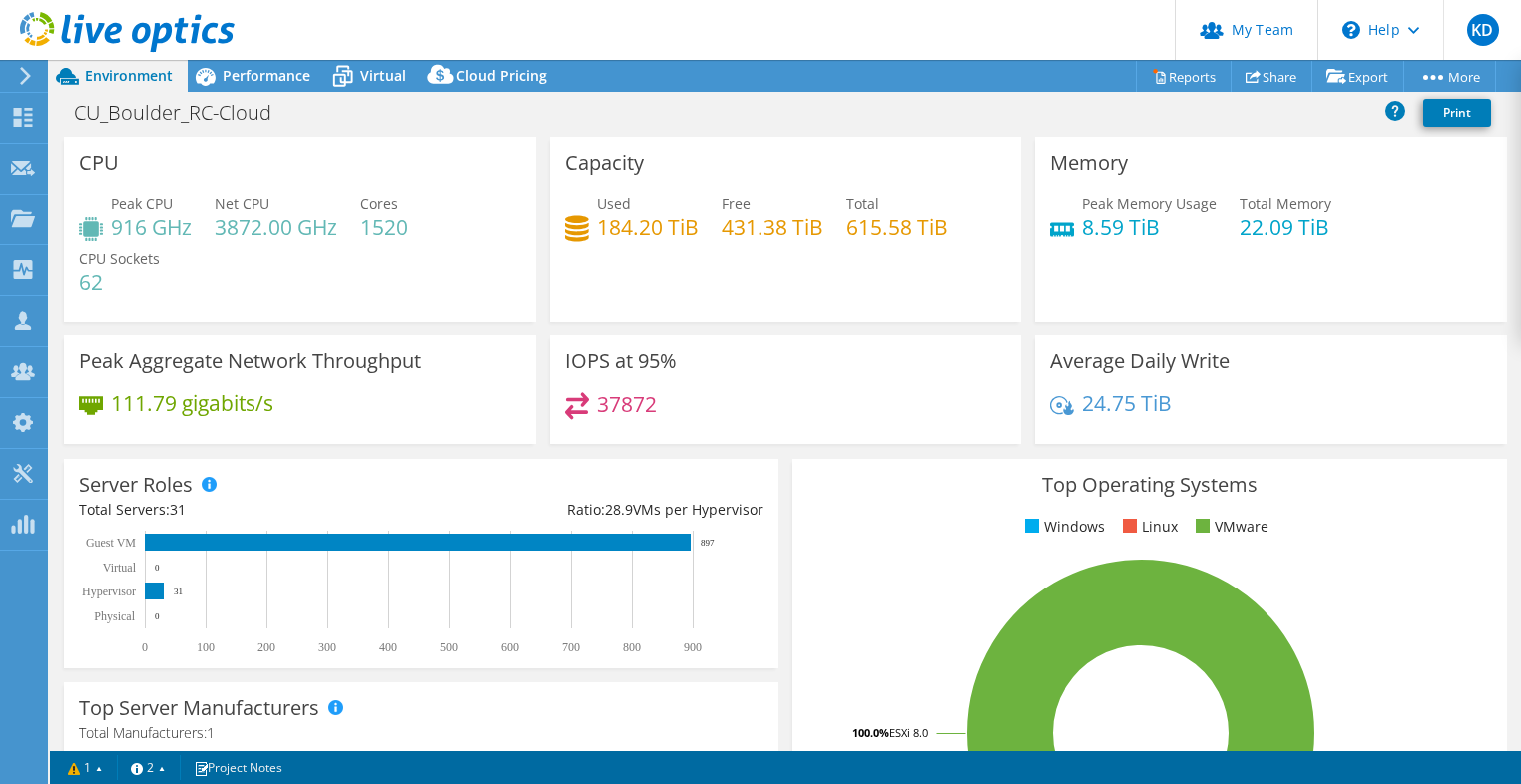 select on "USD" 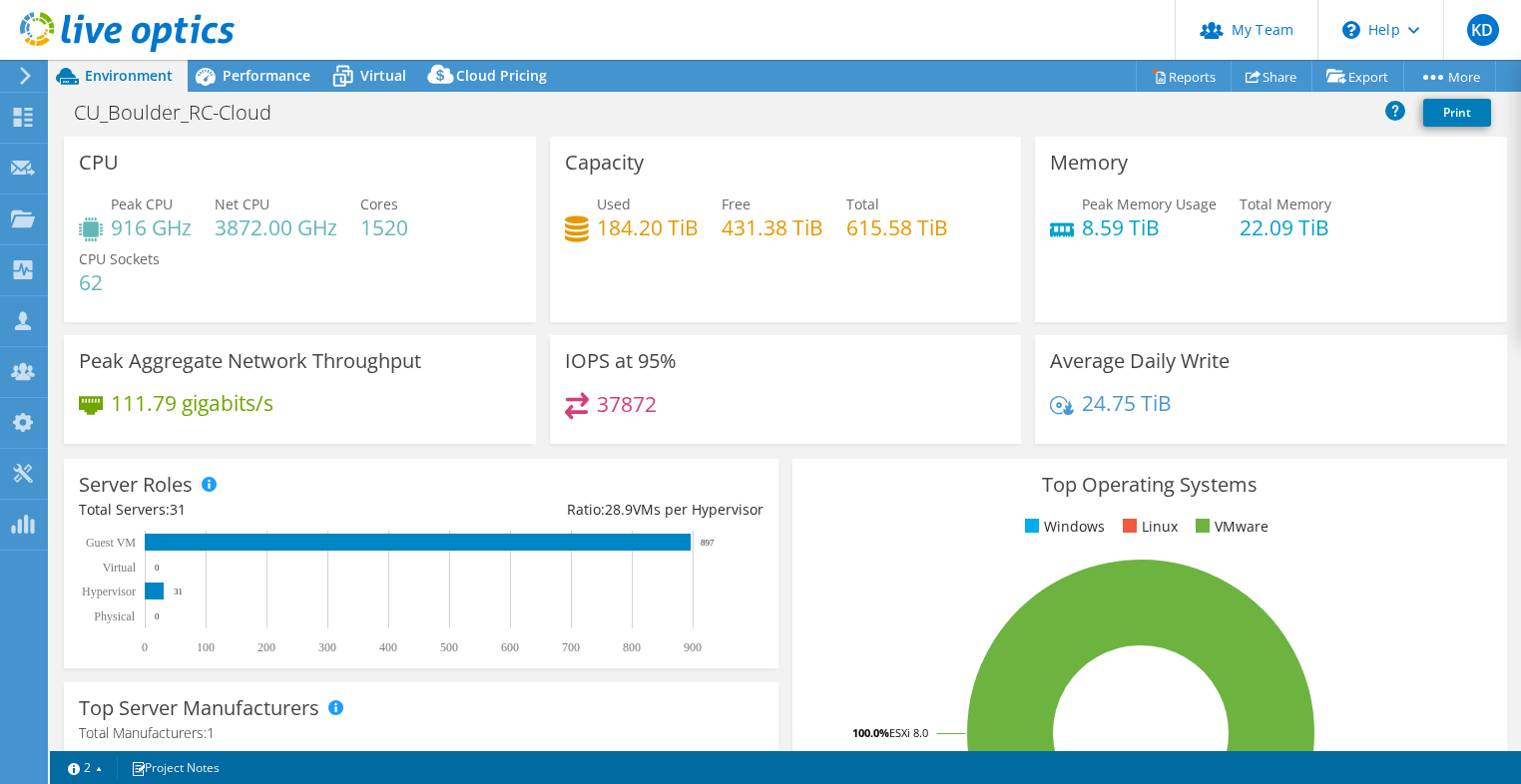 scroll, scrollTop: 0, scrollLeft: 0, axis: both 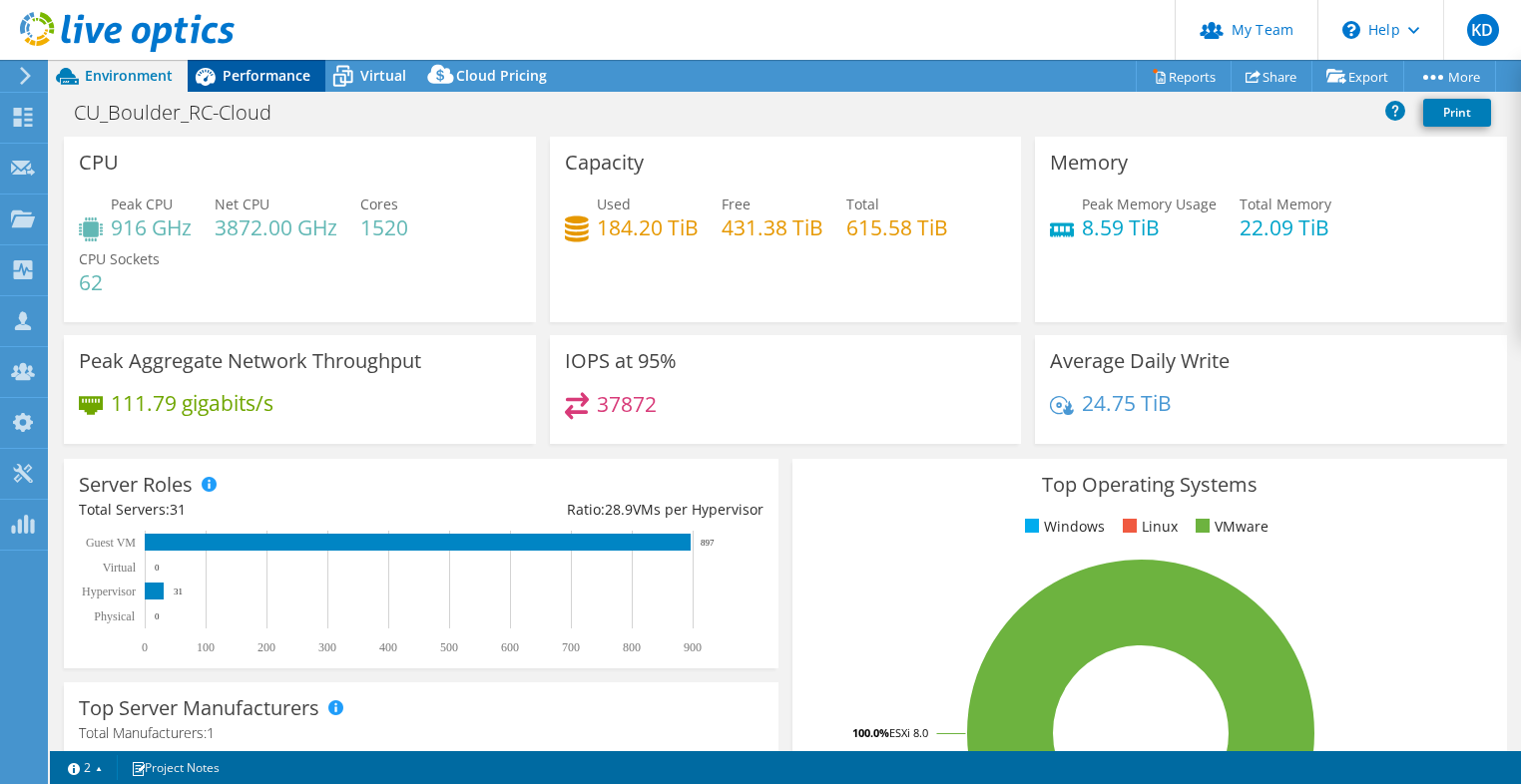 click on "Performance" at bounding box center [266, 75] 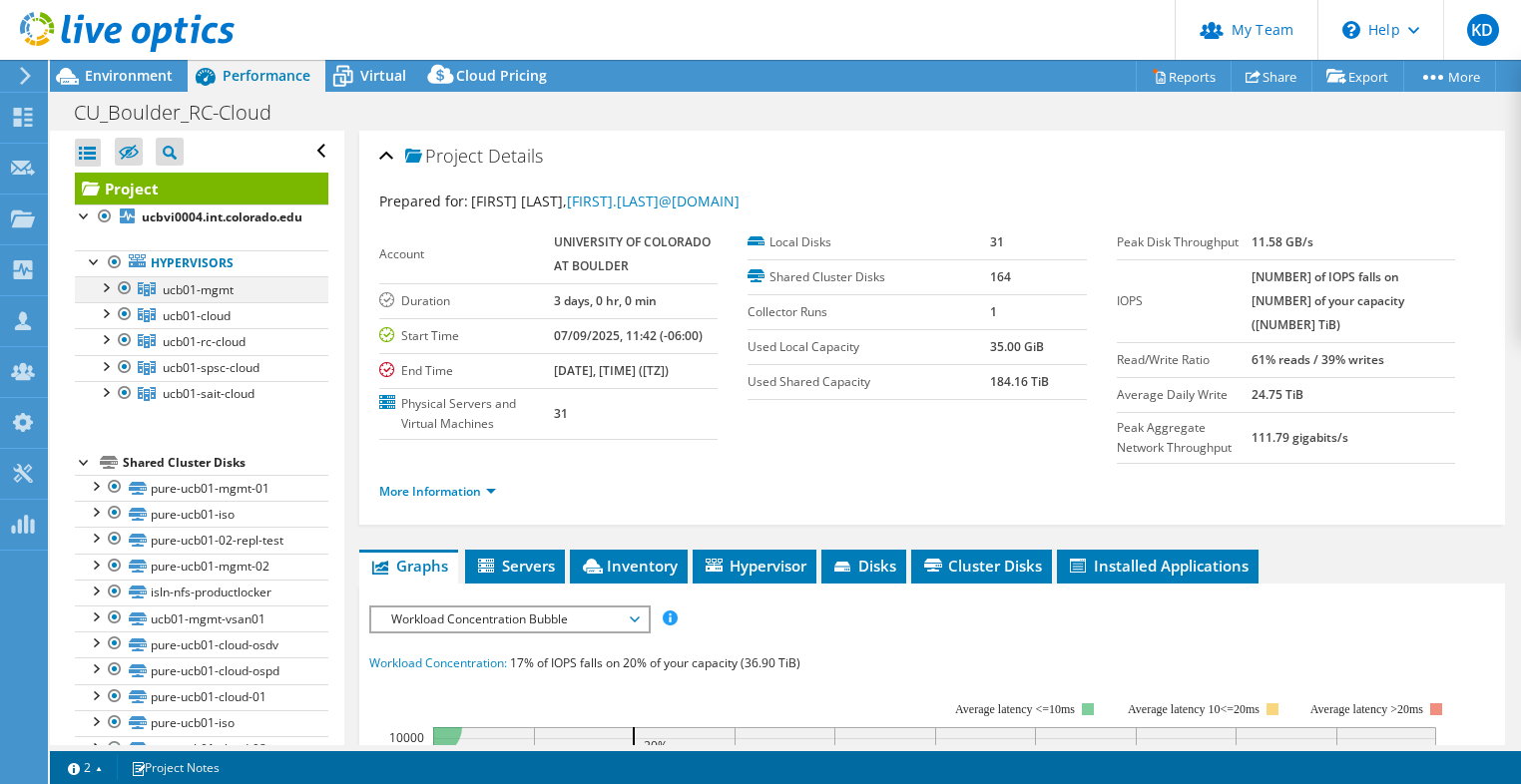 click at bounding box center (125, 288) 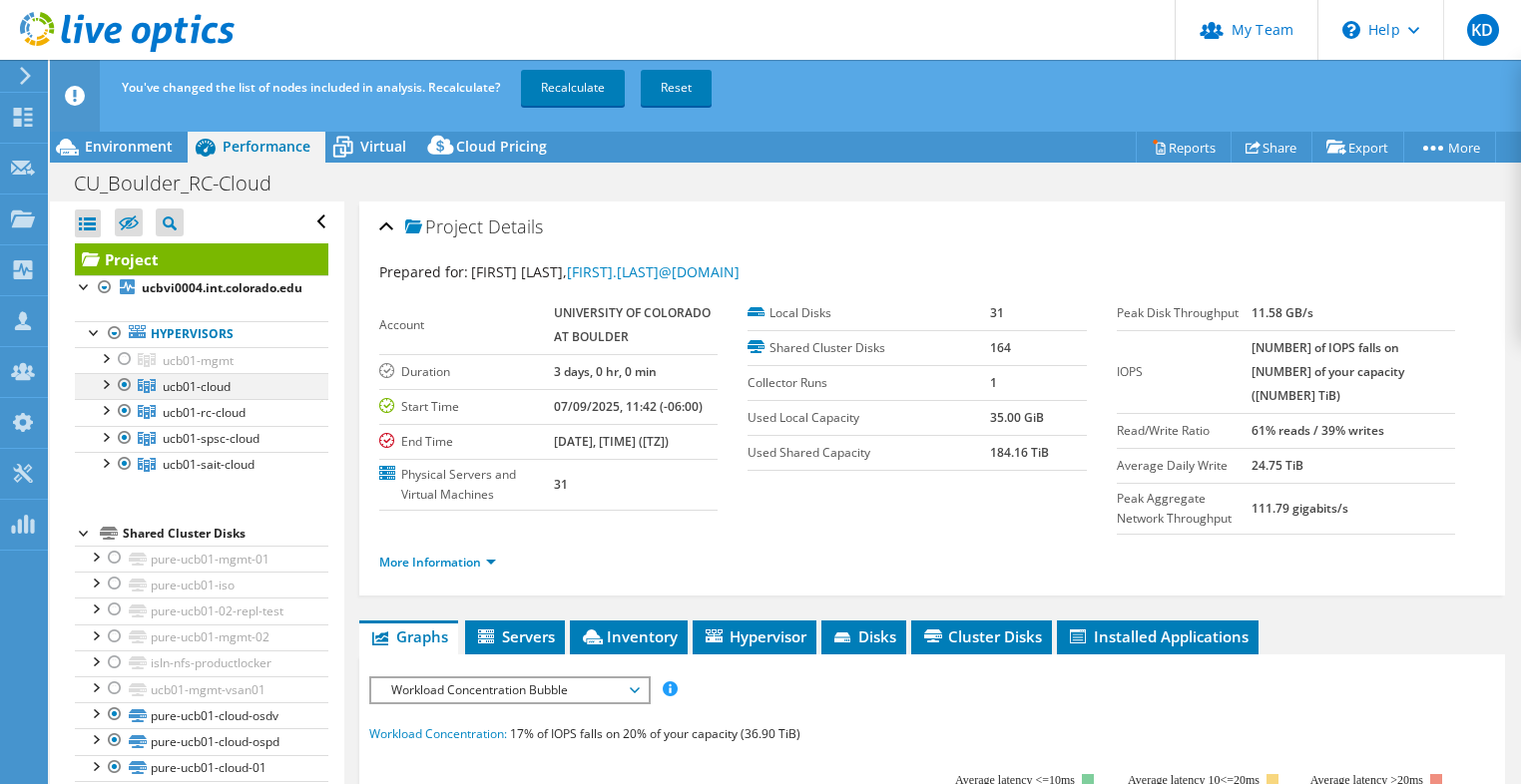 click on "Hypervisors
ucb01-mgmt
ucbvi0004.int.colorado.edu" at bounding box center (202, 399) 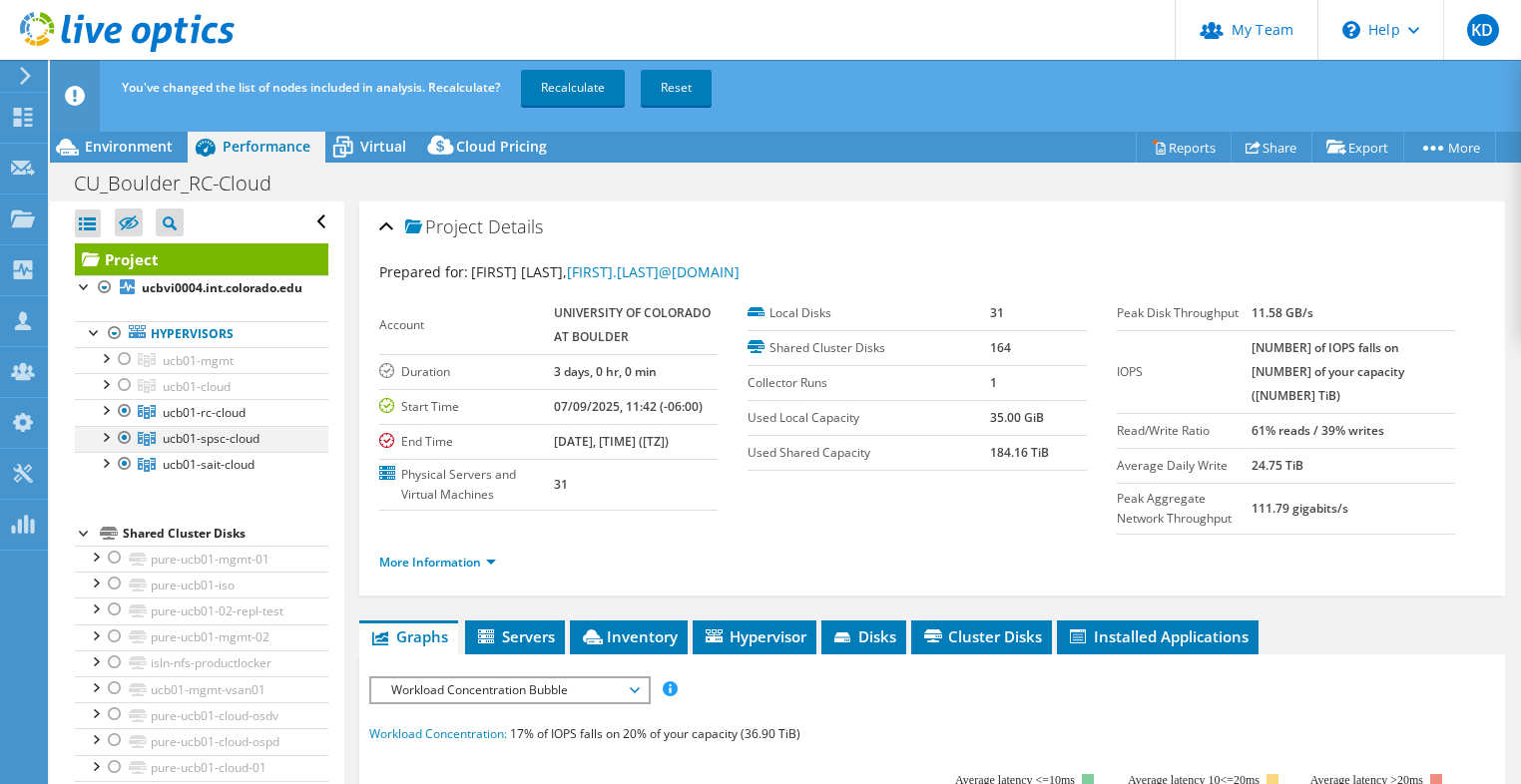 click at bounding box center [125, 438] 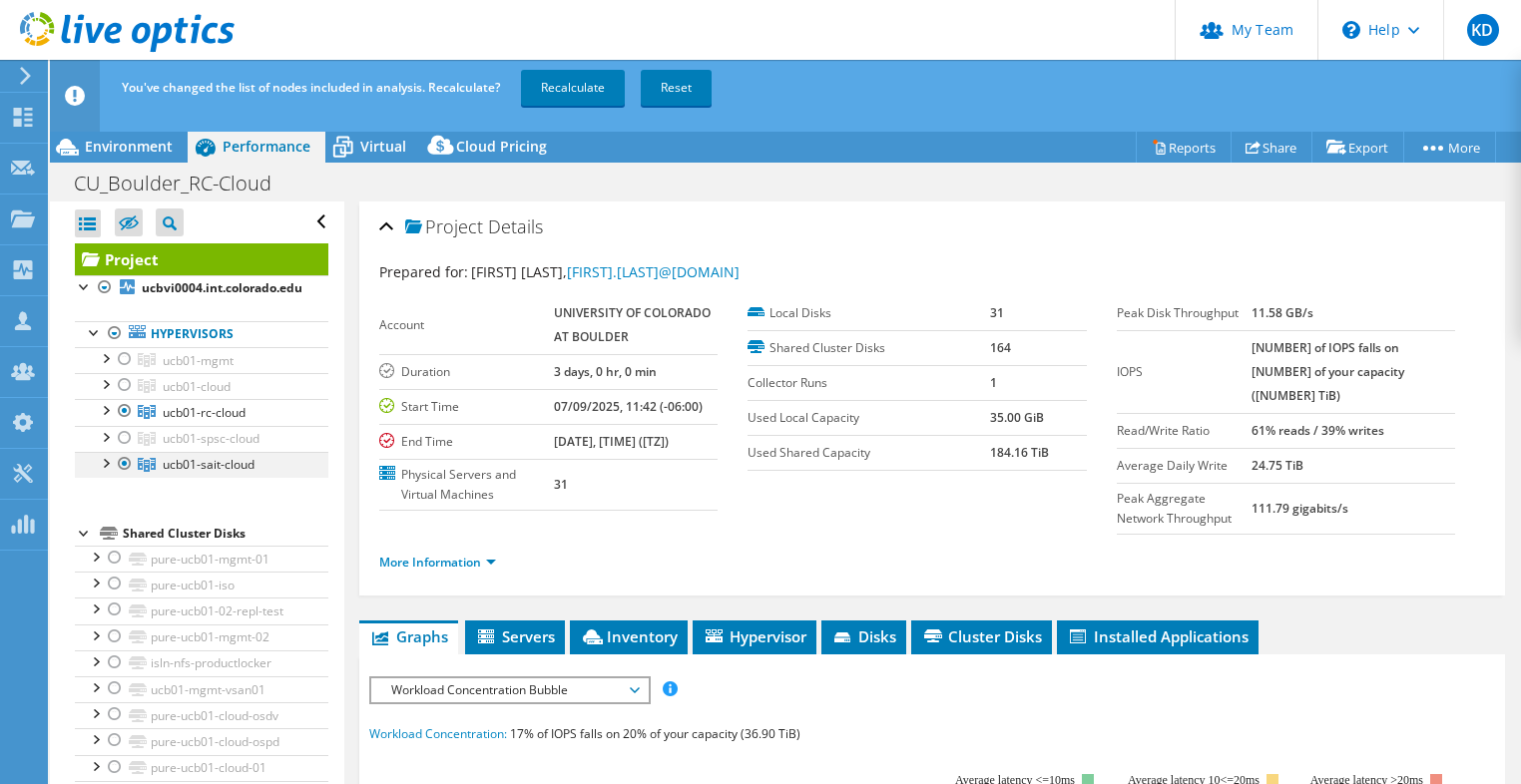 click at bounding box center (125, 464) 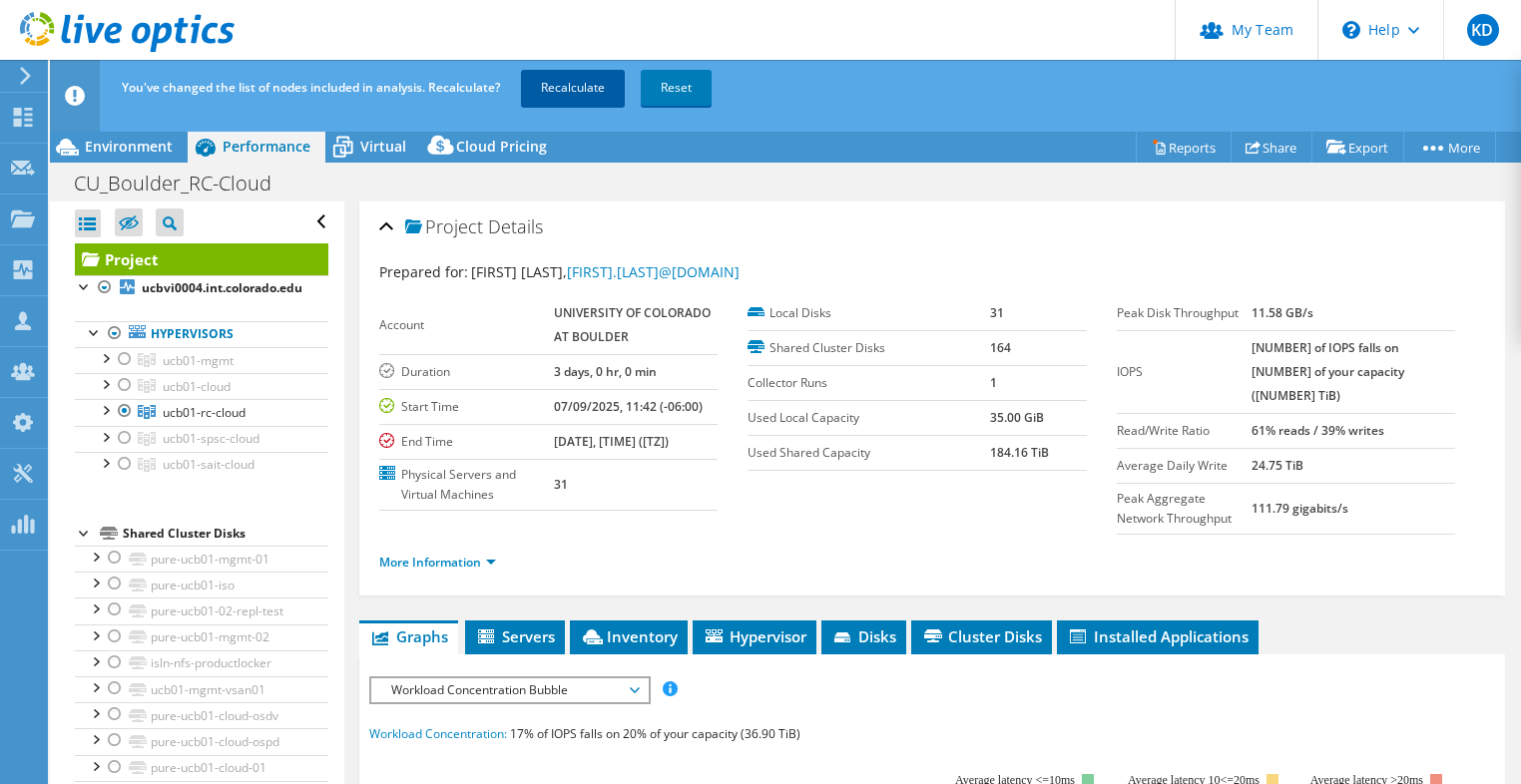 click on "Recalculate" at bounding box center [573, 88] 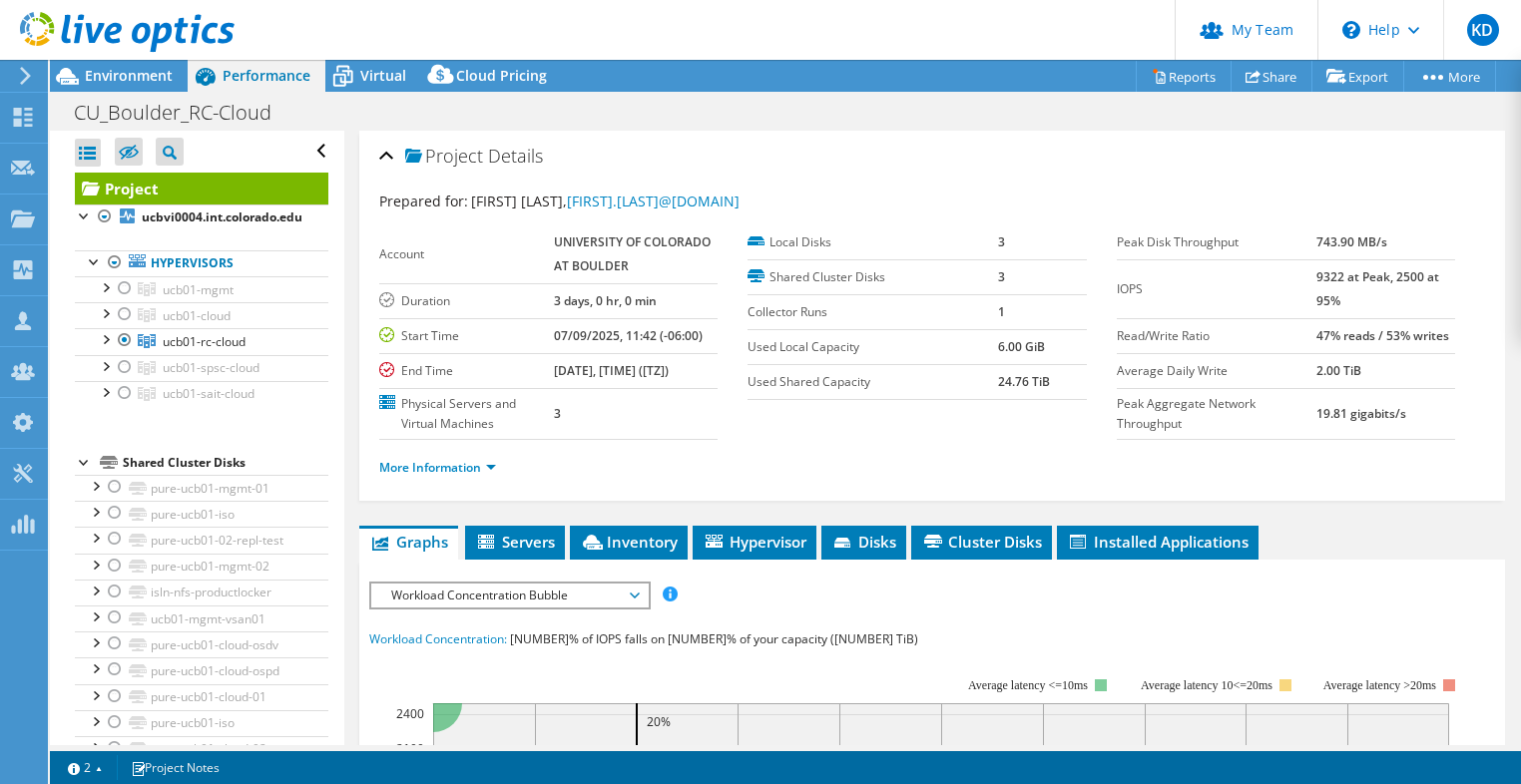 click on "CU_Boulder_RC-Cloud
Print" at bounding box center (785, 112) 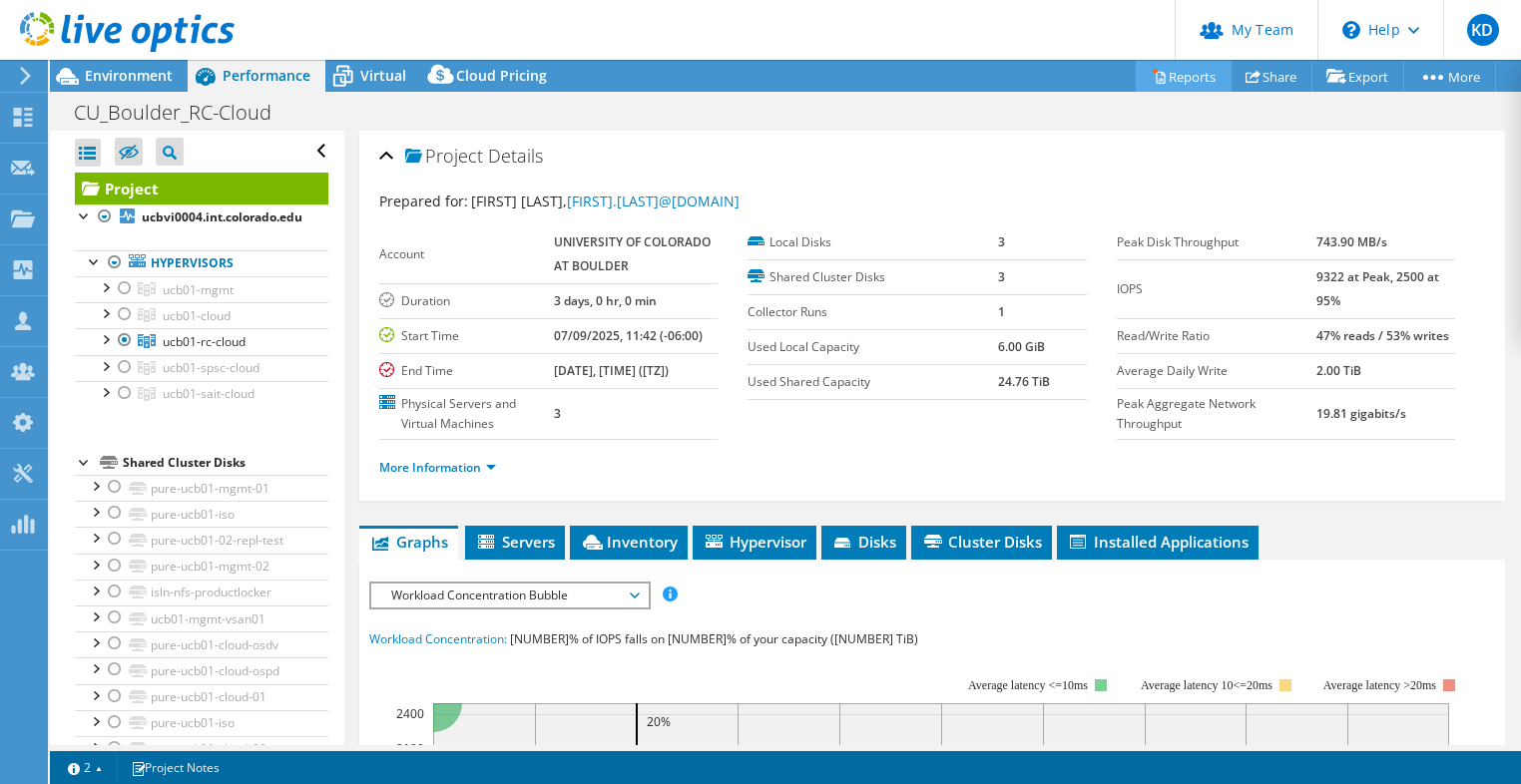 click on "Reports" at bounding box center [1184, 76] 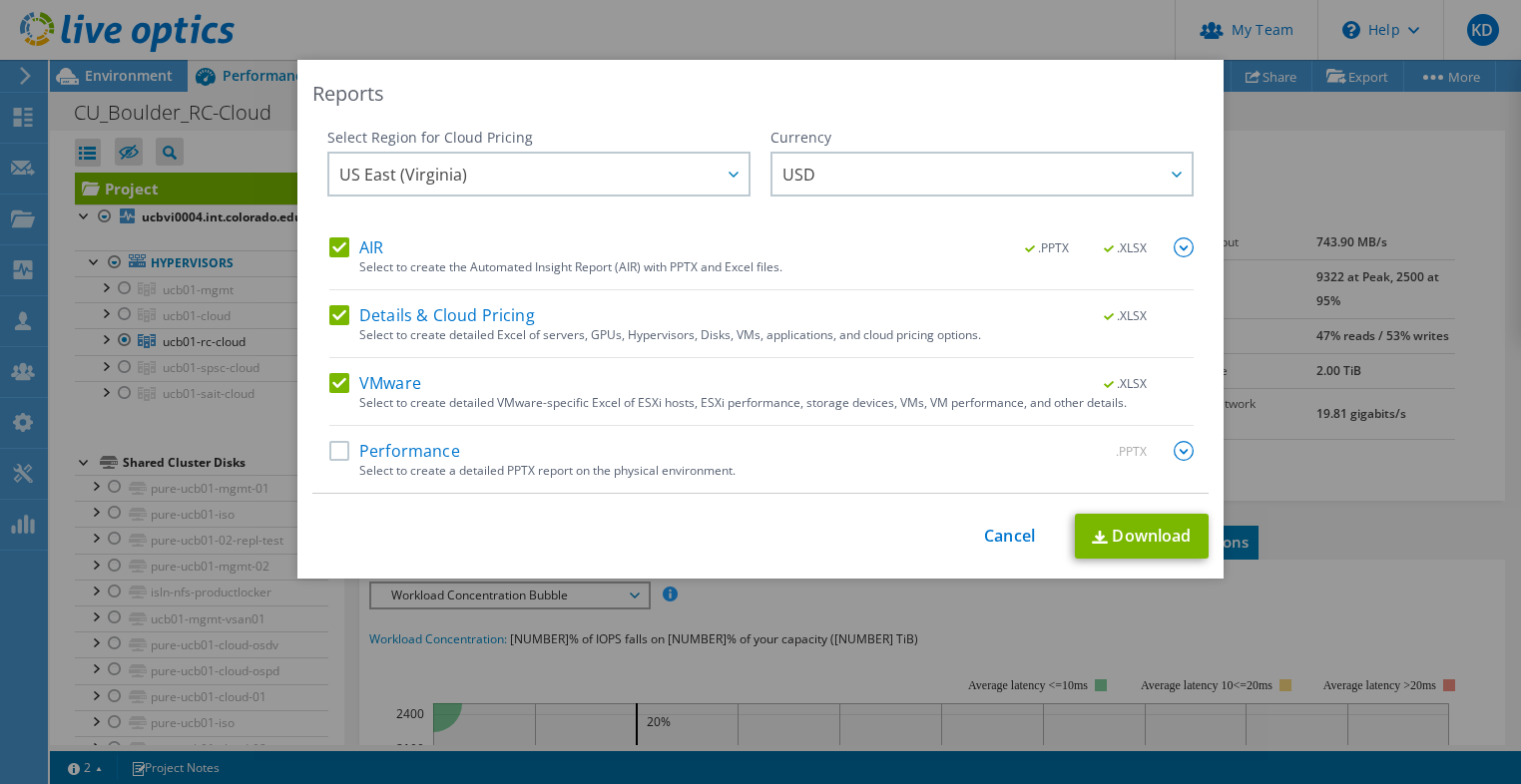 click on "Performance" at bounding box center (394, 451) 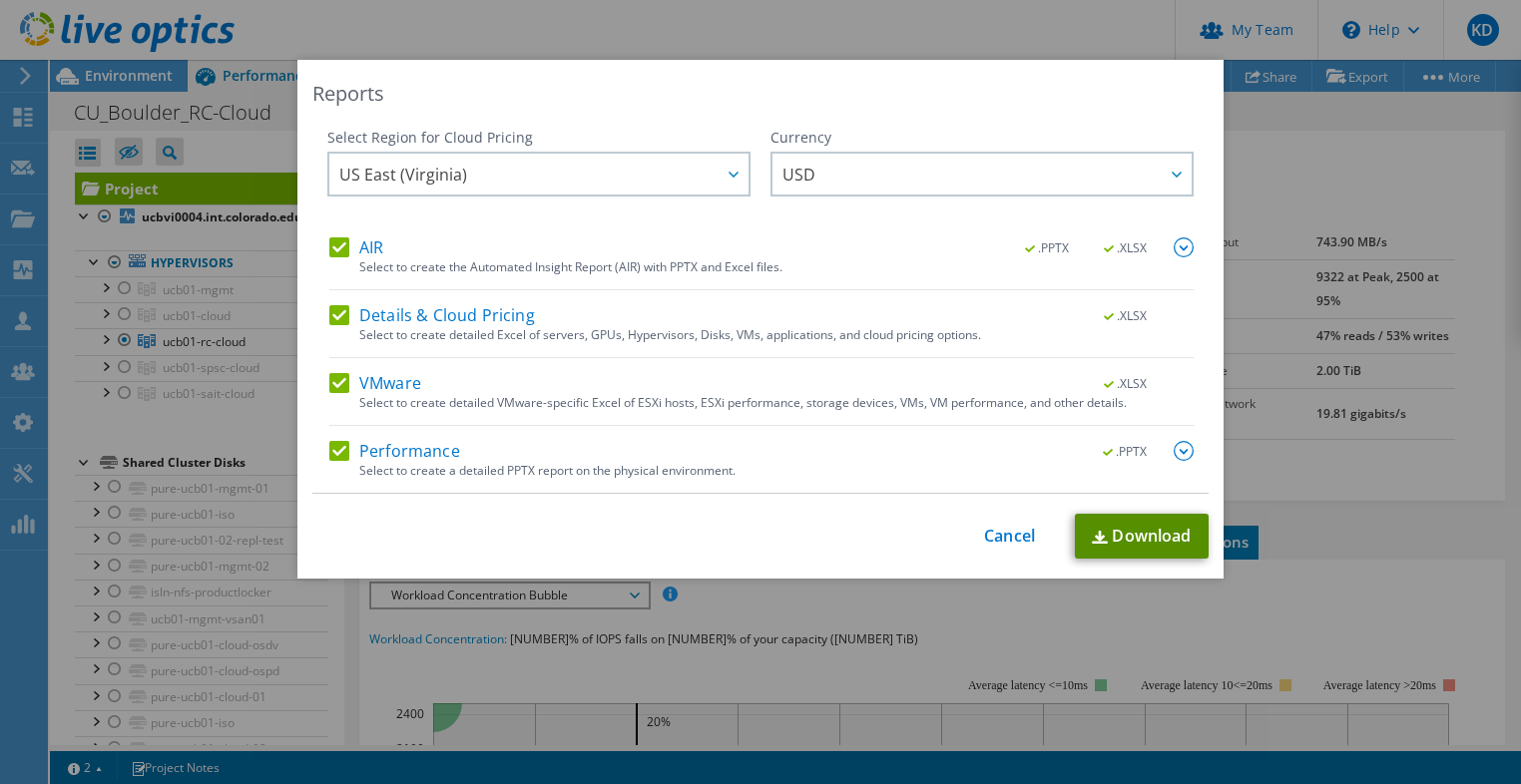 click on "Download" at bounding box center [1142, 536] 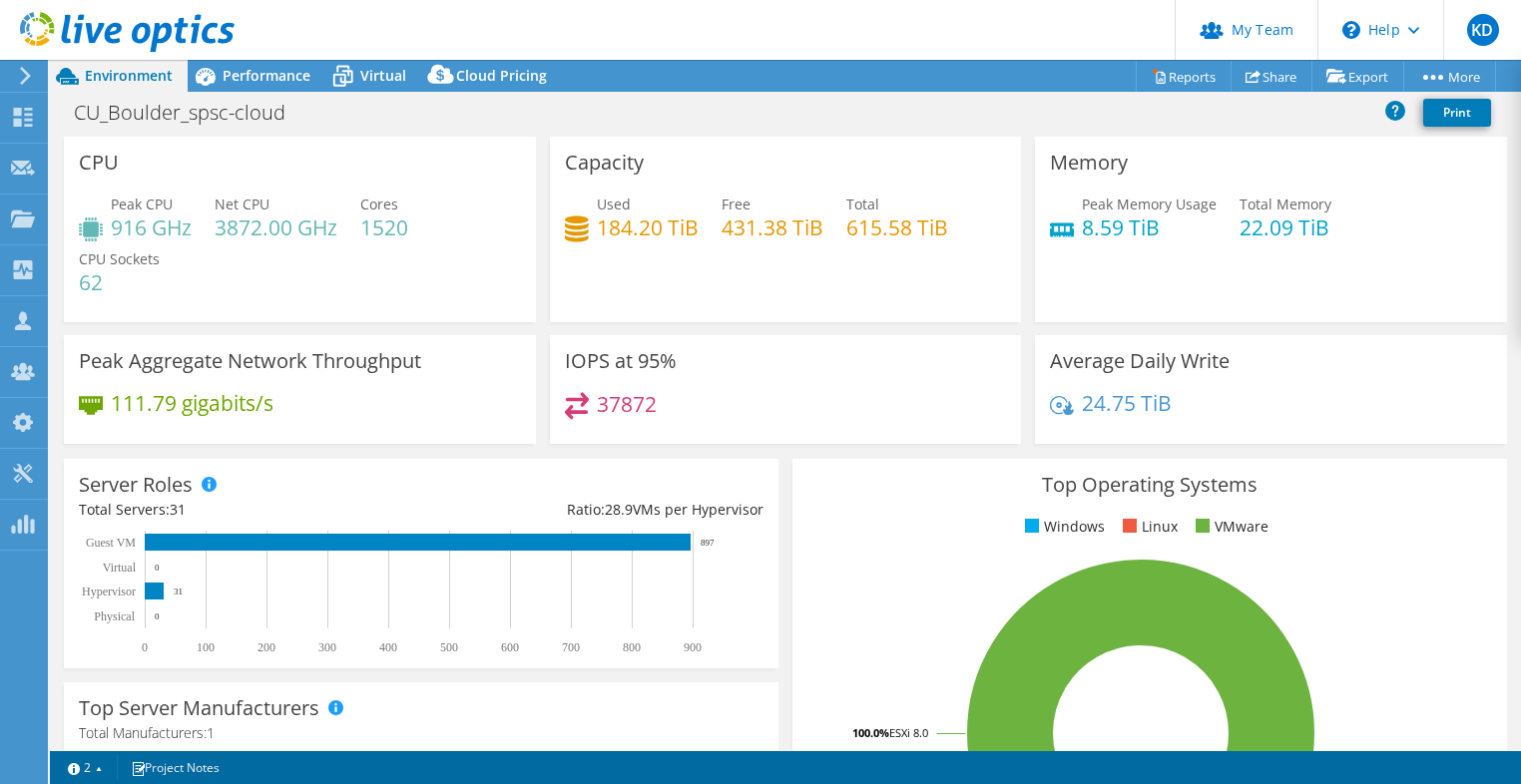 select on "USD" 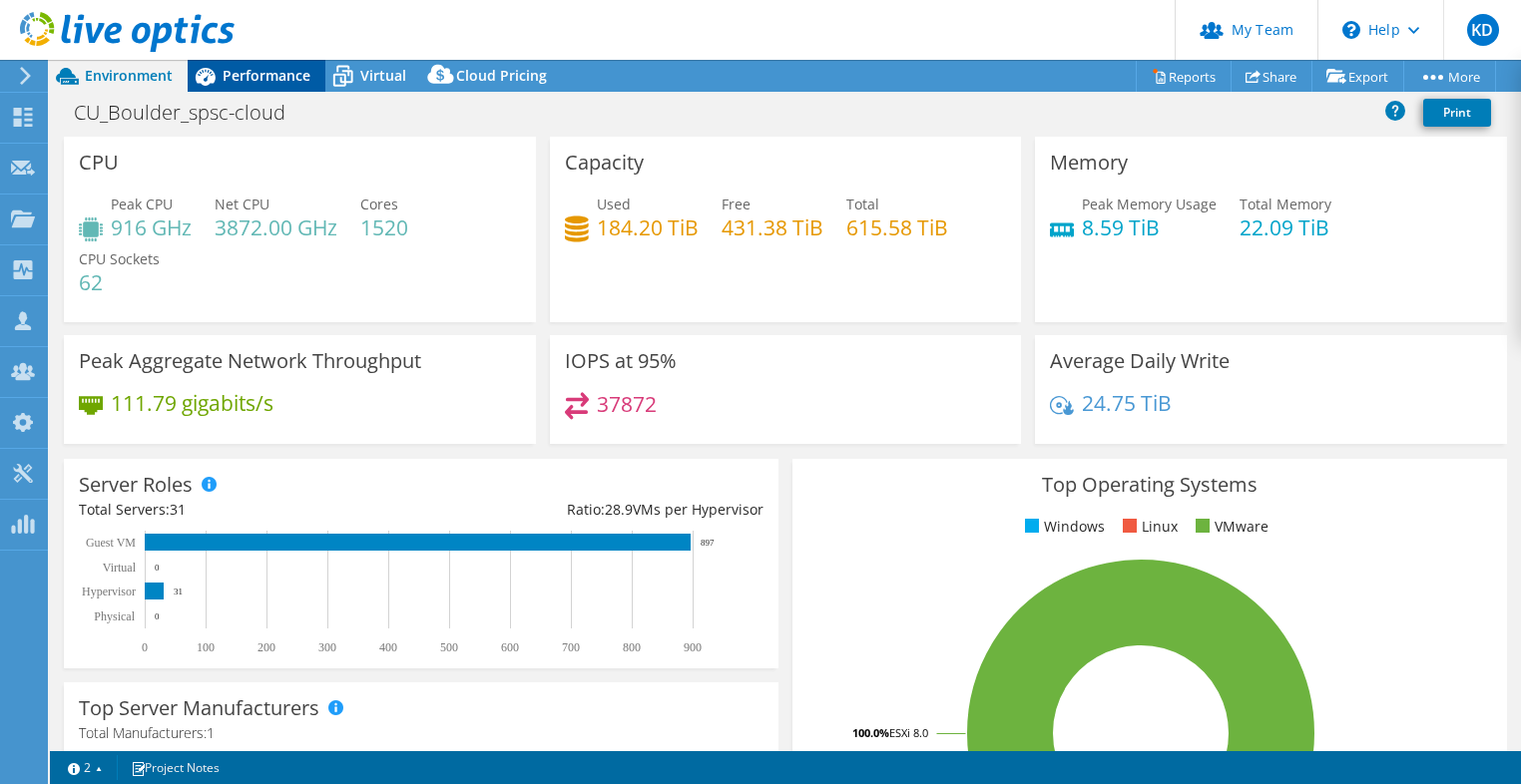 click on "Performance" at bounding box center (266, 75) 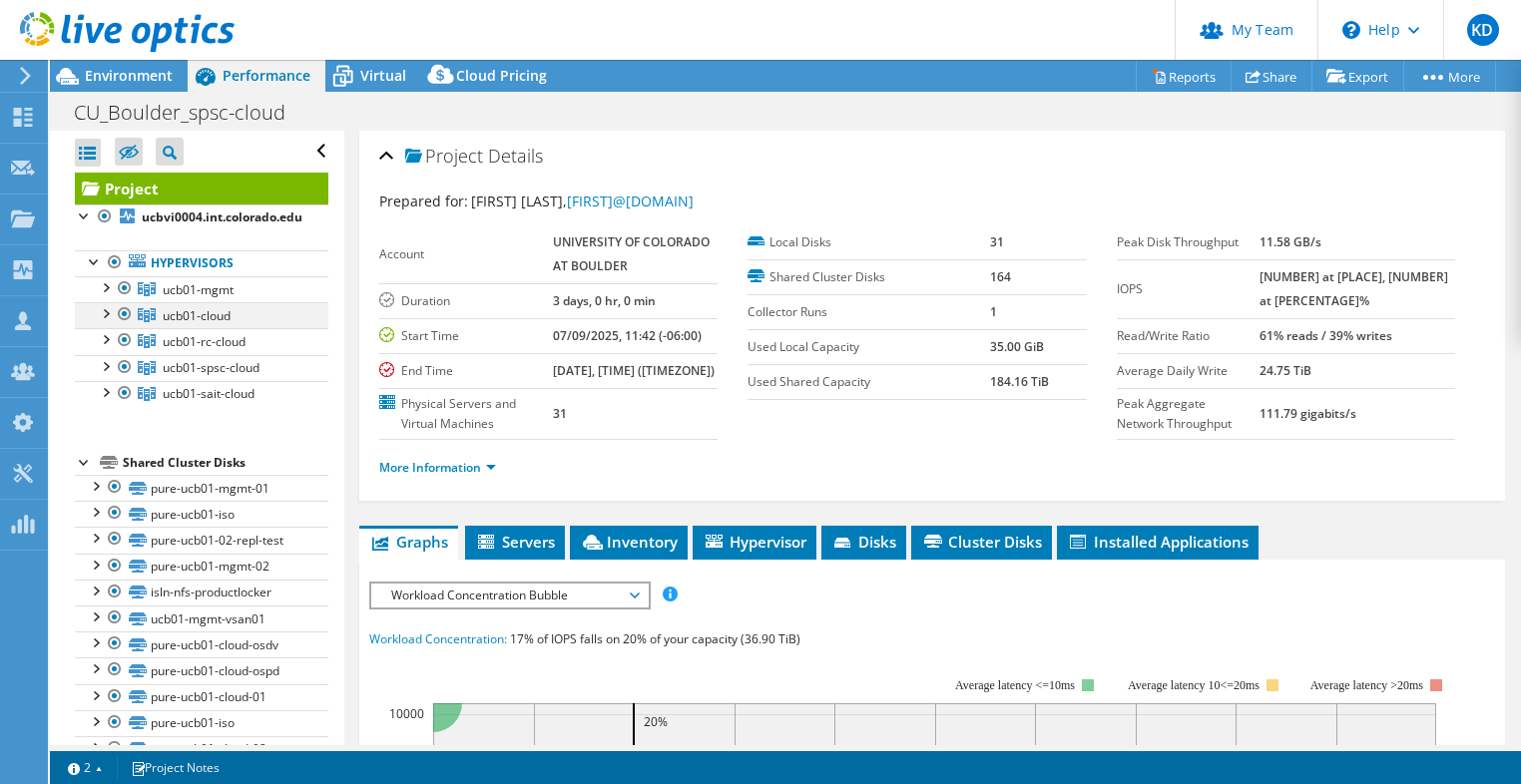 click at bounding box center (125, 288) 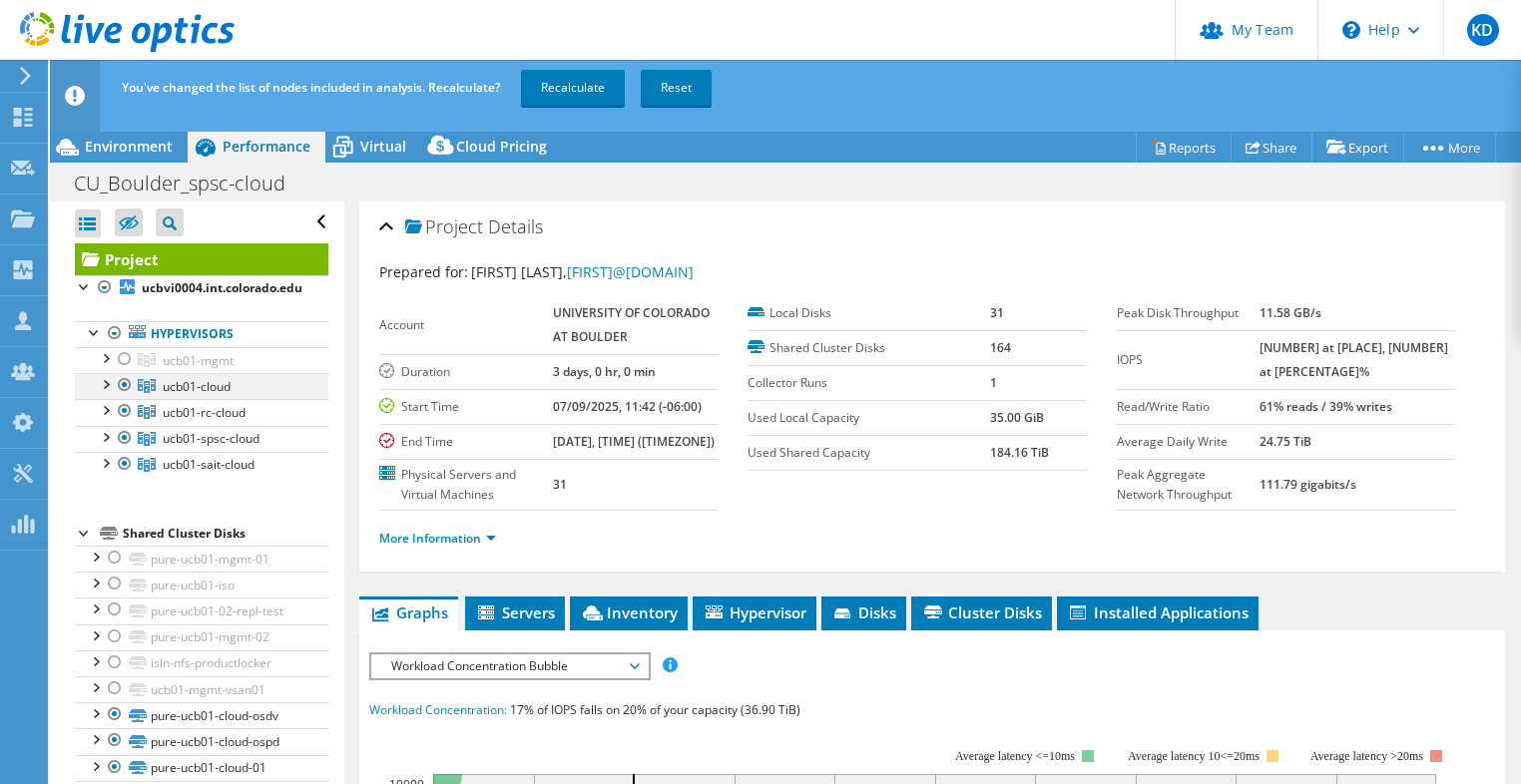 click on "Hypervisors
ucb01-mgmt
ucbvi0004.int.colorado.edu" at bounding box center (202, 399) 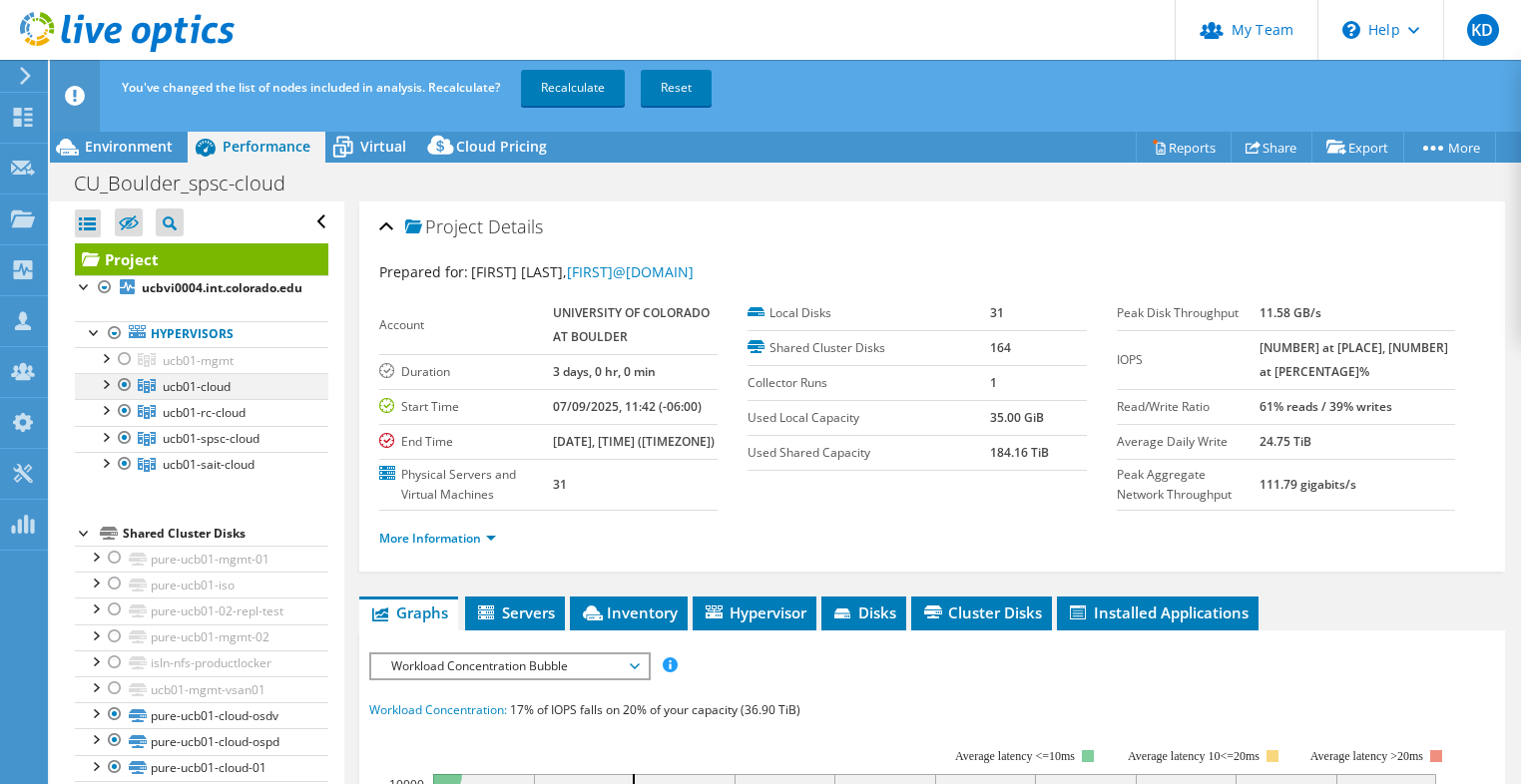 click at bounding box center (125, 385) 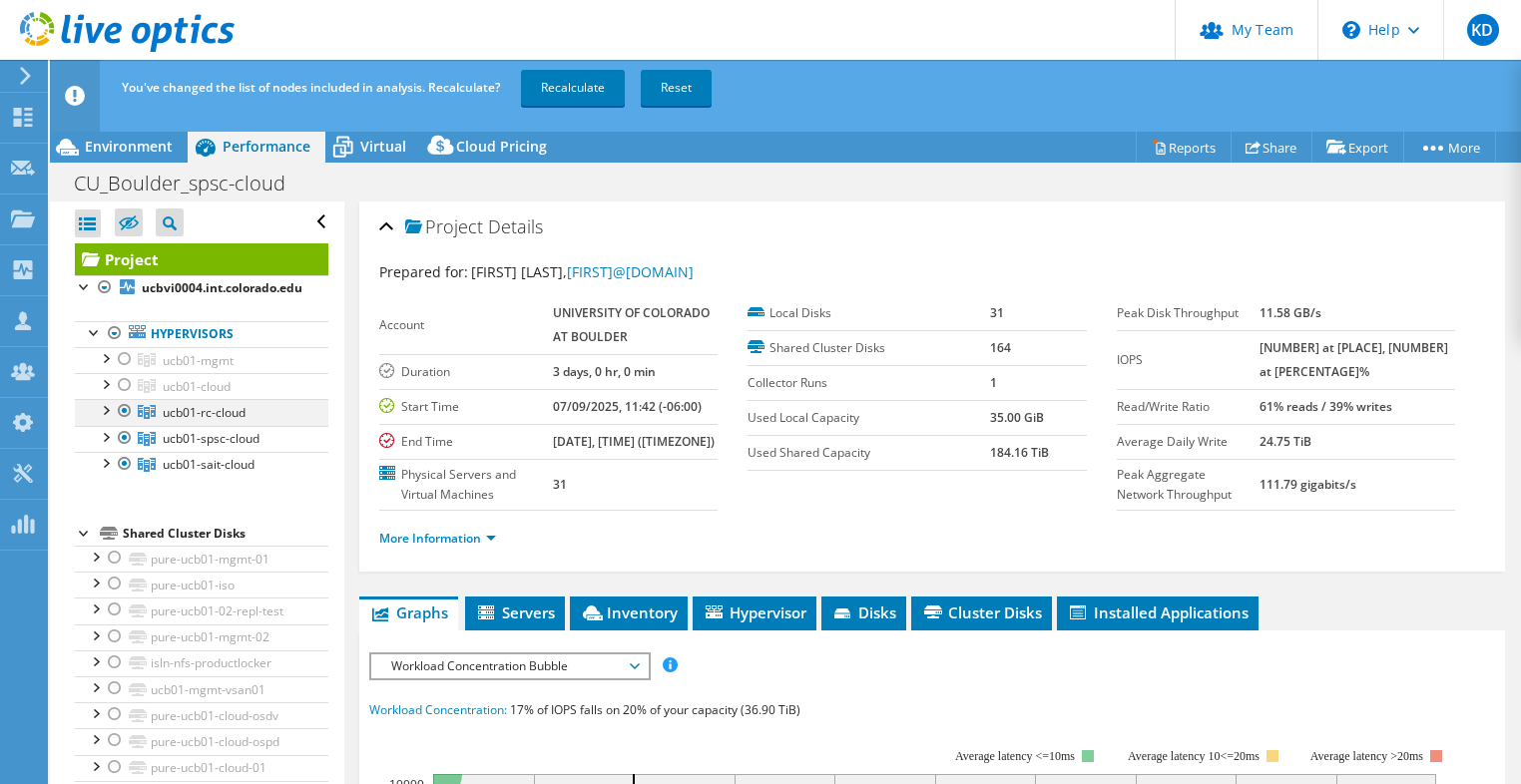 click at bounding box center [125, 411] 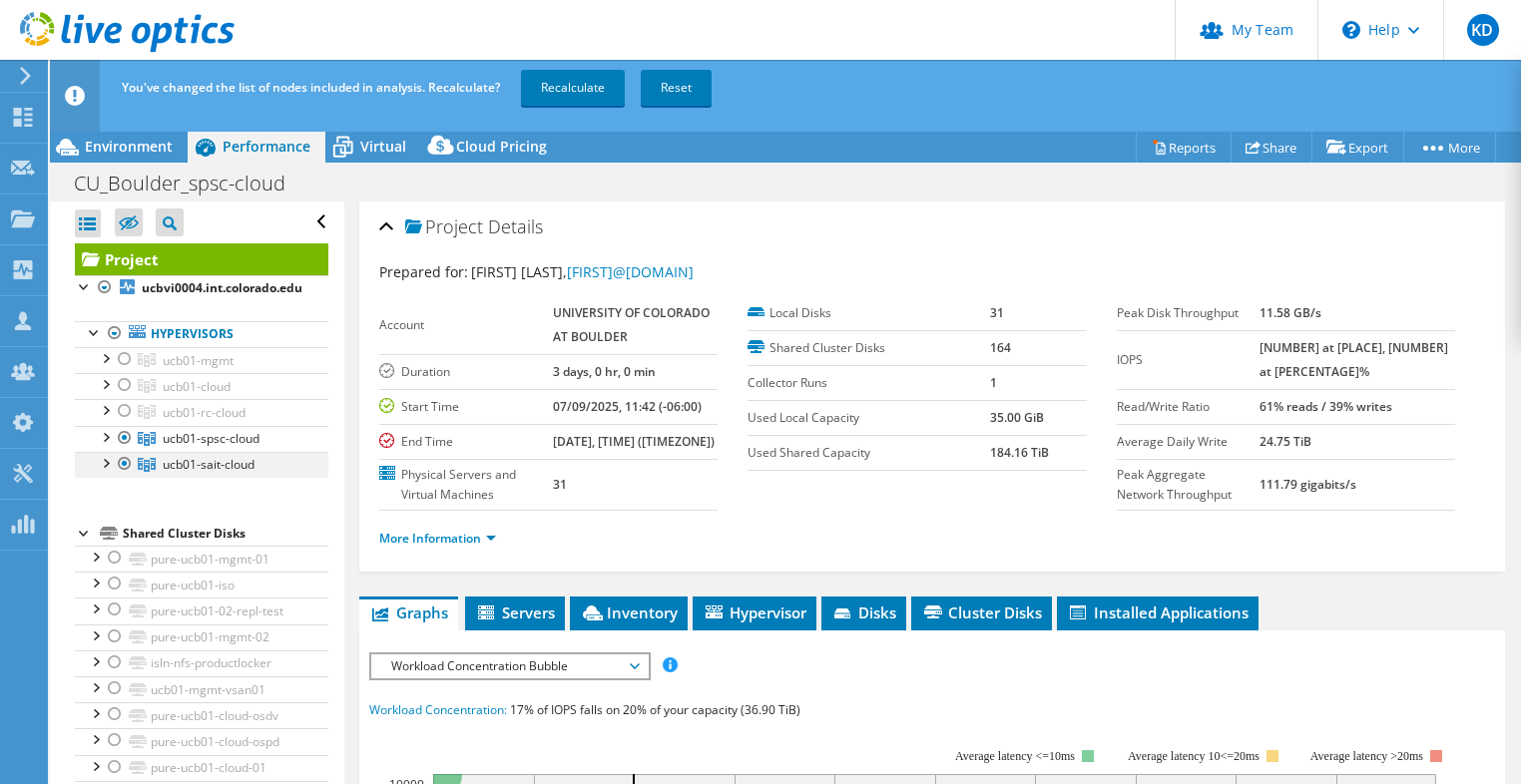 click at bounding box center (125, 464) 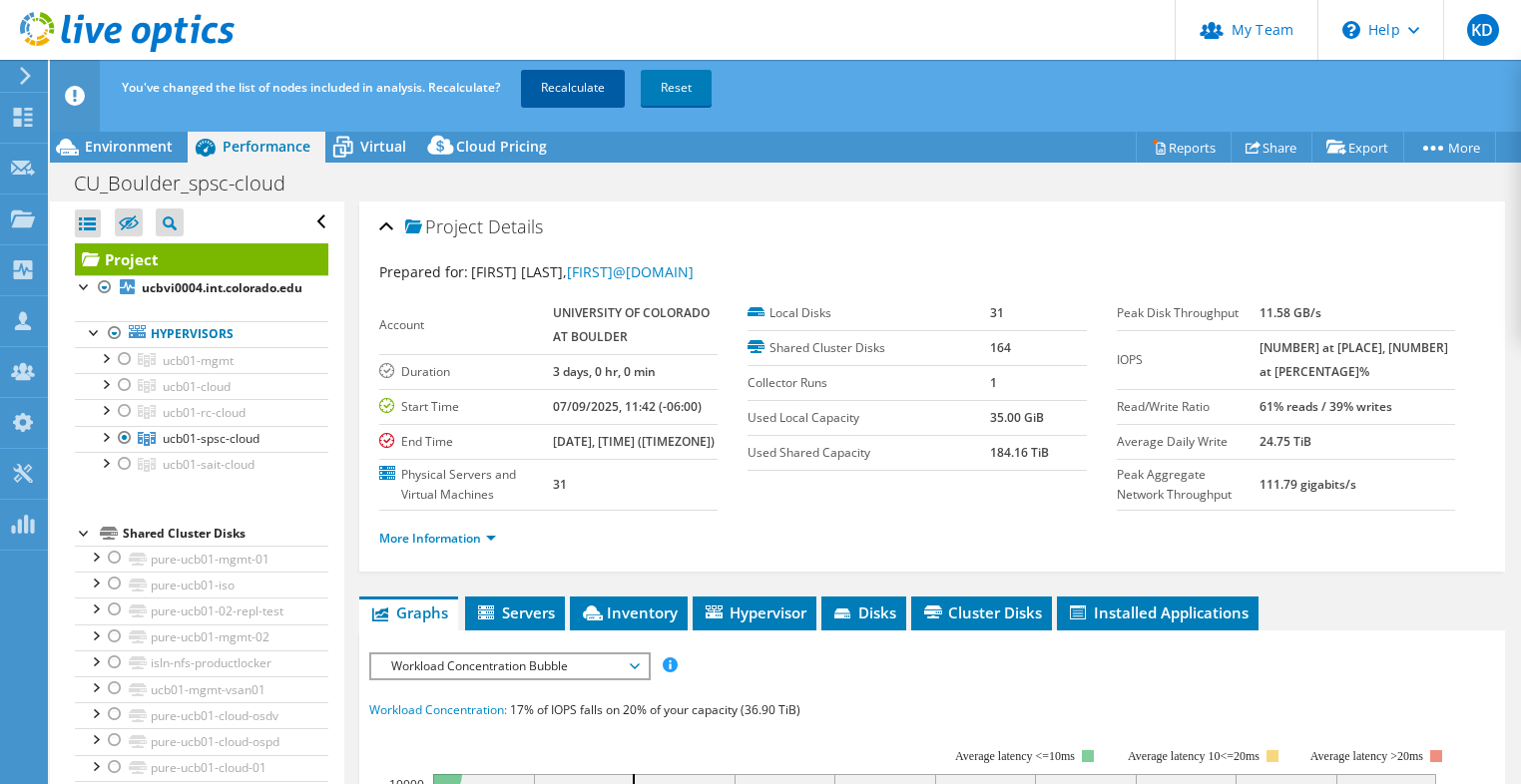 click on "Recalculate" at bounding box center (573, 88) 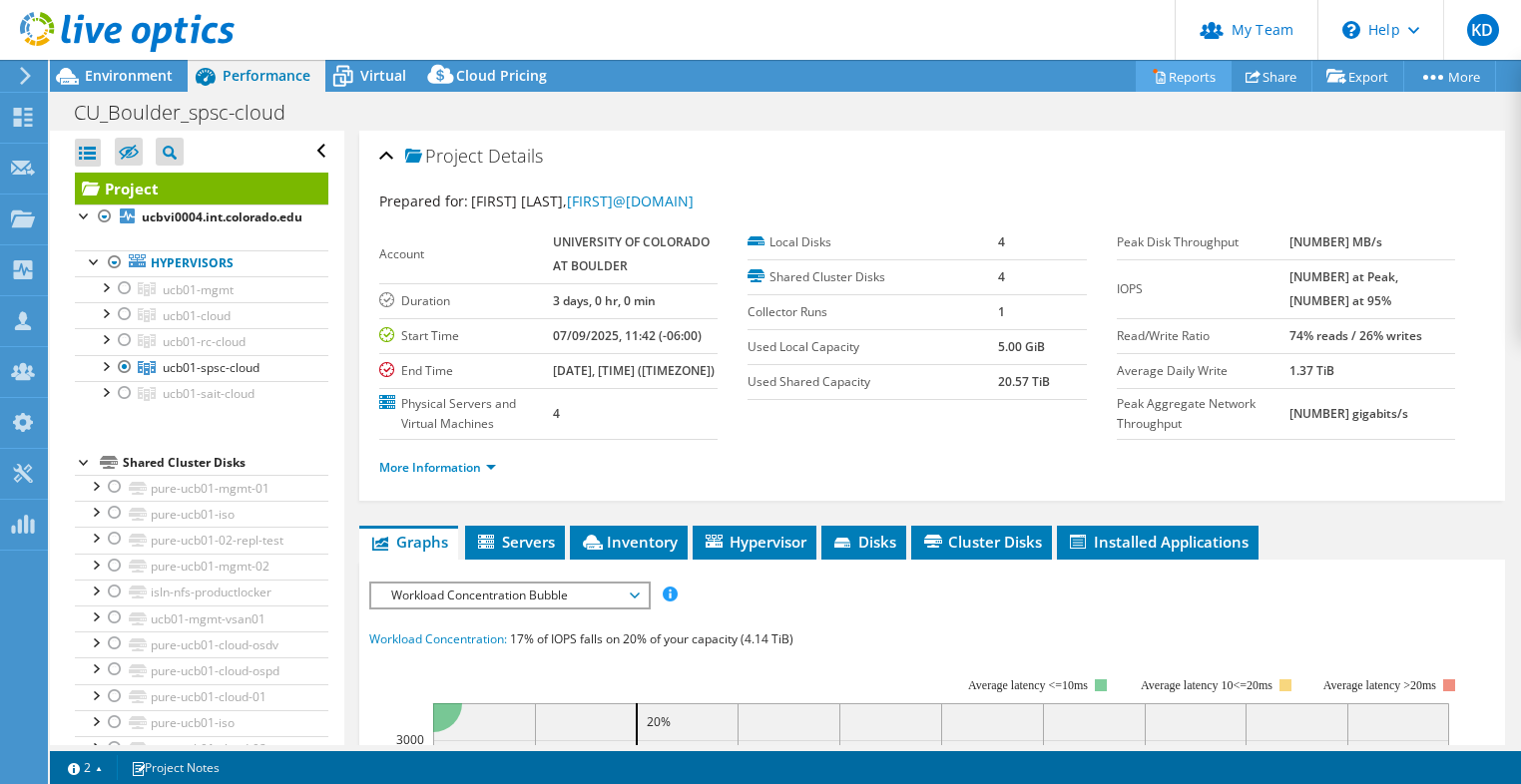 click on "Reports" at bounding box center [1184, 76] 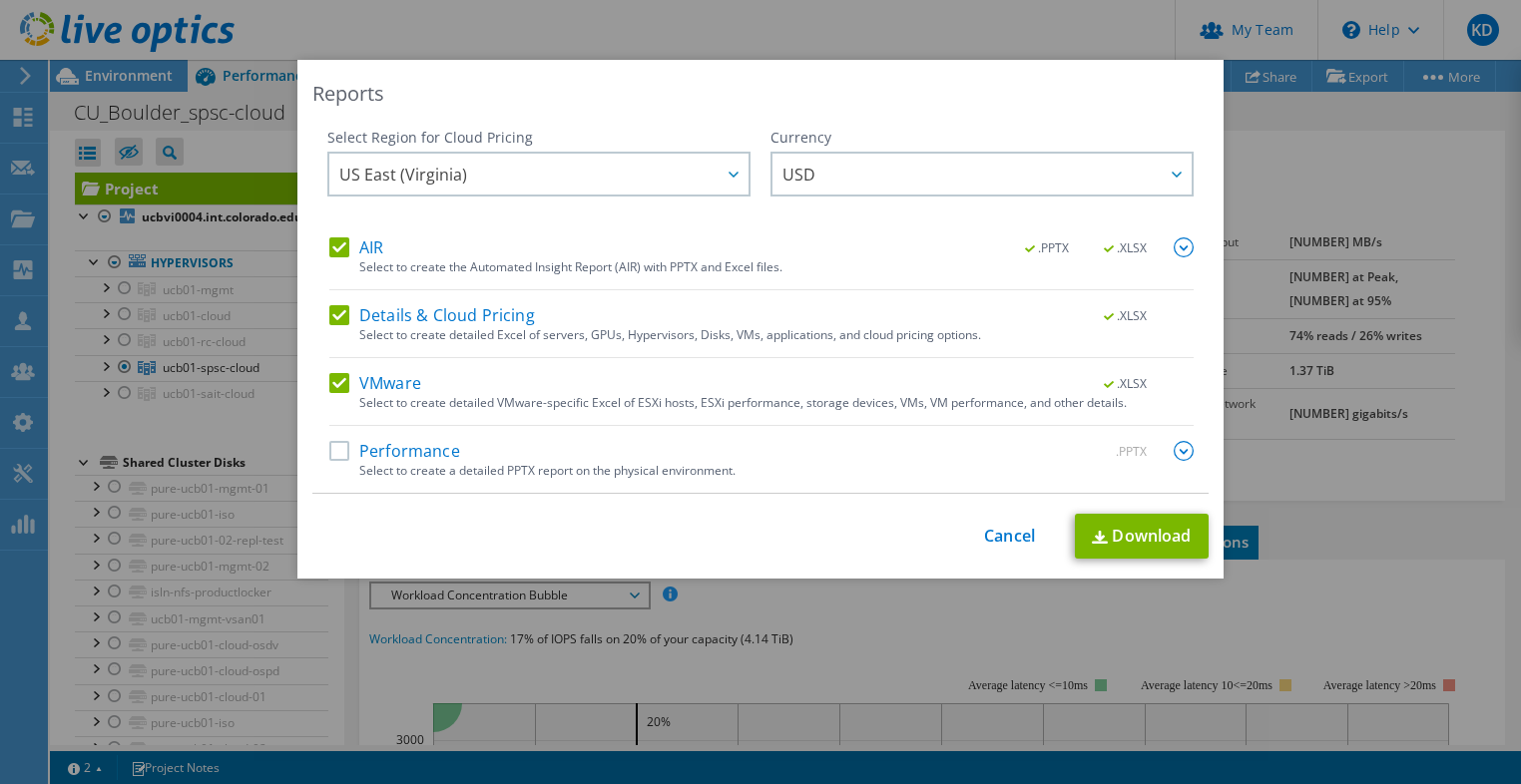 click on "Performance" at bounding box center (394, 451) 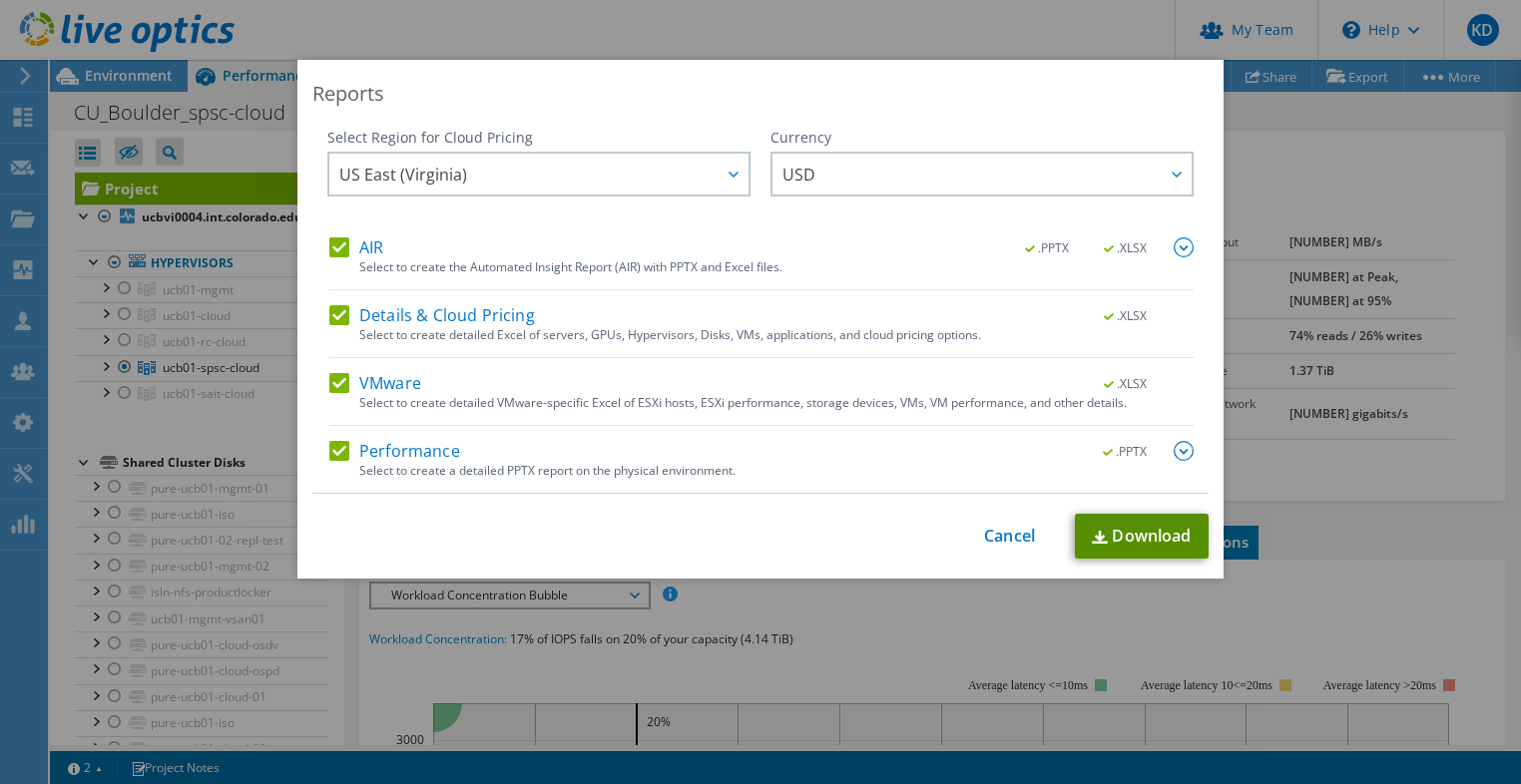 click on "Download" at bounding box center [1142, 536] 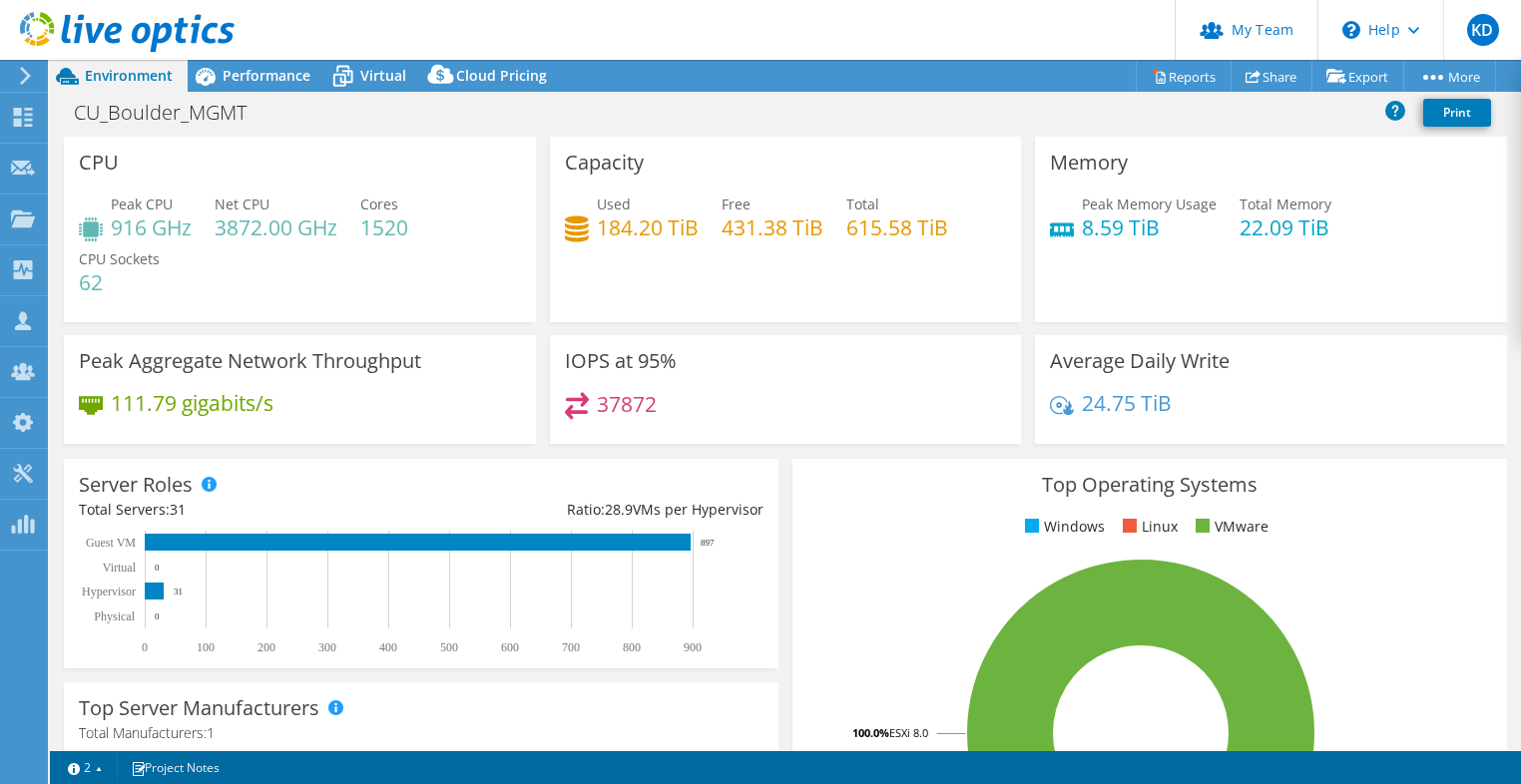 select on "USD" 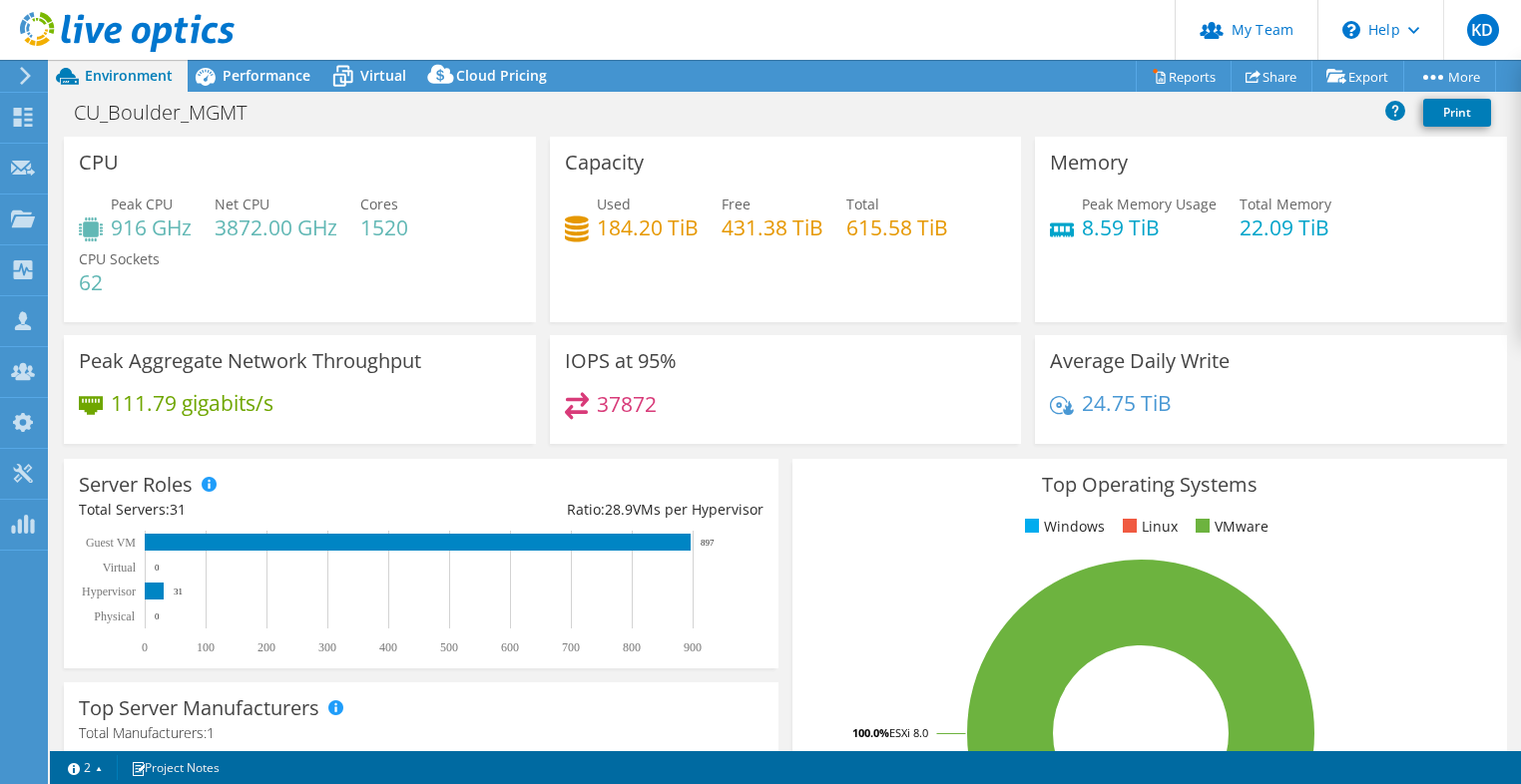 scroll, scrollTop: 0, scrollLeft: 0, axis: both 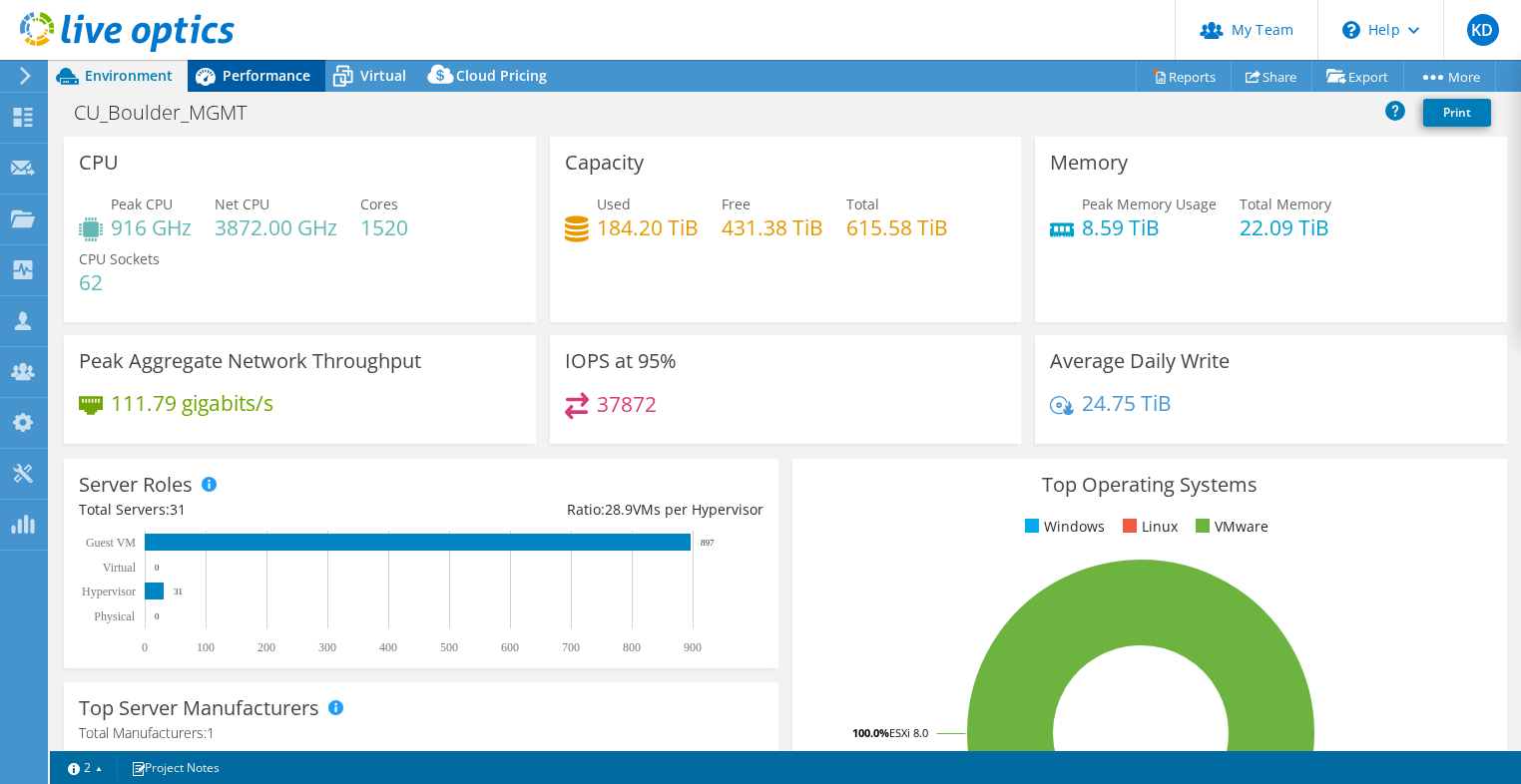 click on "Performance" at bounding box center (256, 76) 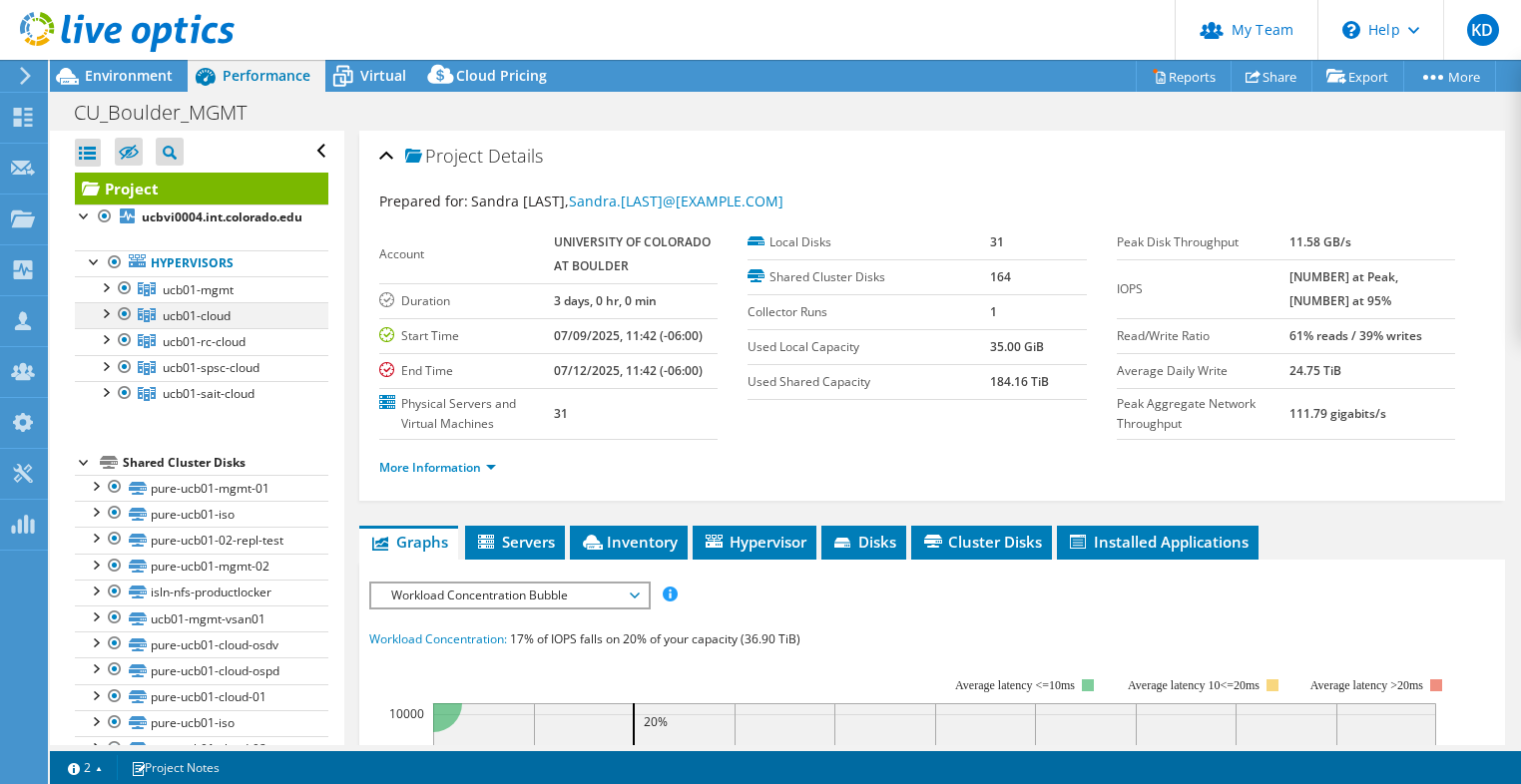 click at bounding box center [125, 314] 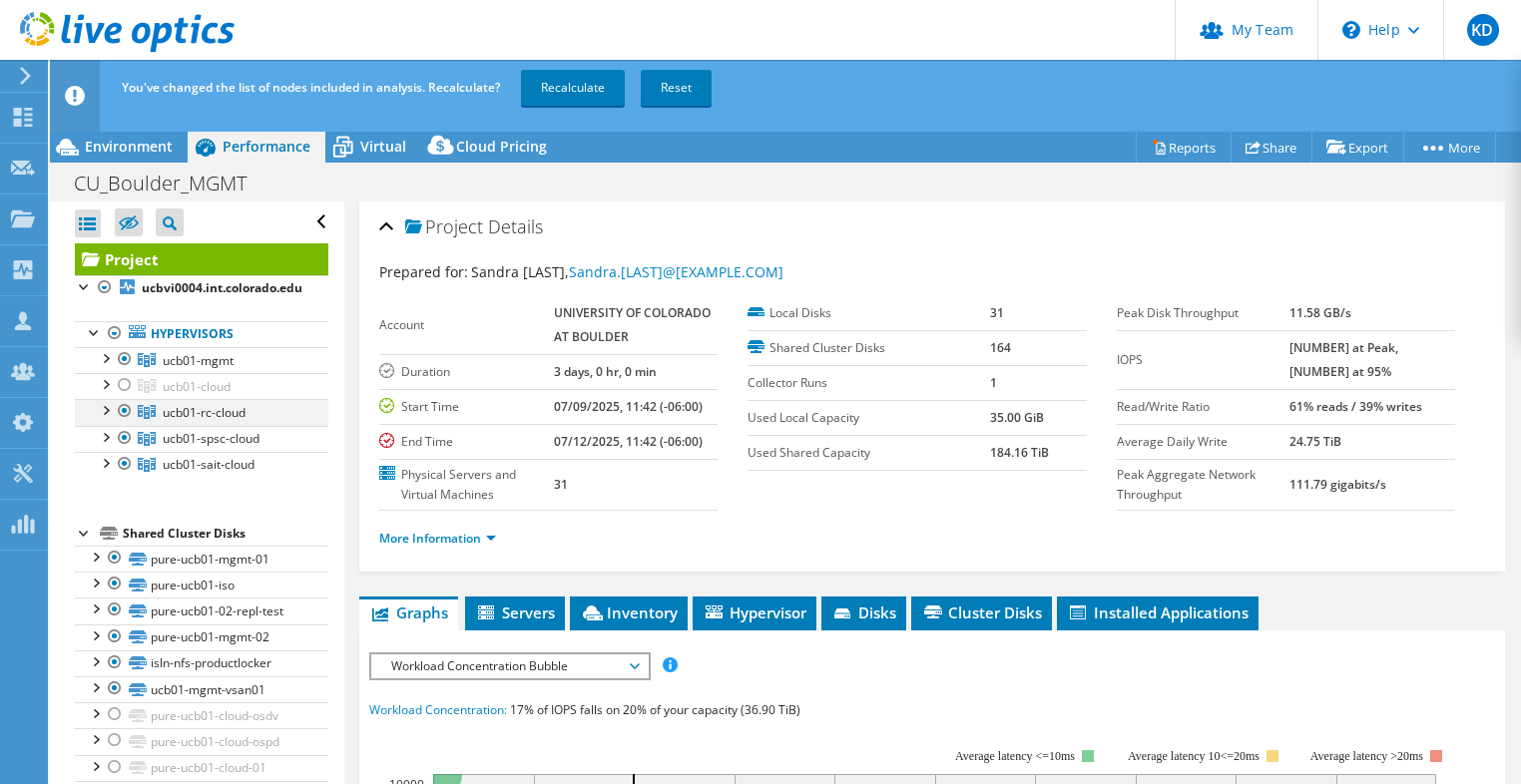 click at bounding box center (125, 411) 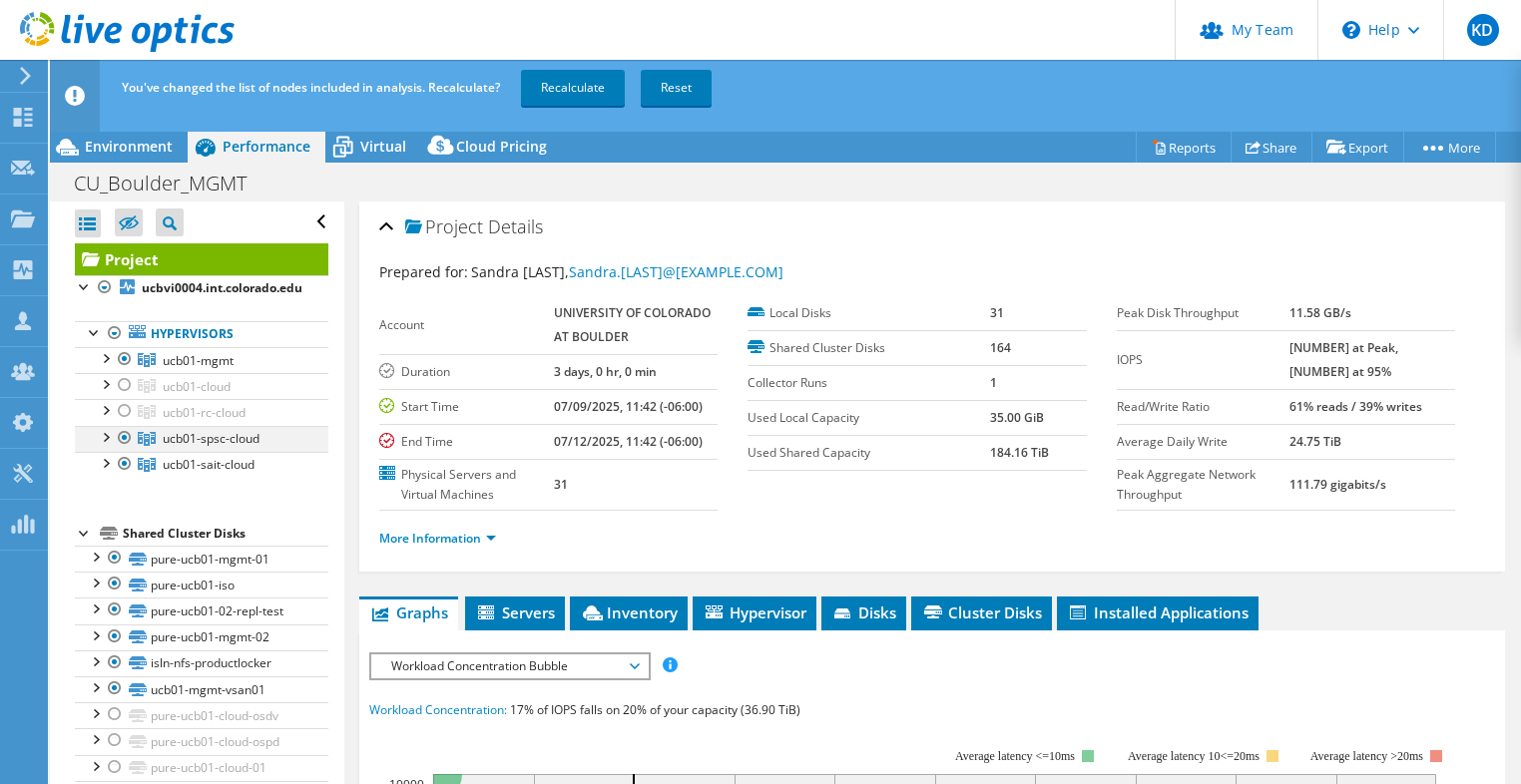 click at bounding box center (125, 438) 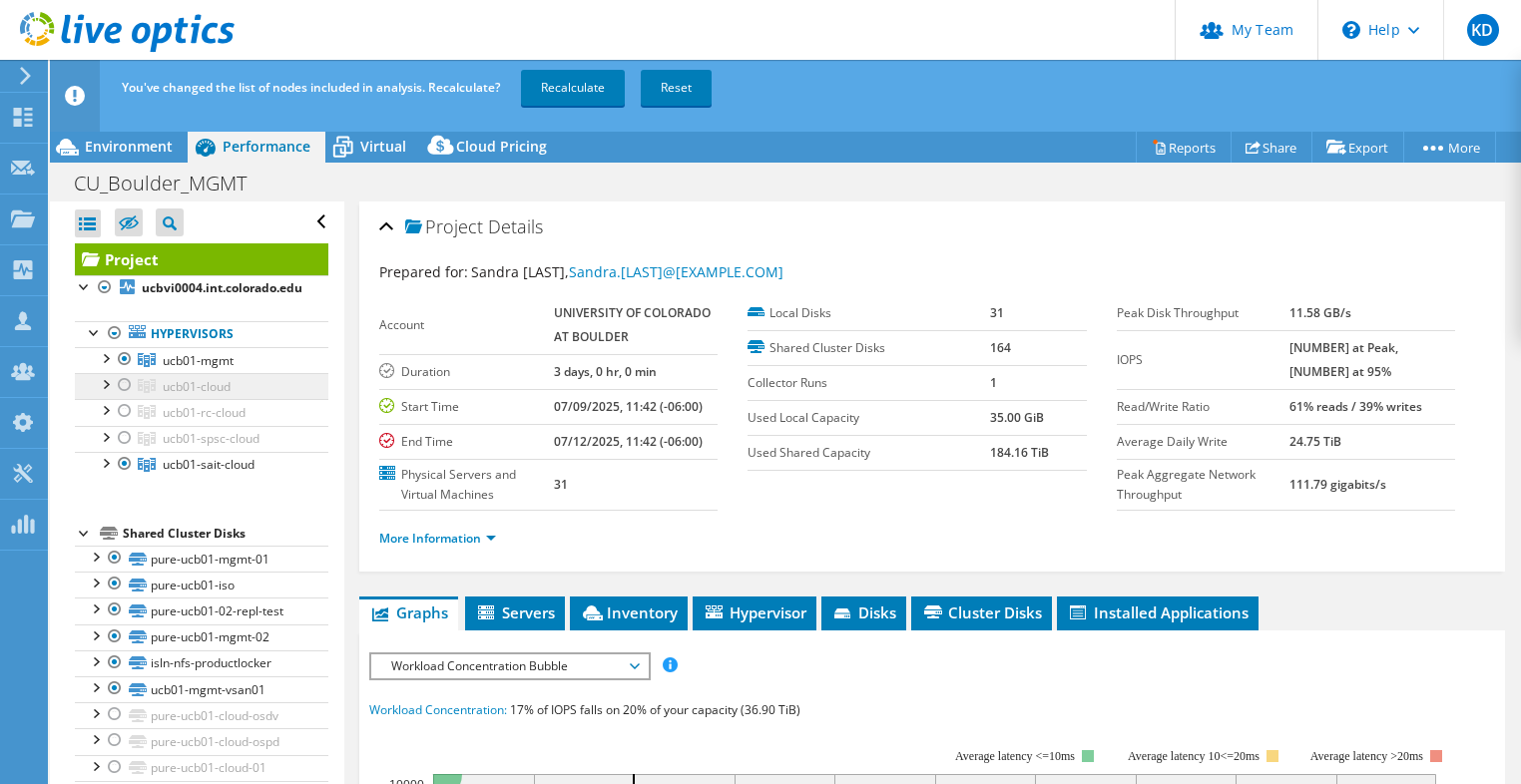 click at bounding box center [125, 464] 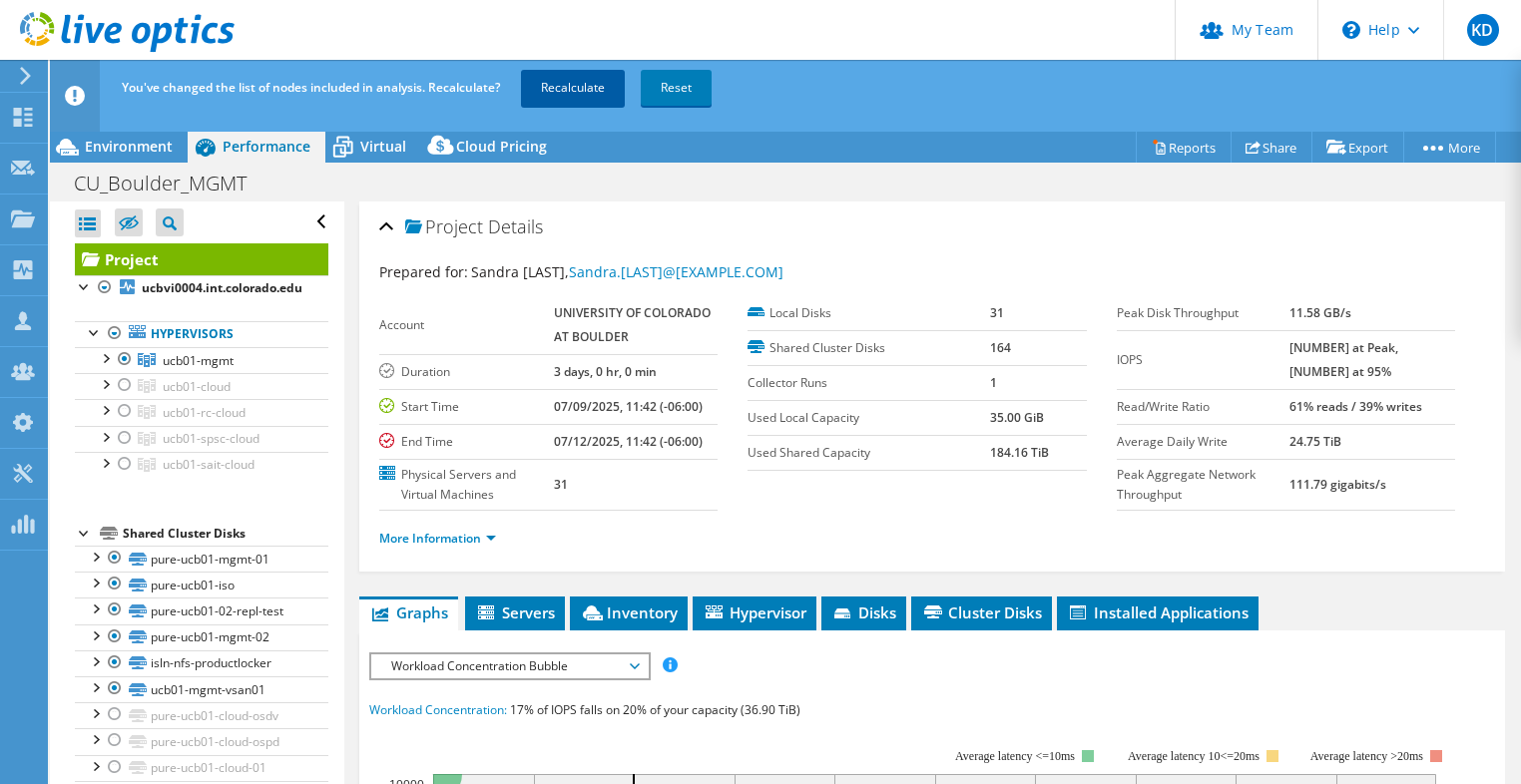 click on "Recalculate" at bounding box center [573, 88] 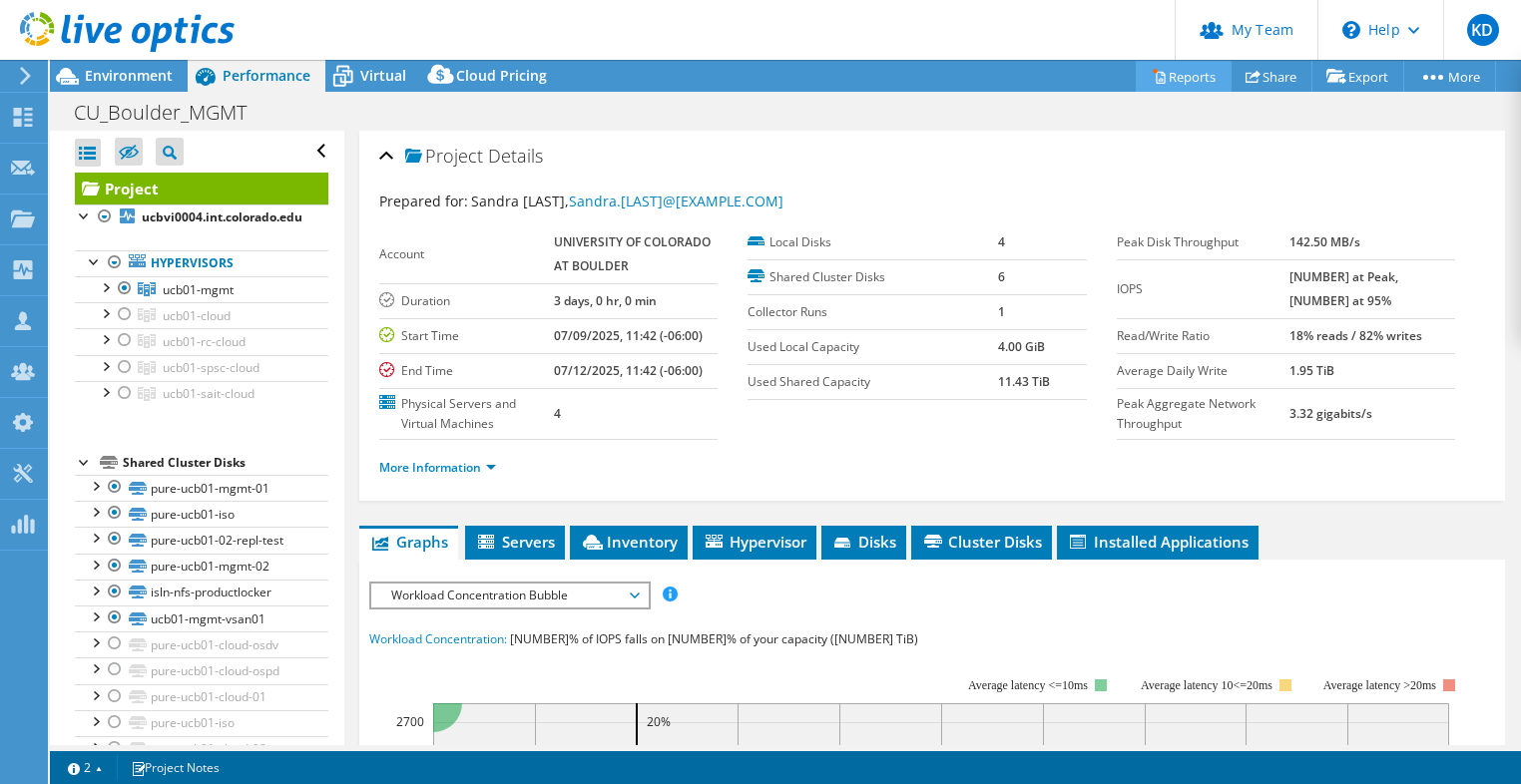 click on "Reports" at bounding box center (1184, 76) 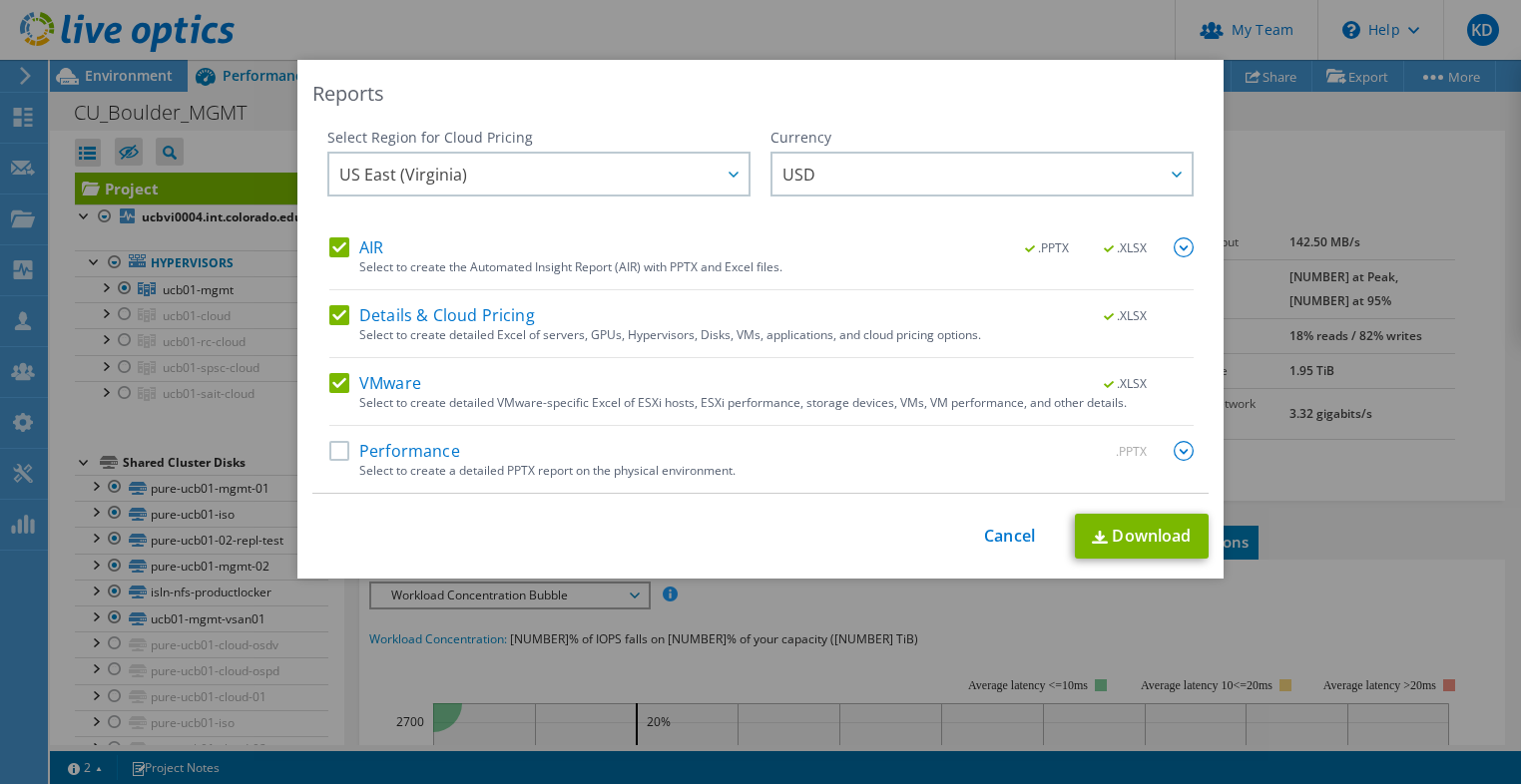 click on "Performance" at bounding box center (394, 451) 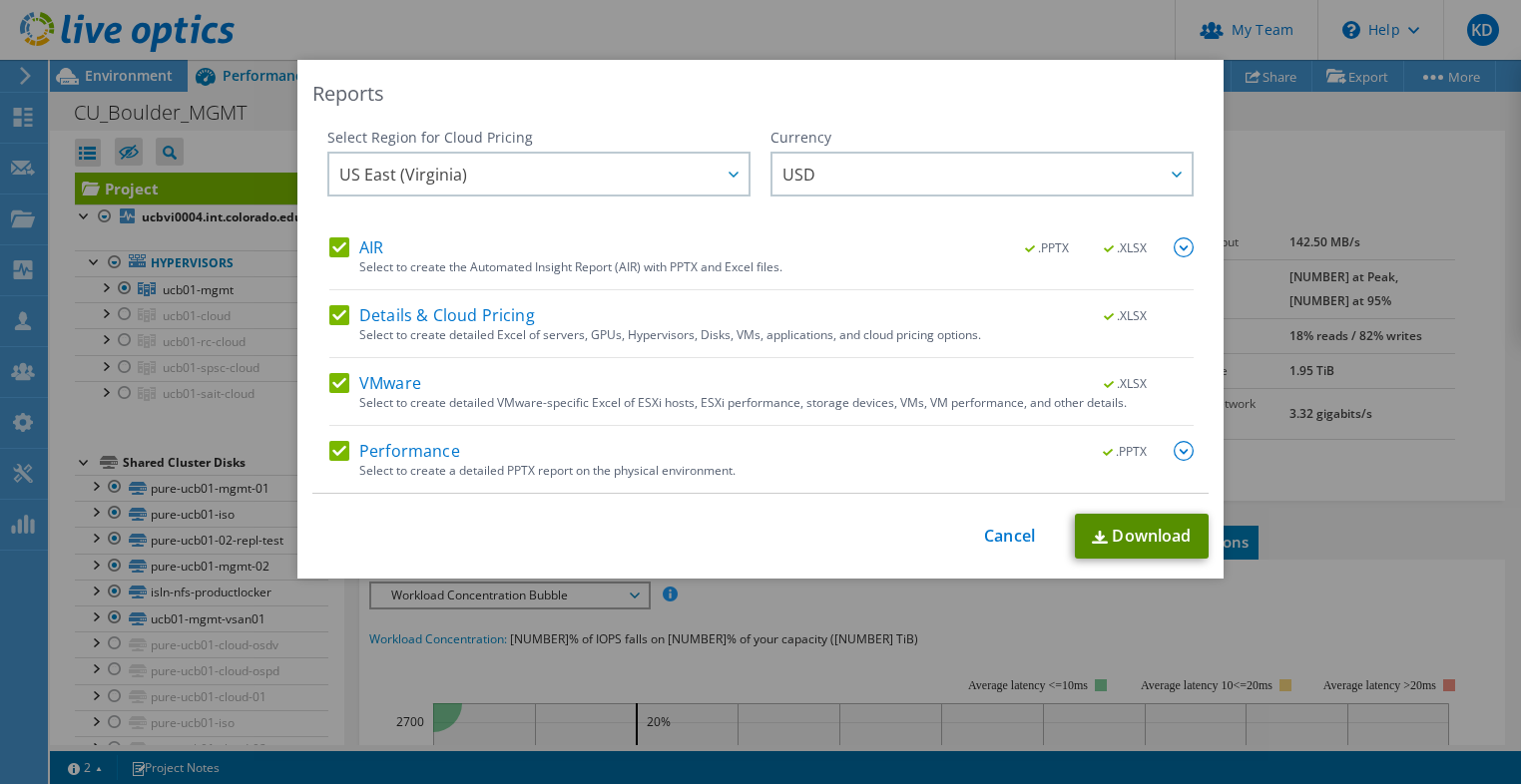 click on "Download" at bounding box center [1142, 536] 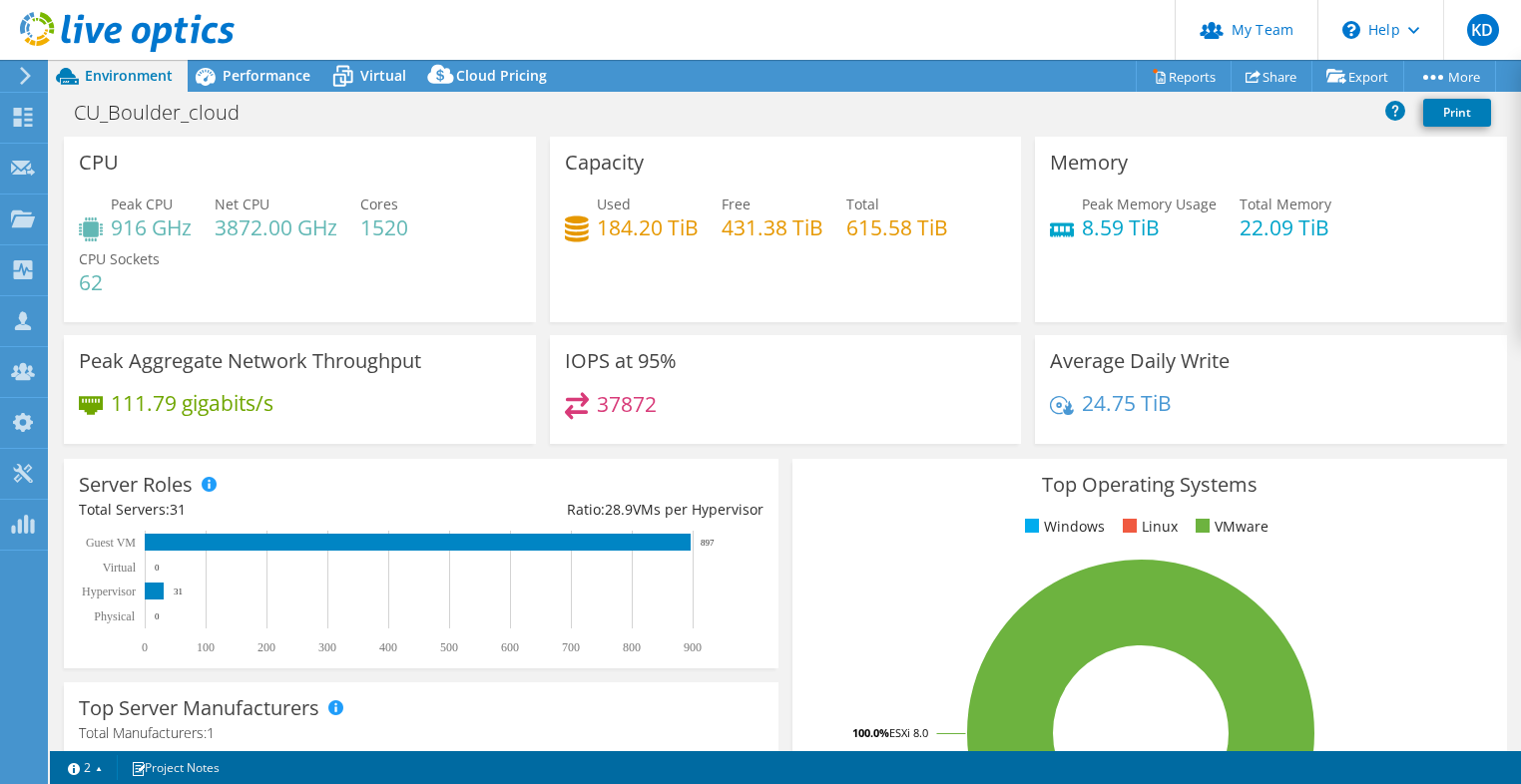 select on "USD" 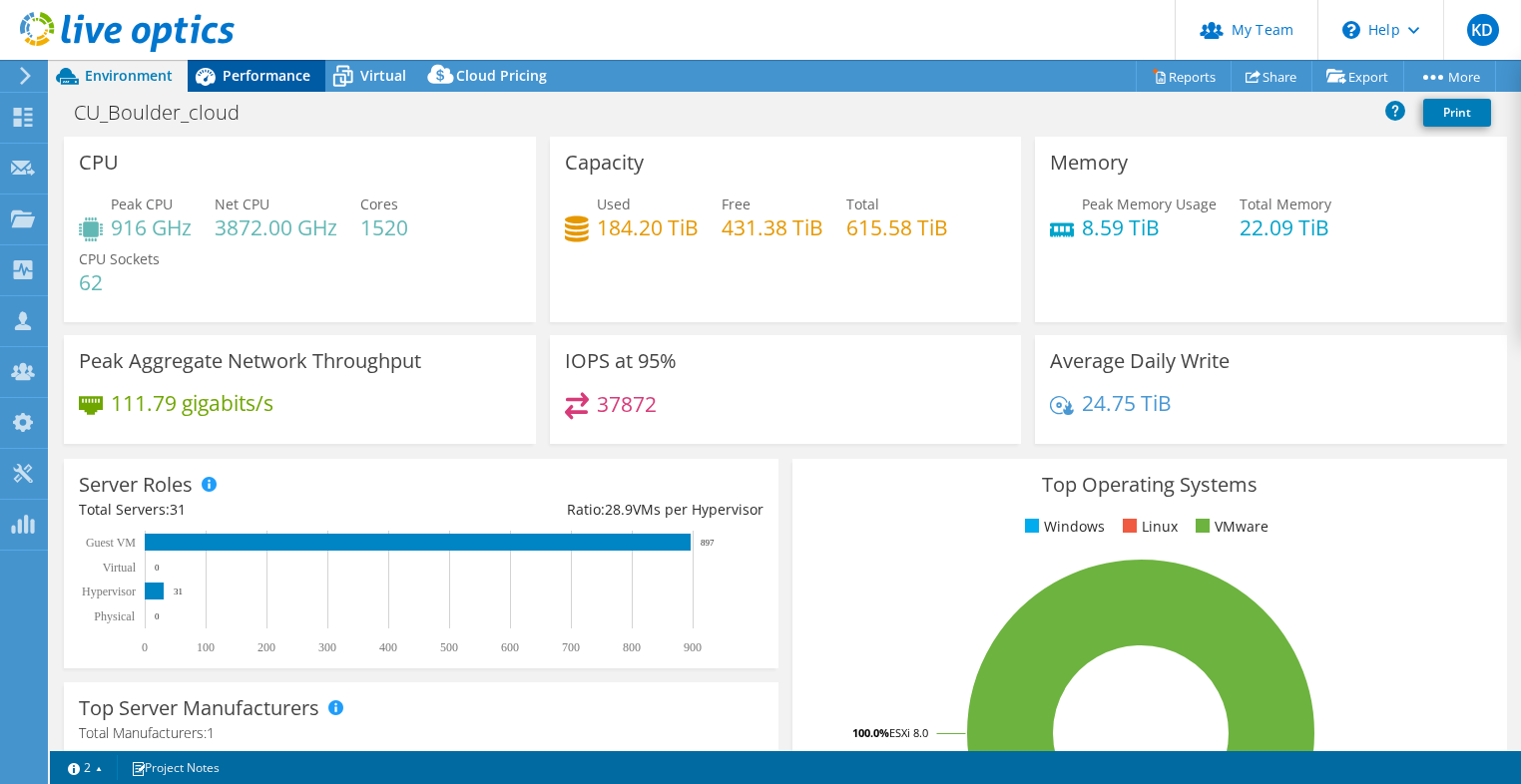 click on "Performance" at bounding box center [256, 76] 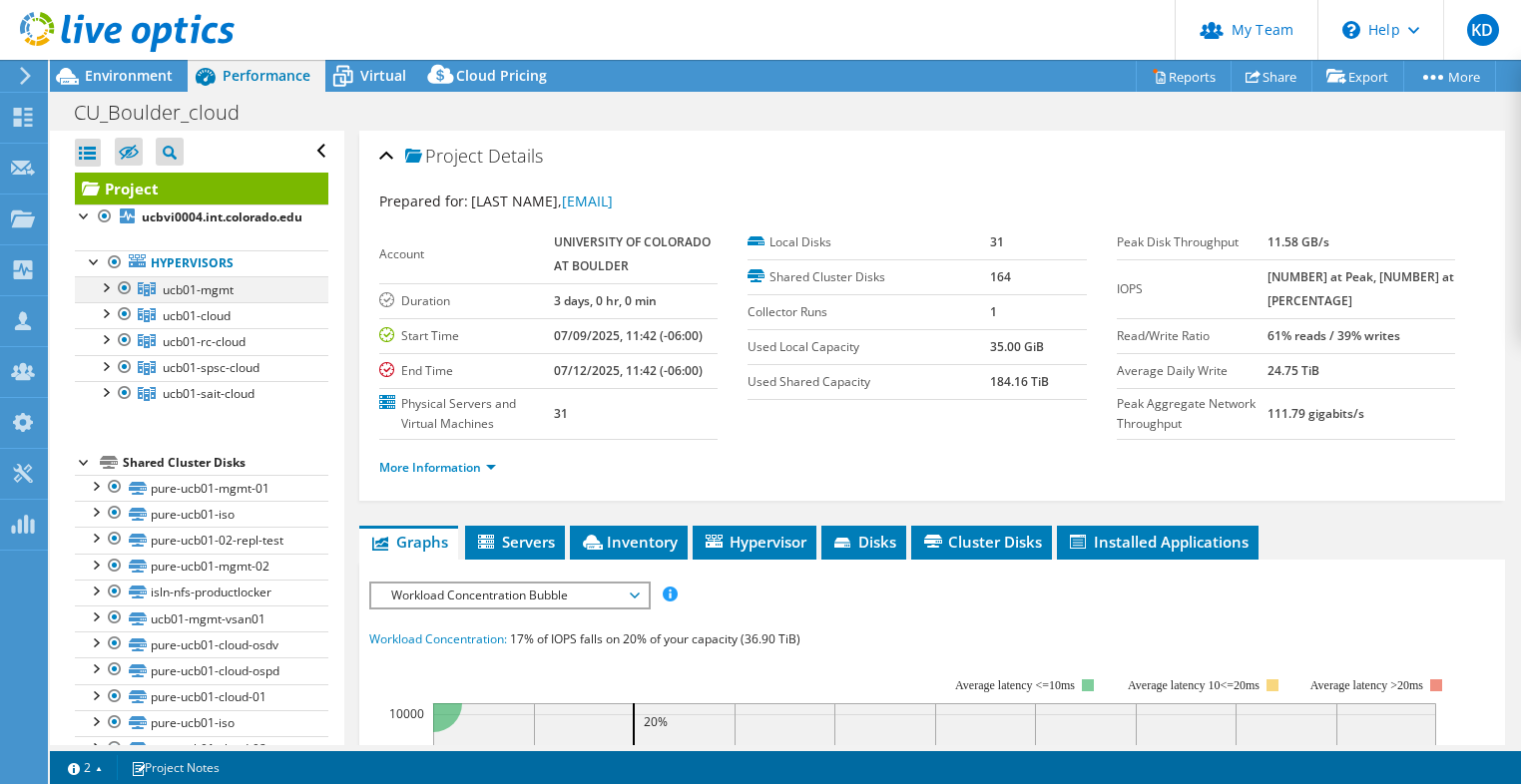 click at bounding box center (125, 288) 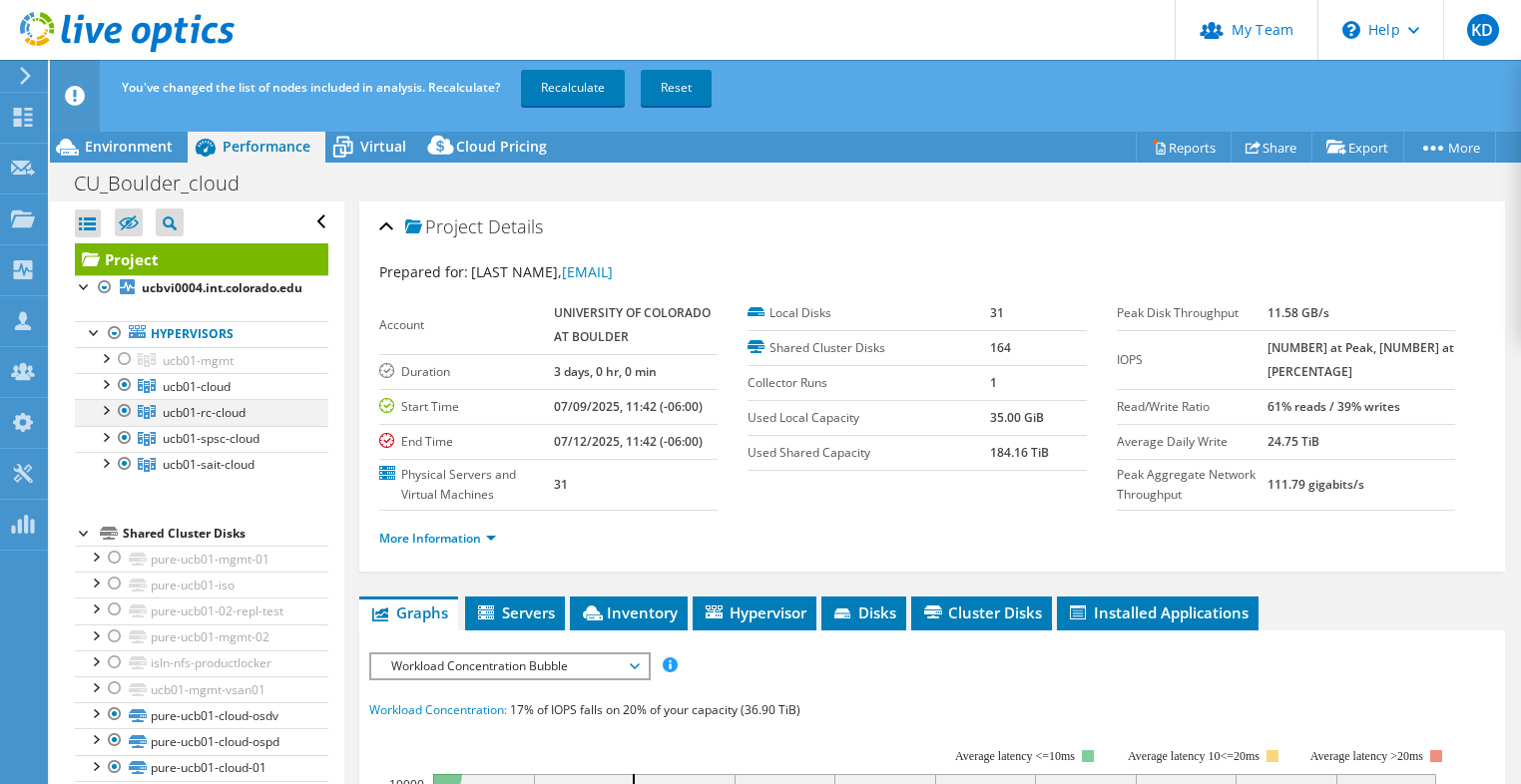 click at bounding box center [125, 411] 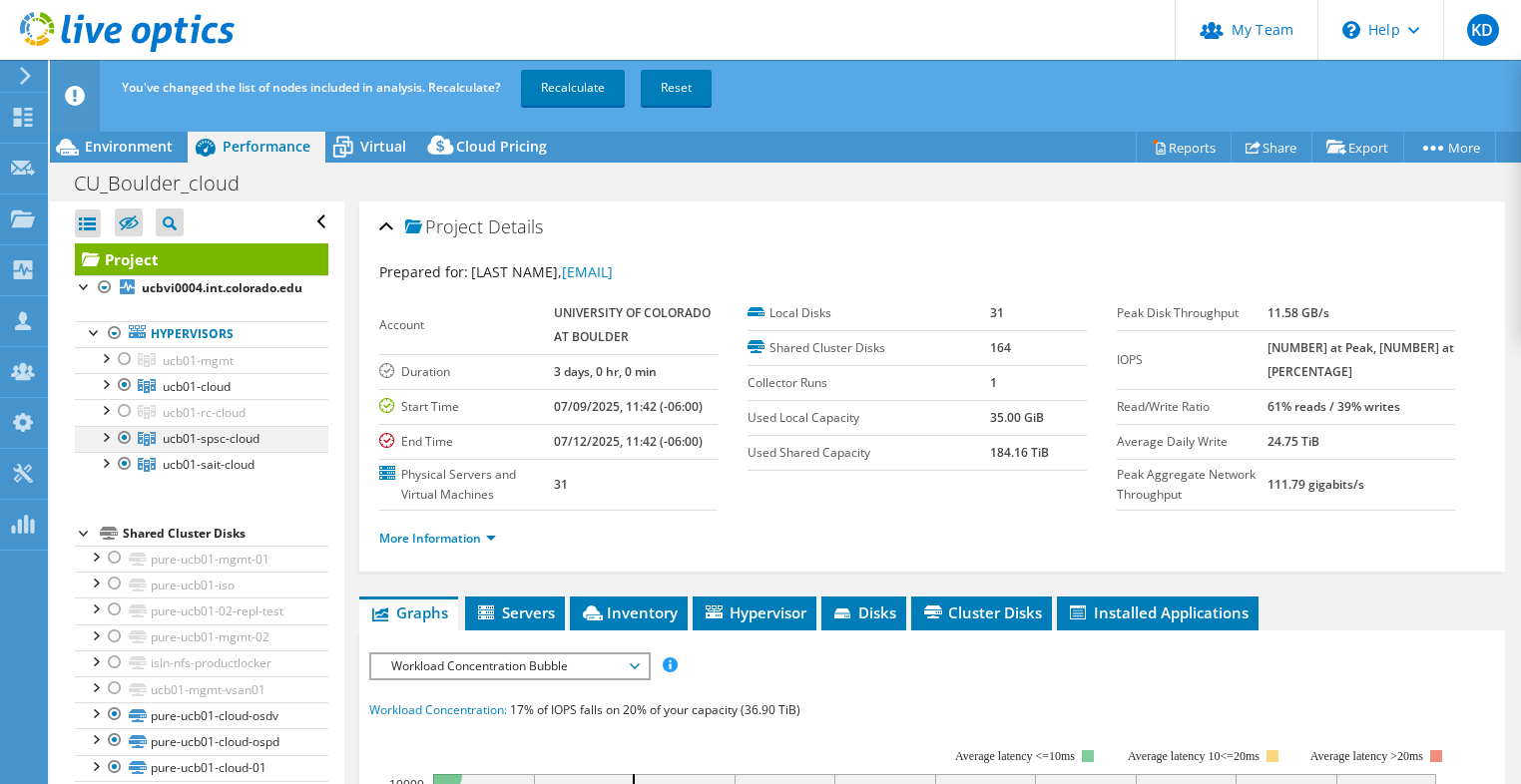 click at bounding box center [125, 438] 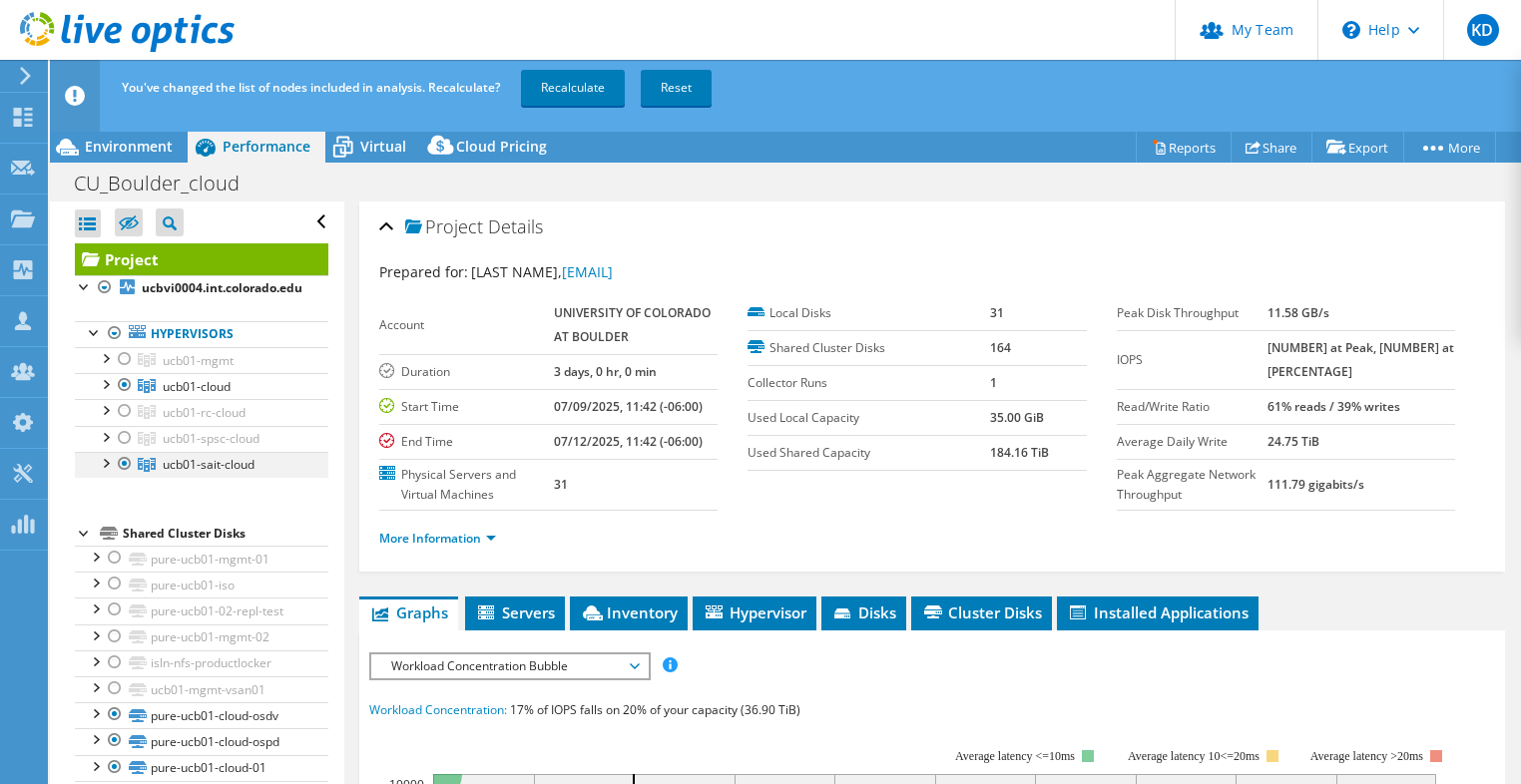 click at bounding box center [125, 464] 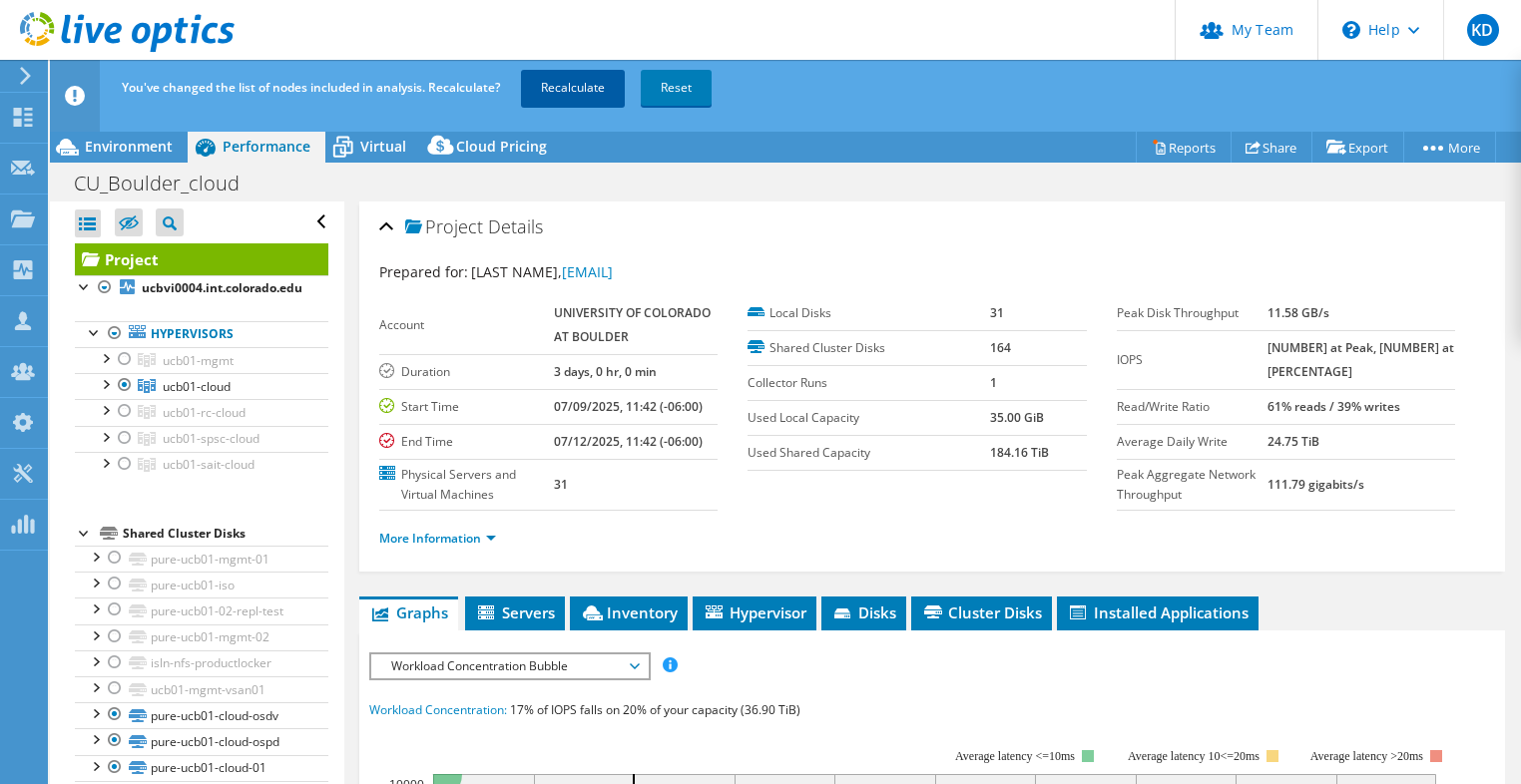 click on "Recalculate" at bounding box center [573, 88] 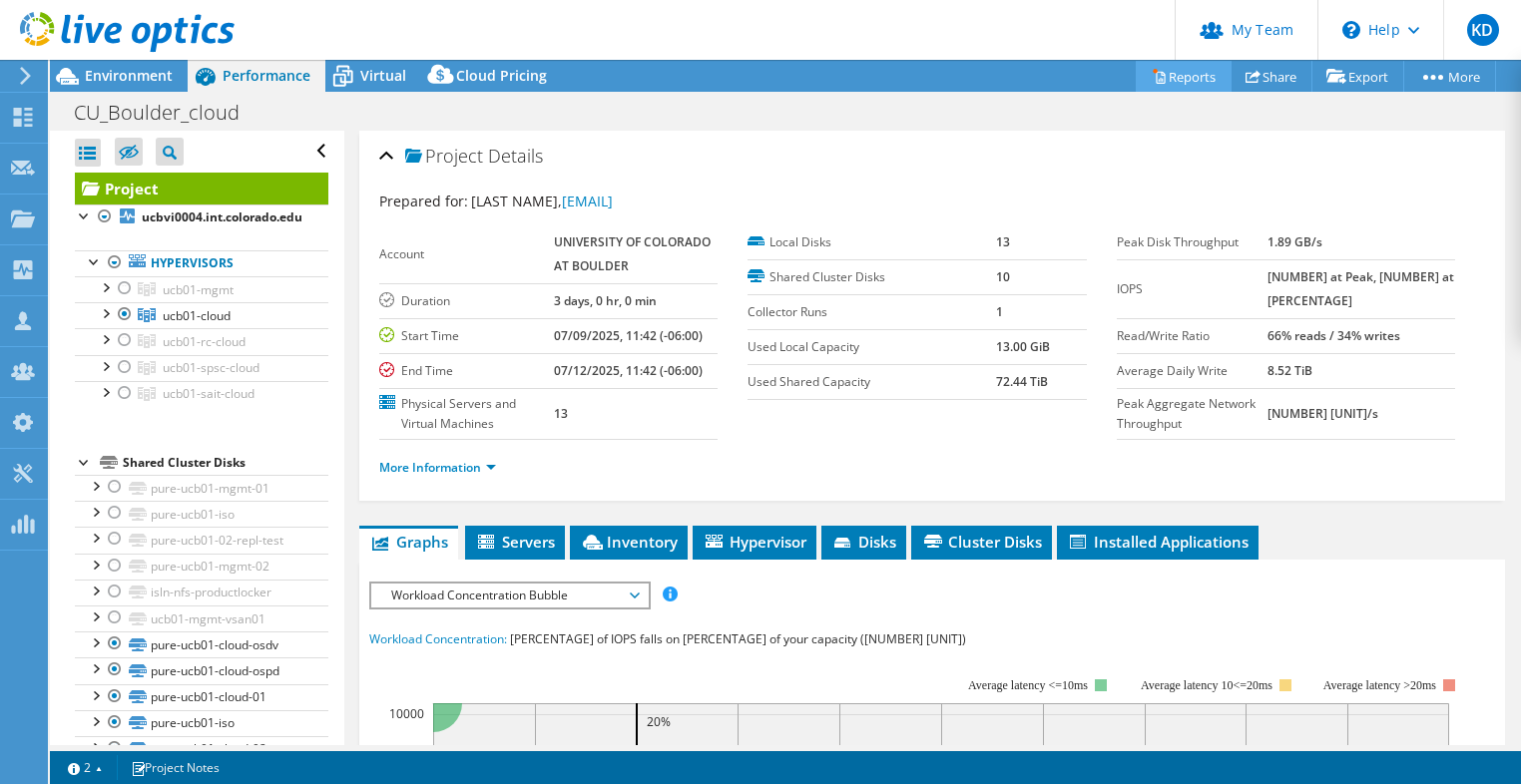 click on "Reports" at bounding box center (1184, 76) 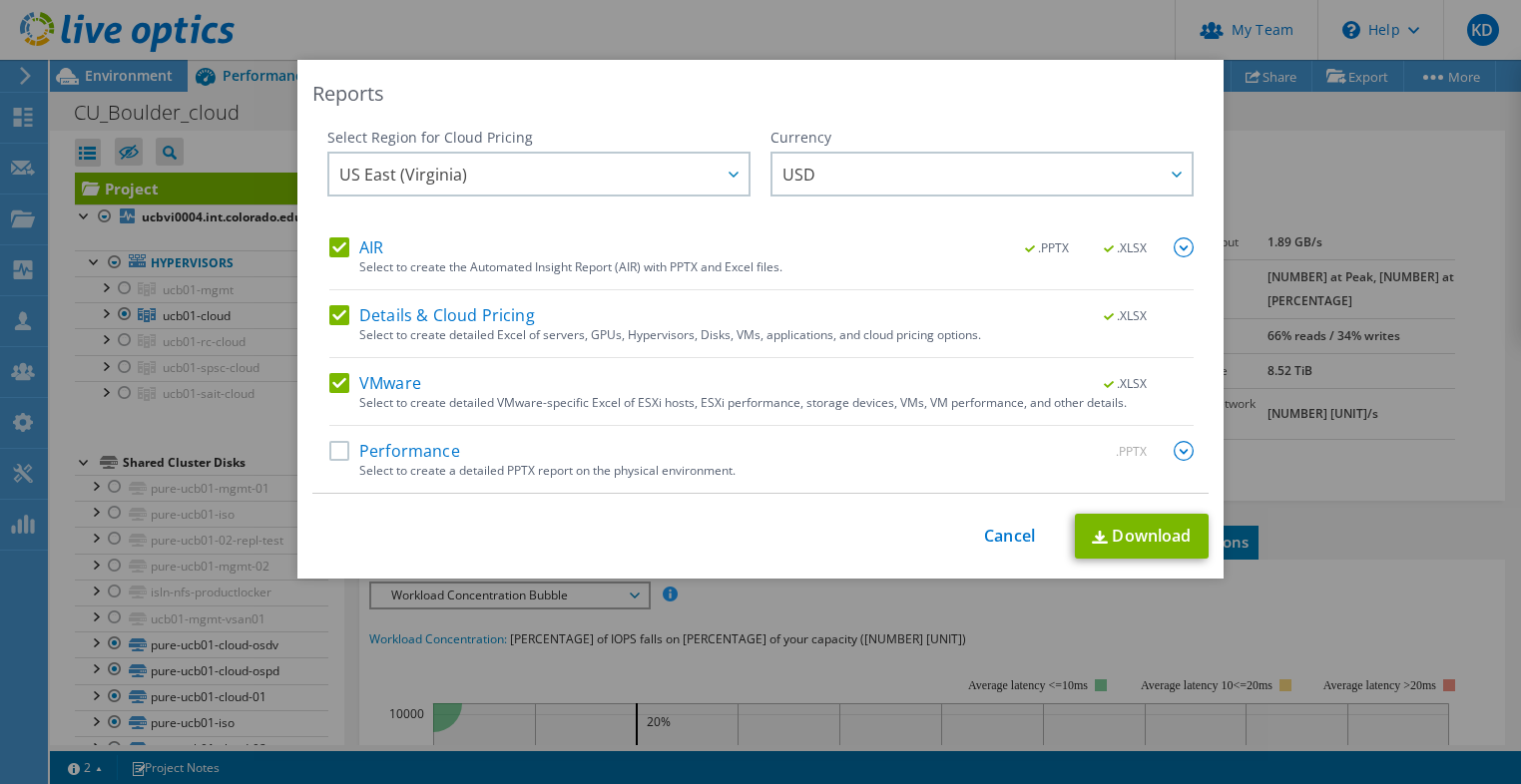 click on "Performance" at bounding box center [394, 451] 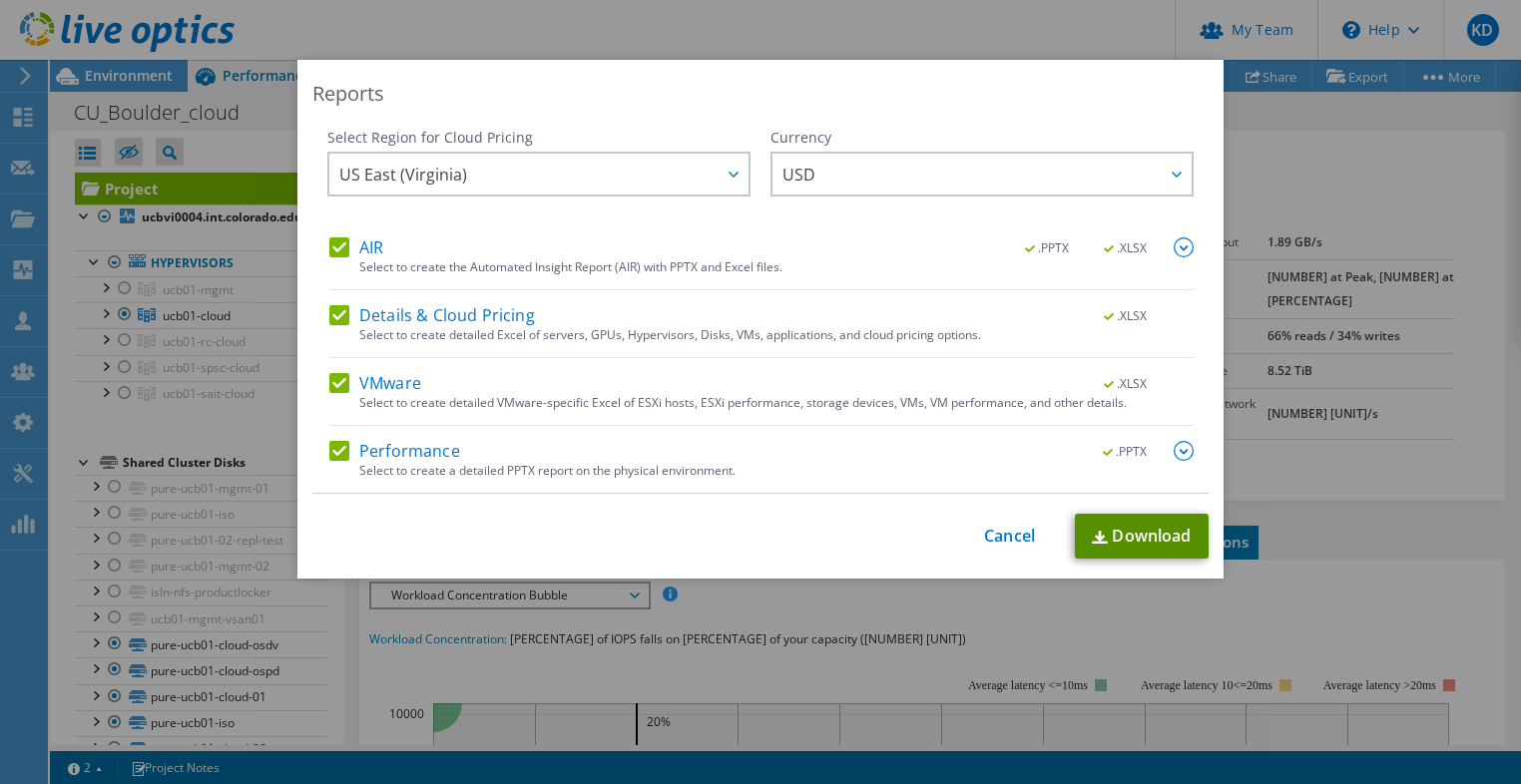 click on "Download" at bounding box center [1142, 536] 